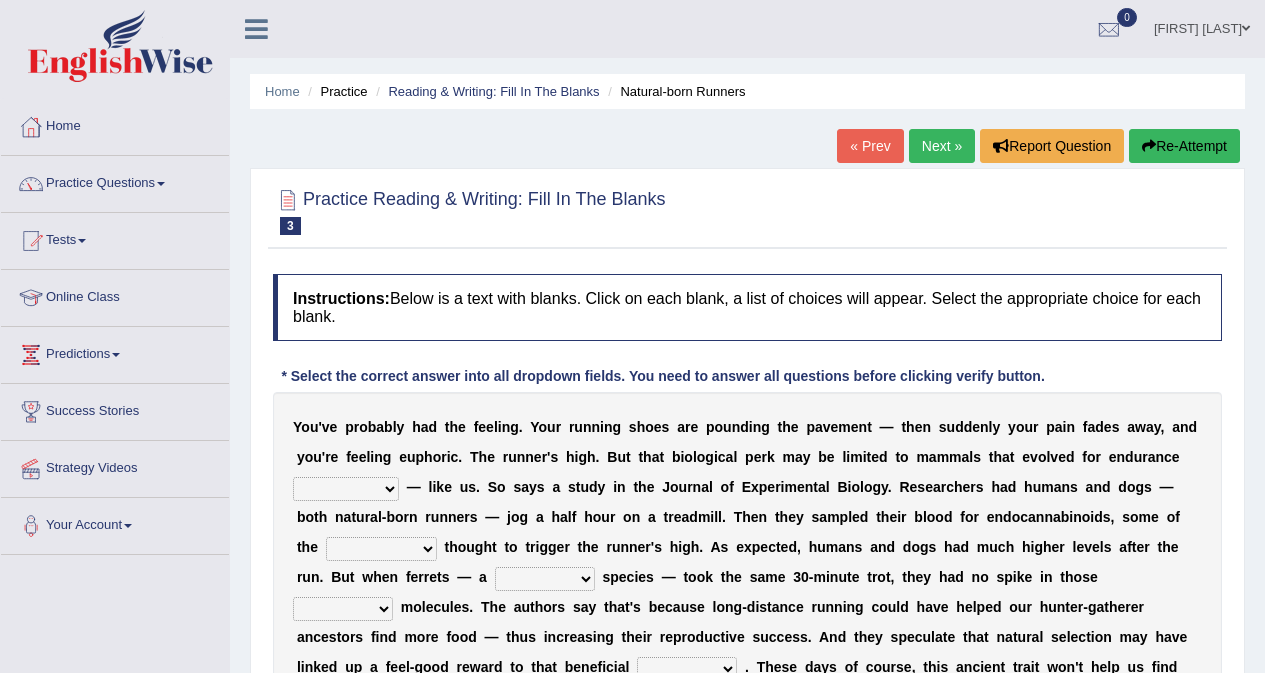 scroll, scrollTop: 0, scrollLeft: 0, axis: both 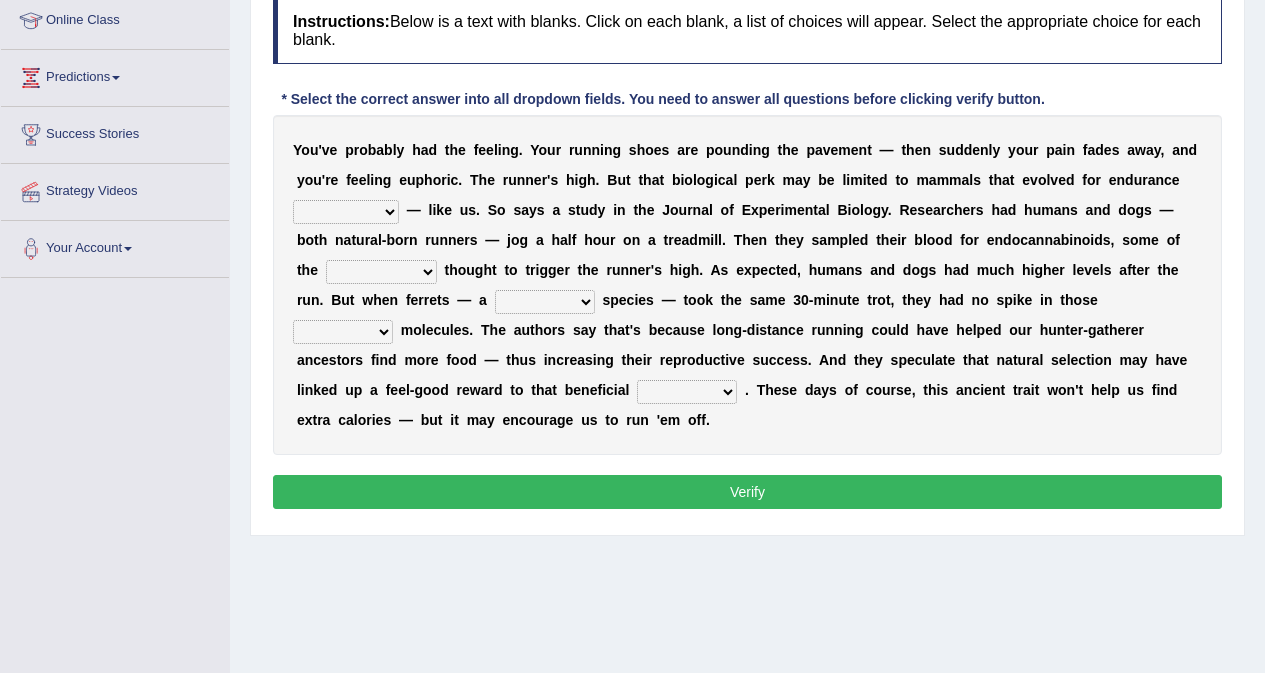 click on "dykes personalize classifies exercise" at bounding box center [346, 212] 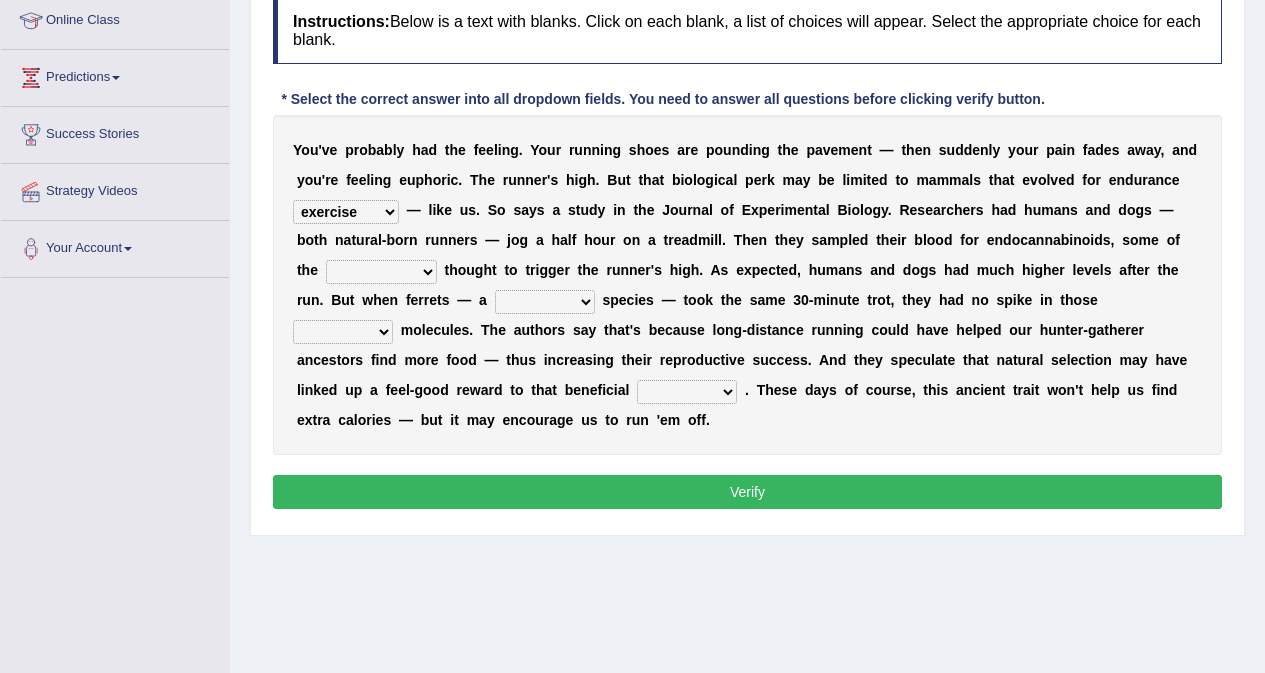 click on "dykes personalize classifies exercise" at bounding box center [346, 212] 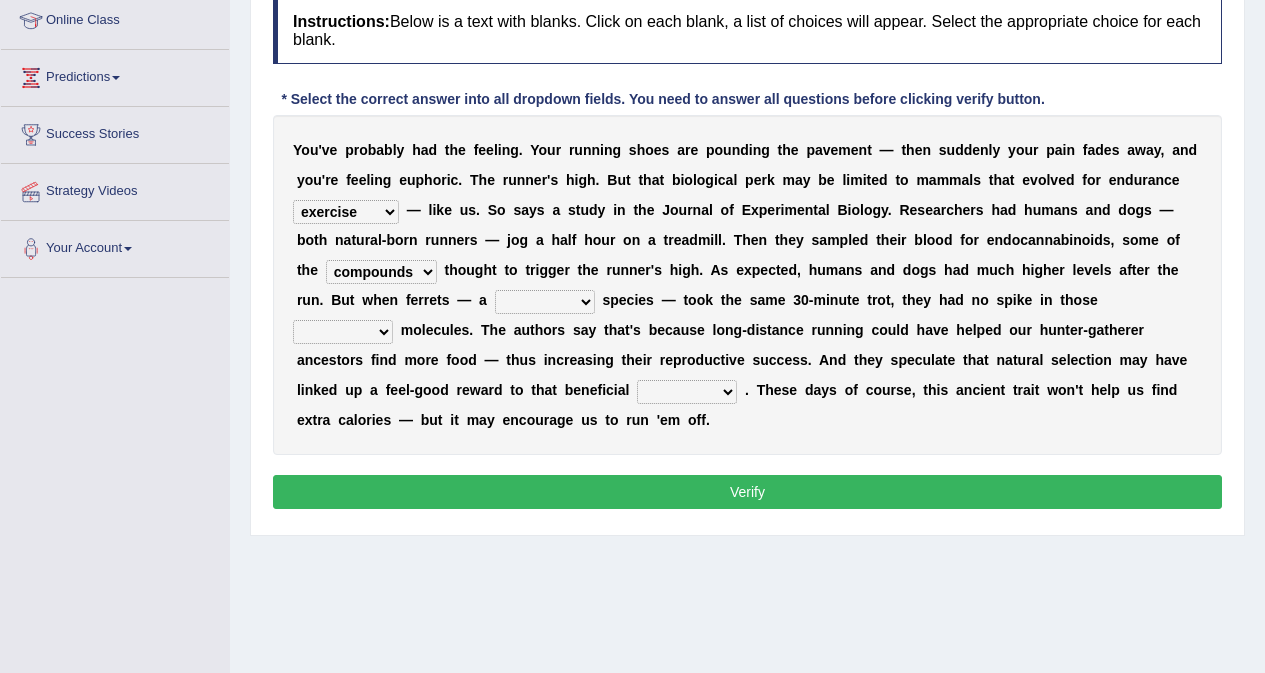 click on "excellency merely faerie sedentary" at bounding box center [545, 302] 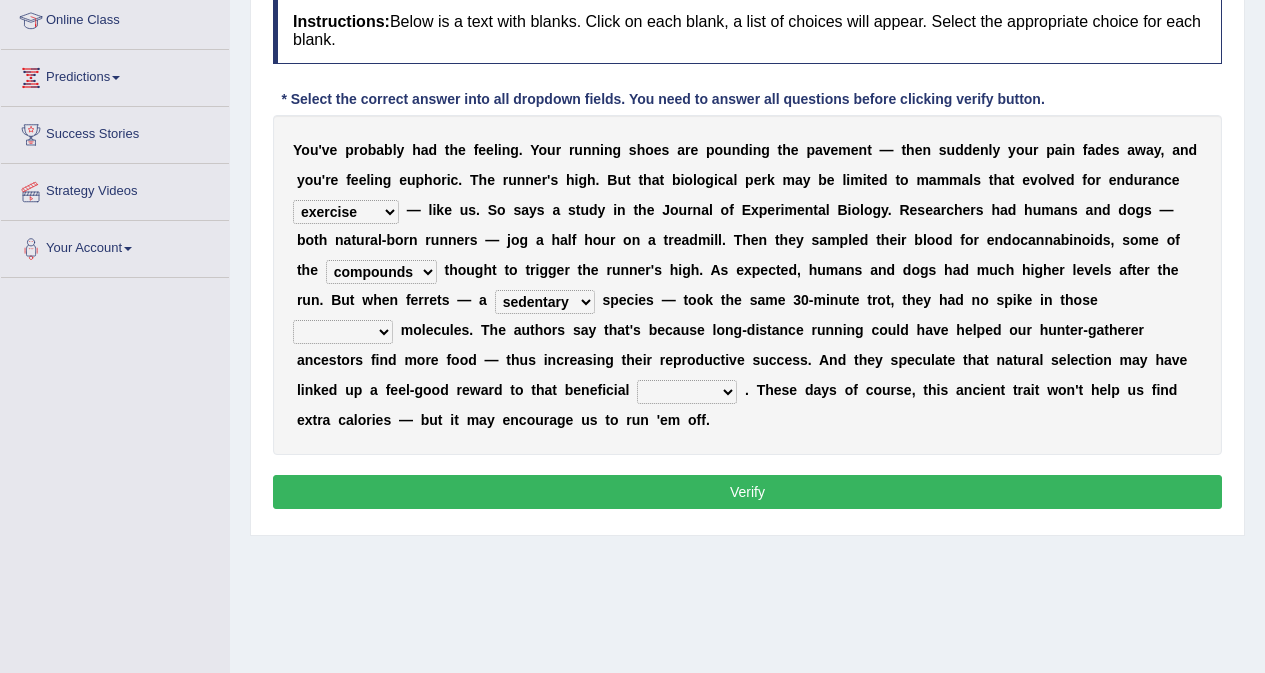 click on "groaned feel-good inchoate loaned" at bounding box center [343, 332] 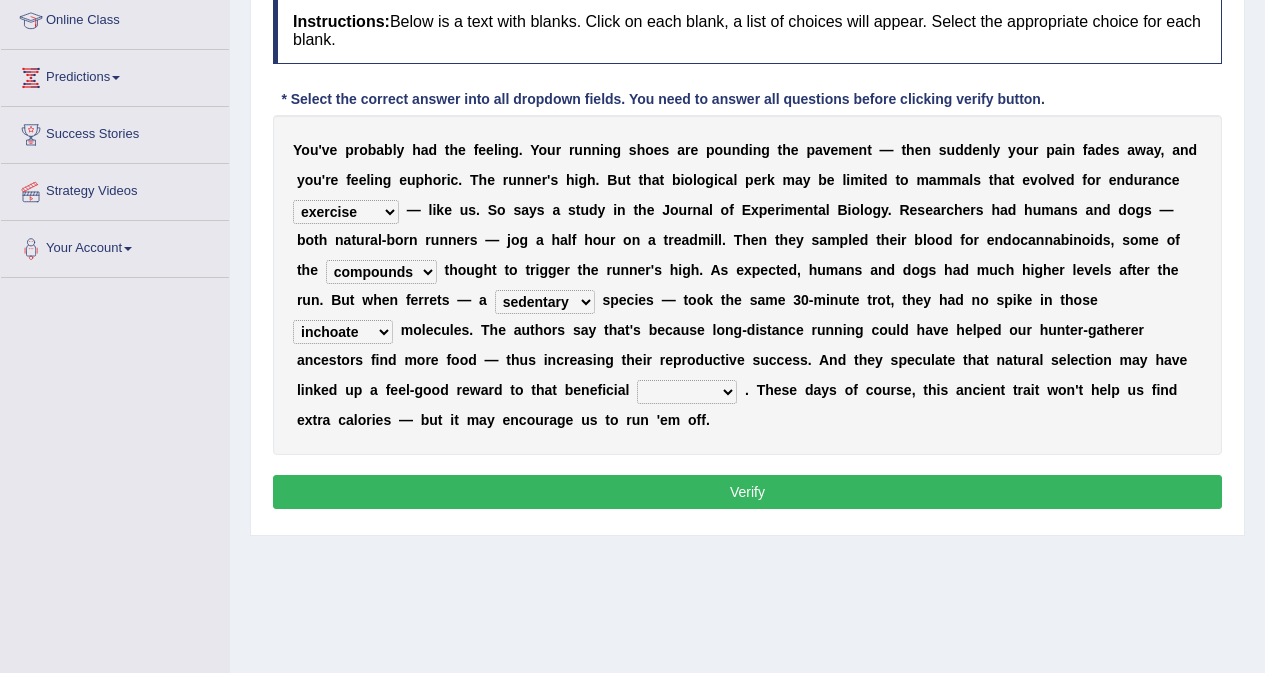 click on "groaned feel-good inchoate loaned" at bounding box center [343, 332] 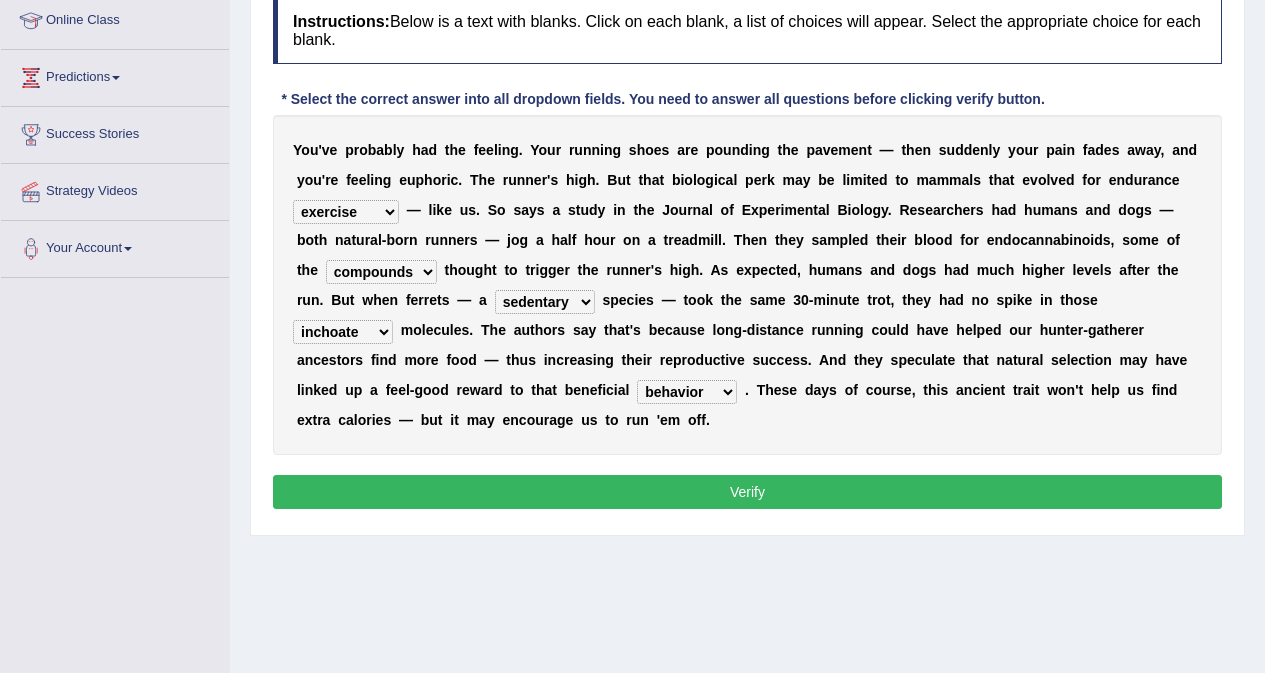 click on "wager exchanger behavior regulator" at bounding box center (687, 392) 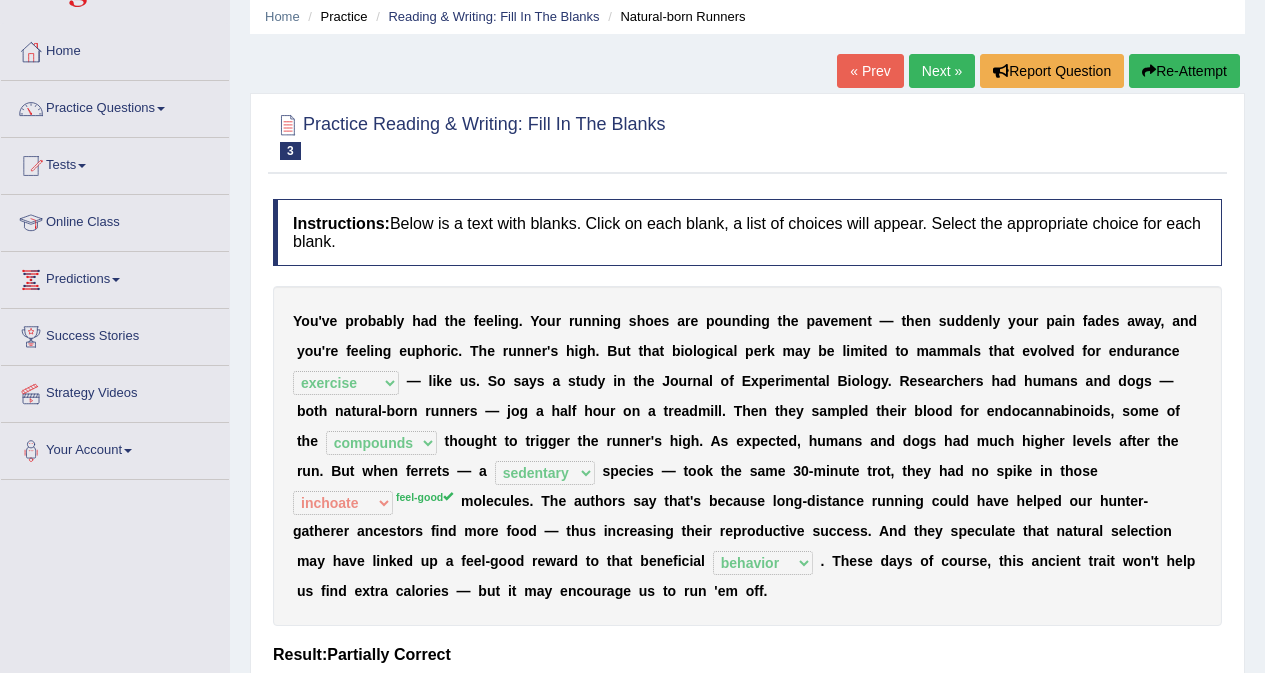 scroll, scrollTop: 0, scrollLeft: 0, axis: both 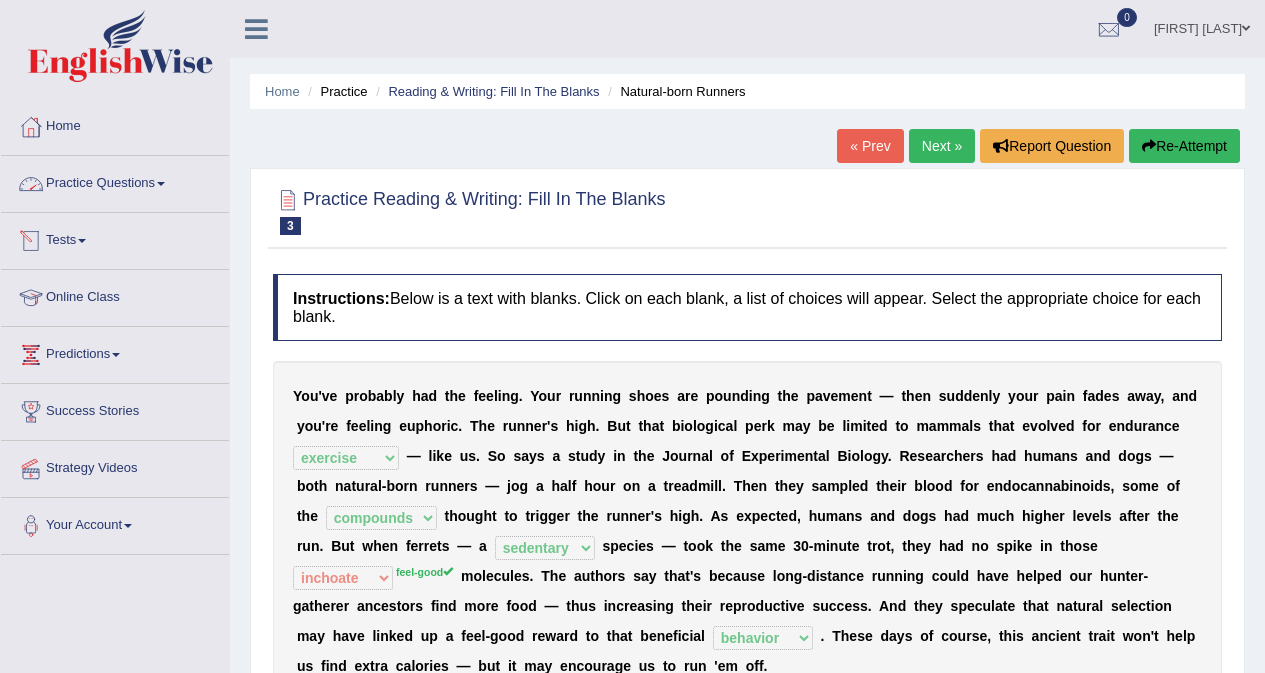click on "Practice Questions" at bounding box center [115, 181] 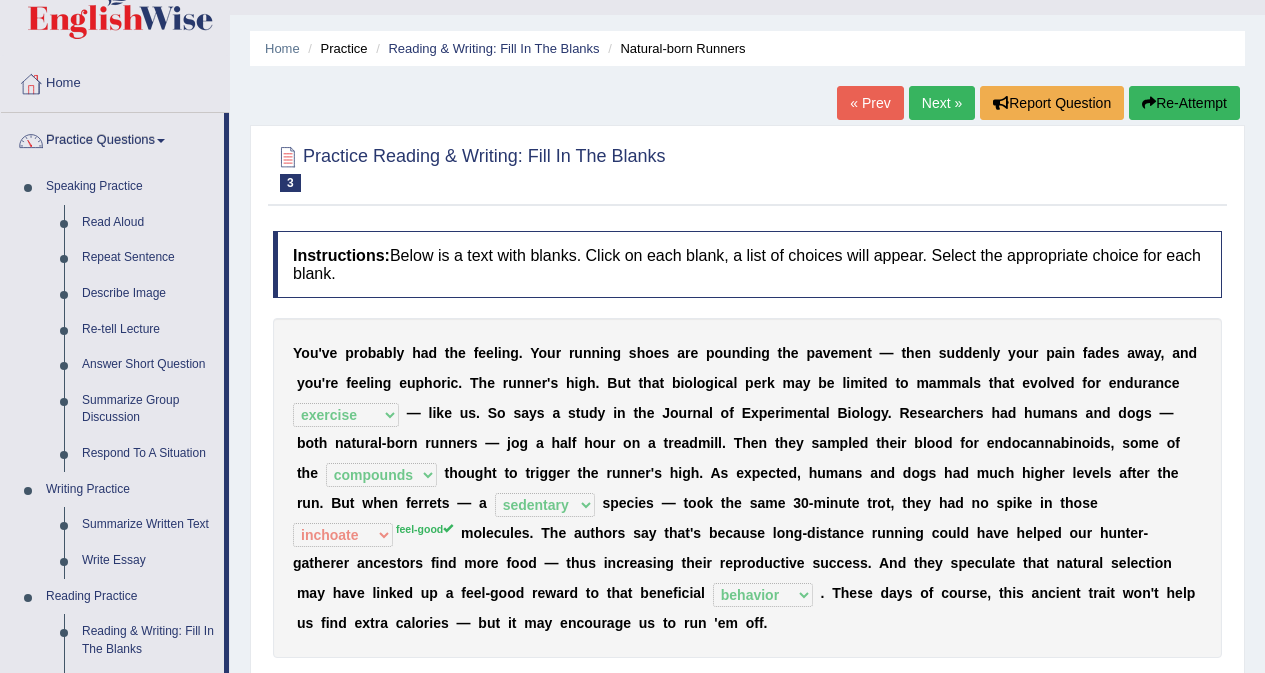scroll, scrollTop: 0, scrollLeft: 0, axis: both 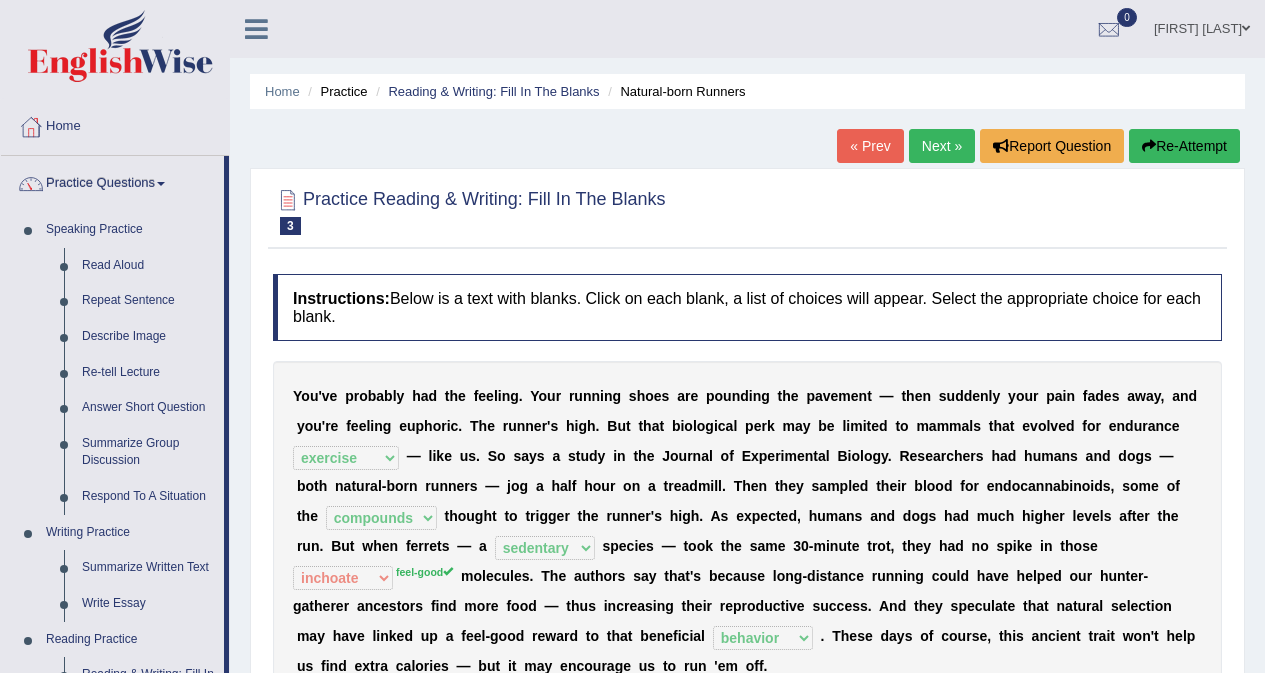 click on "Next »" at bounding box center (942, 146) 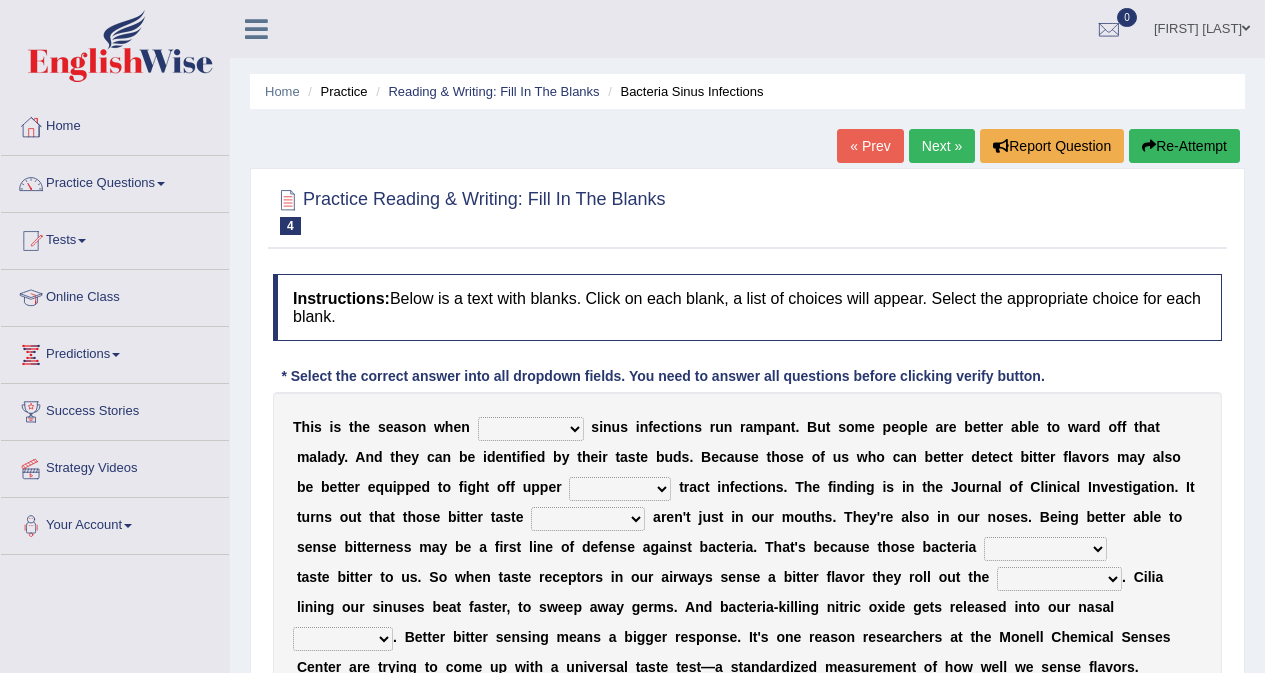 scroll, scrollTop: 200, scrollLeft: 0, axis: vertical 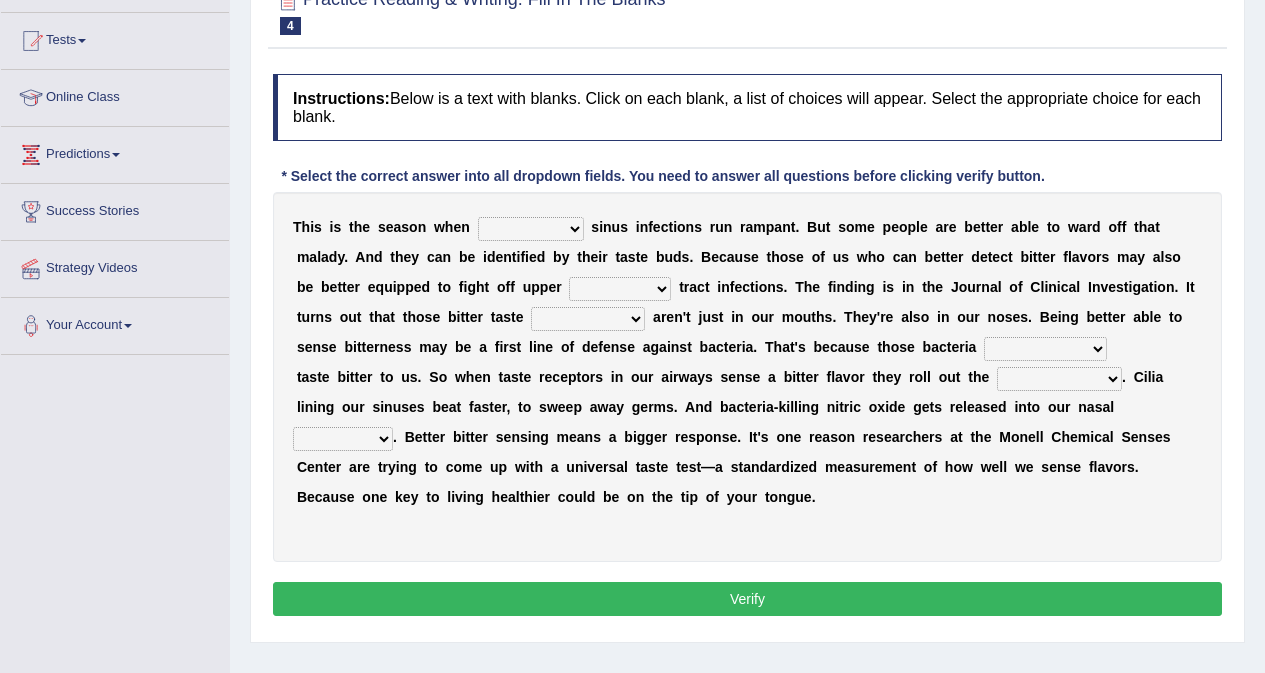 click on "conventicle atheist bacterial prissier" at bounding box center (531, 229) 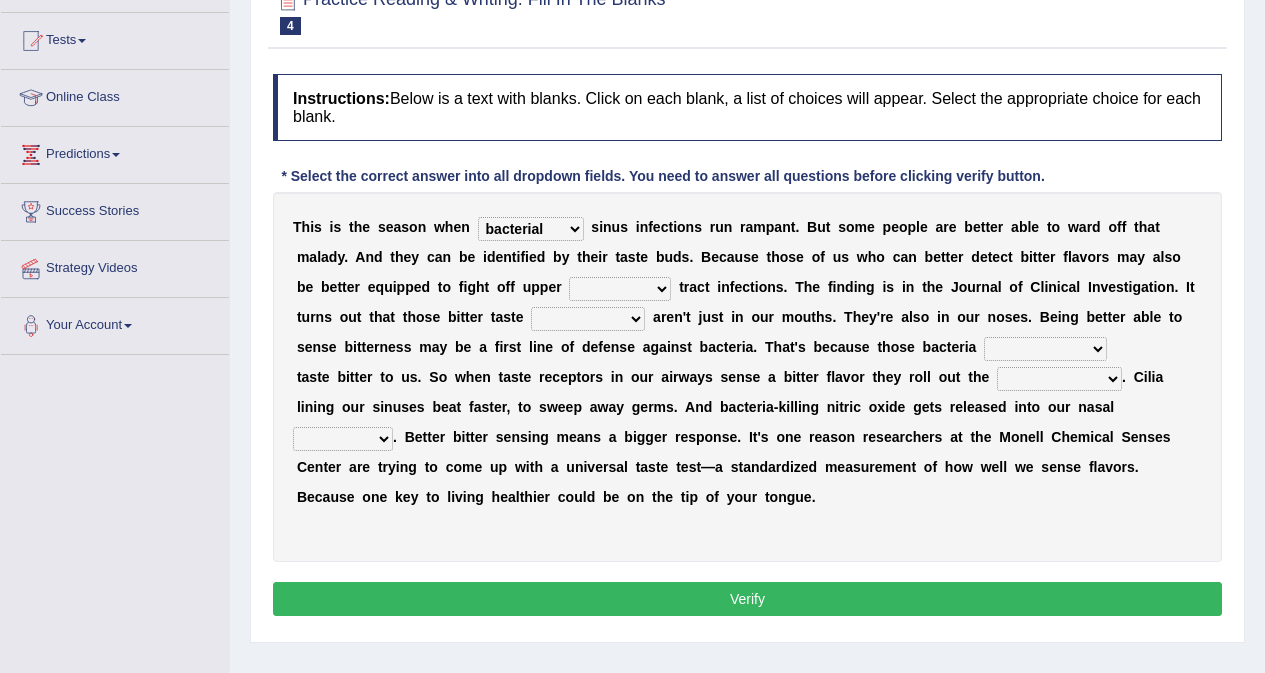 click on "conventicle atheist bacterial prissier" at bounding box center (531, 229) 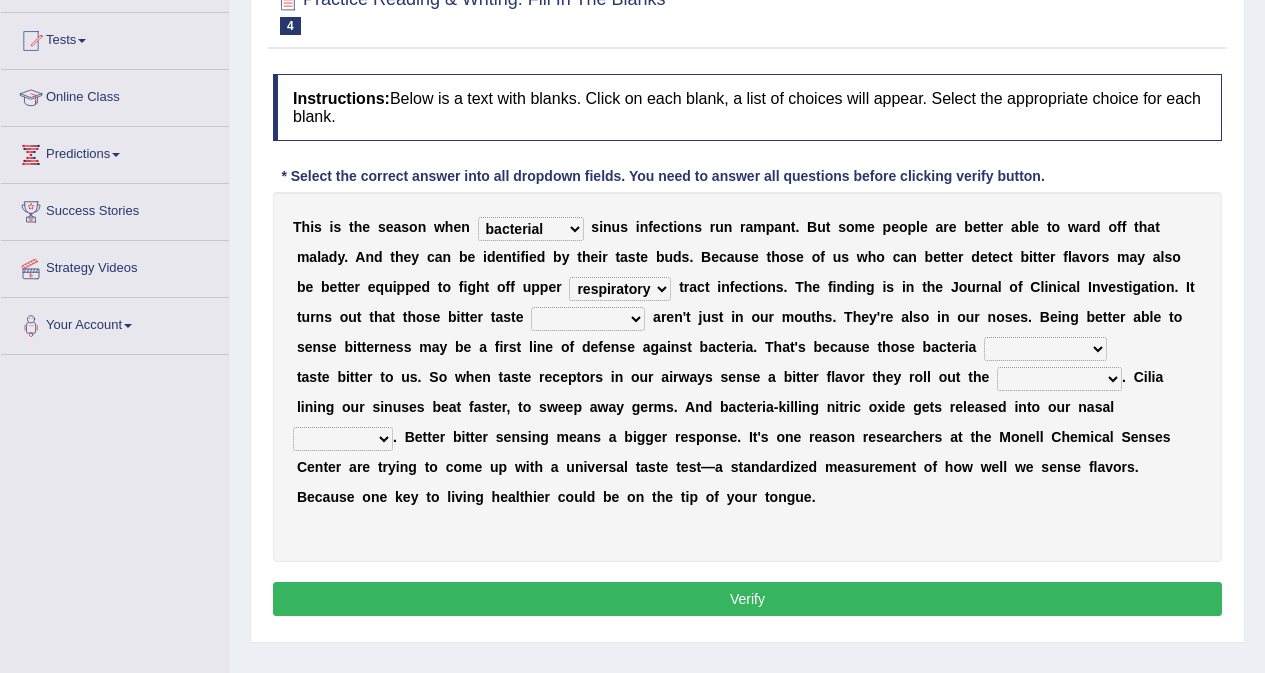 click on "faulty respiratory togae gawky" at bounding box center (620, 289) 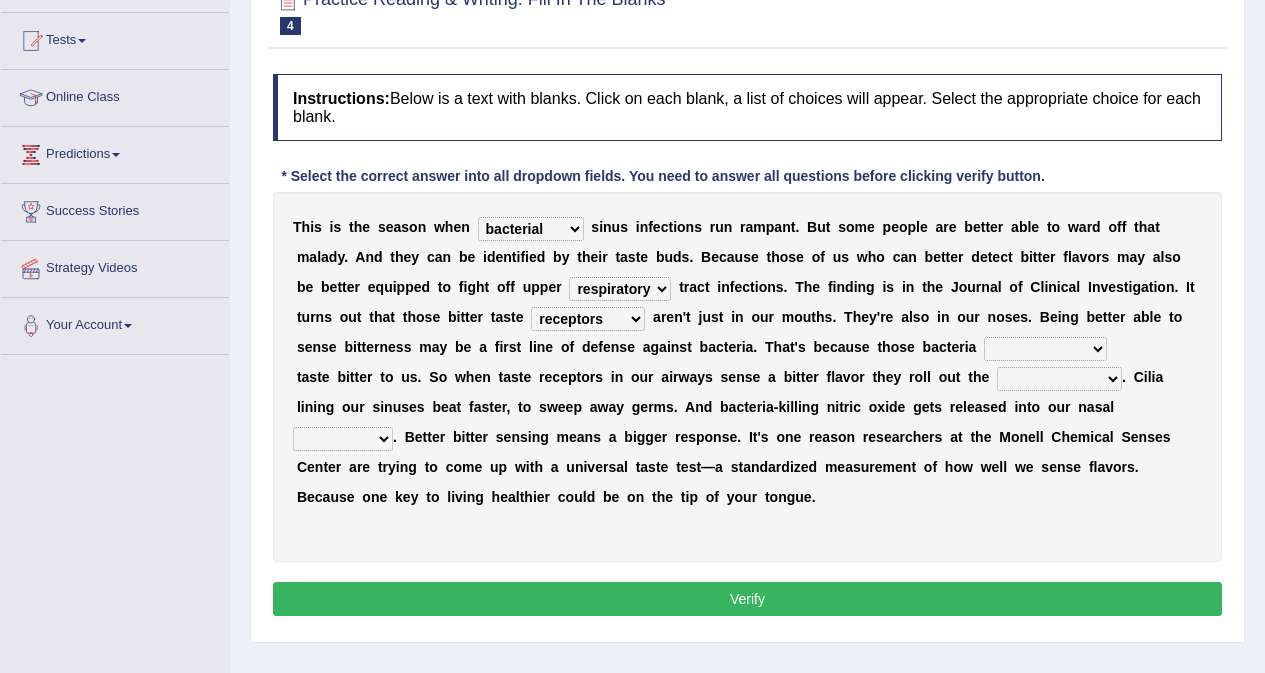 click on "depressions dinners submissions receptors" at bounding box center [588, 319] 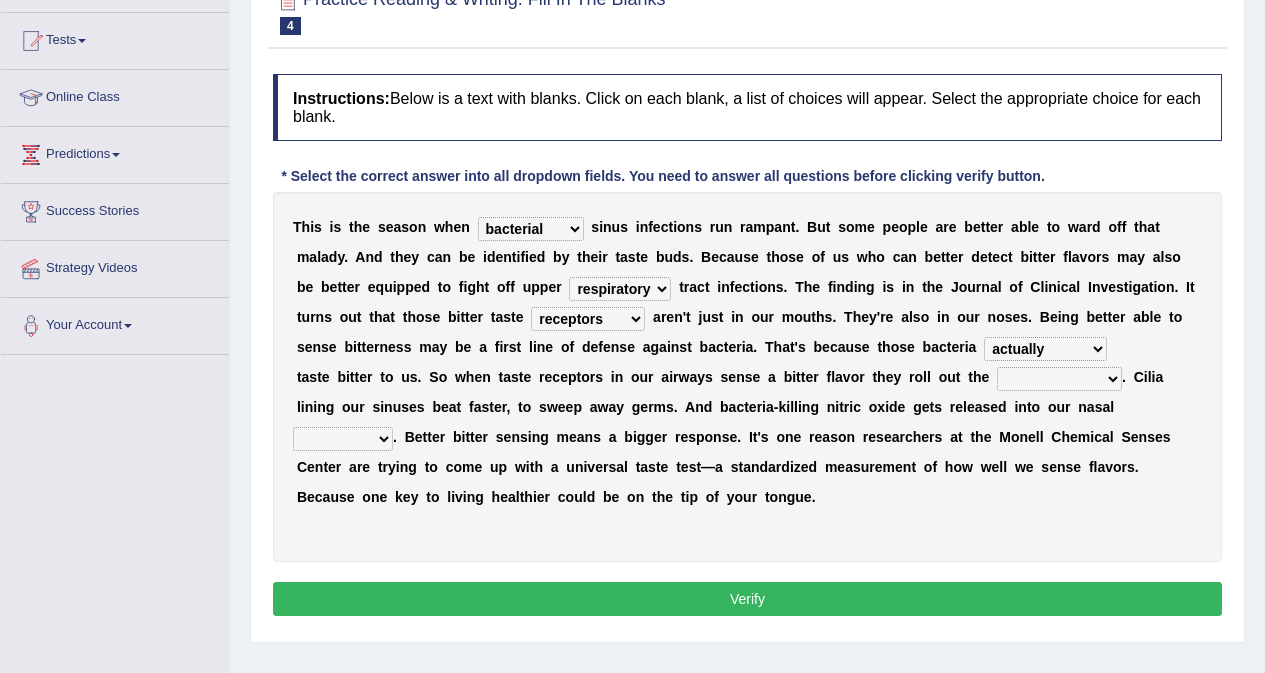 click on "purposelessly actually diagonally providently" at bounding box center (1045, 349) 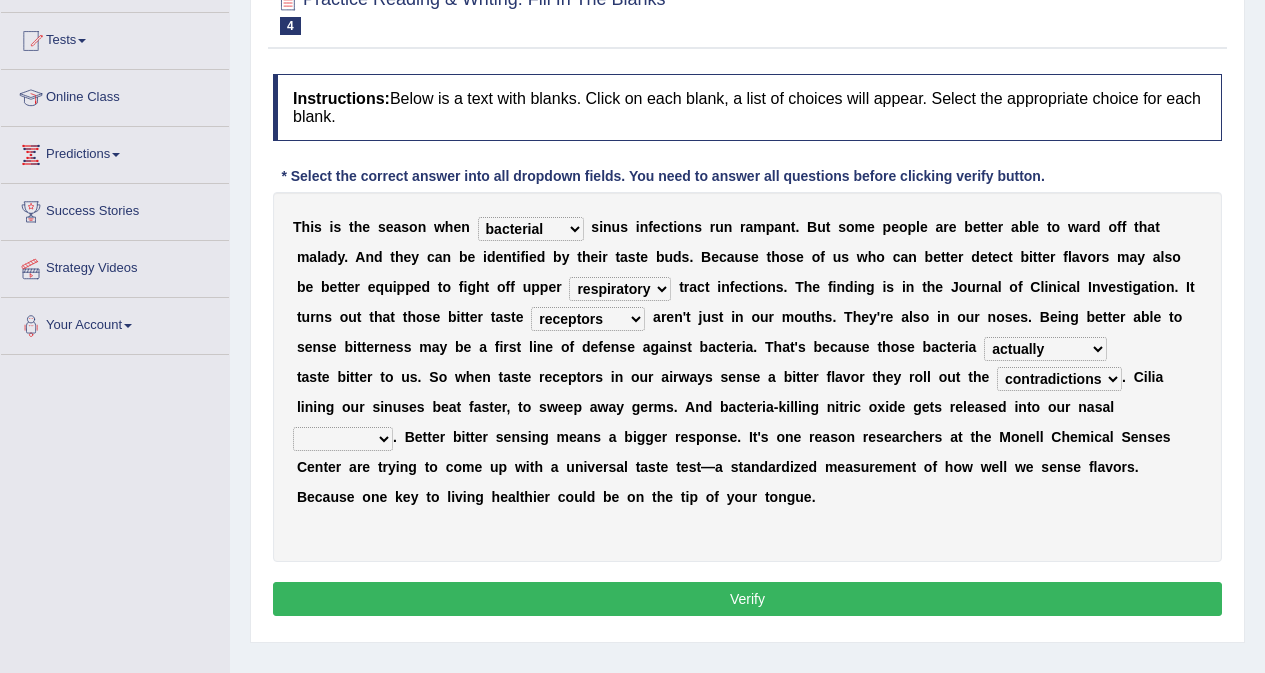 click on "causalities localities infirmities cavities" at bounding box center (343, 439) 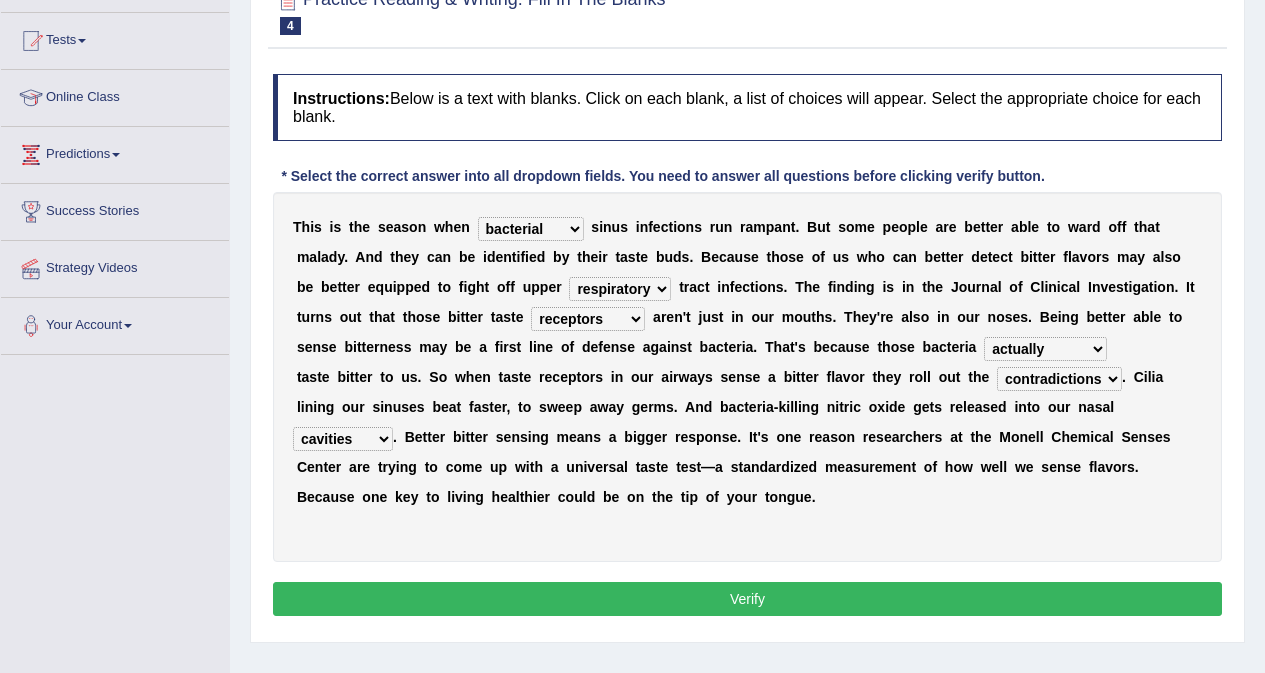 click on "causalities localities infirmities cavities" at bounding box center (343, 439) 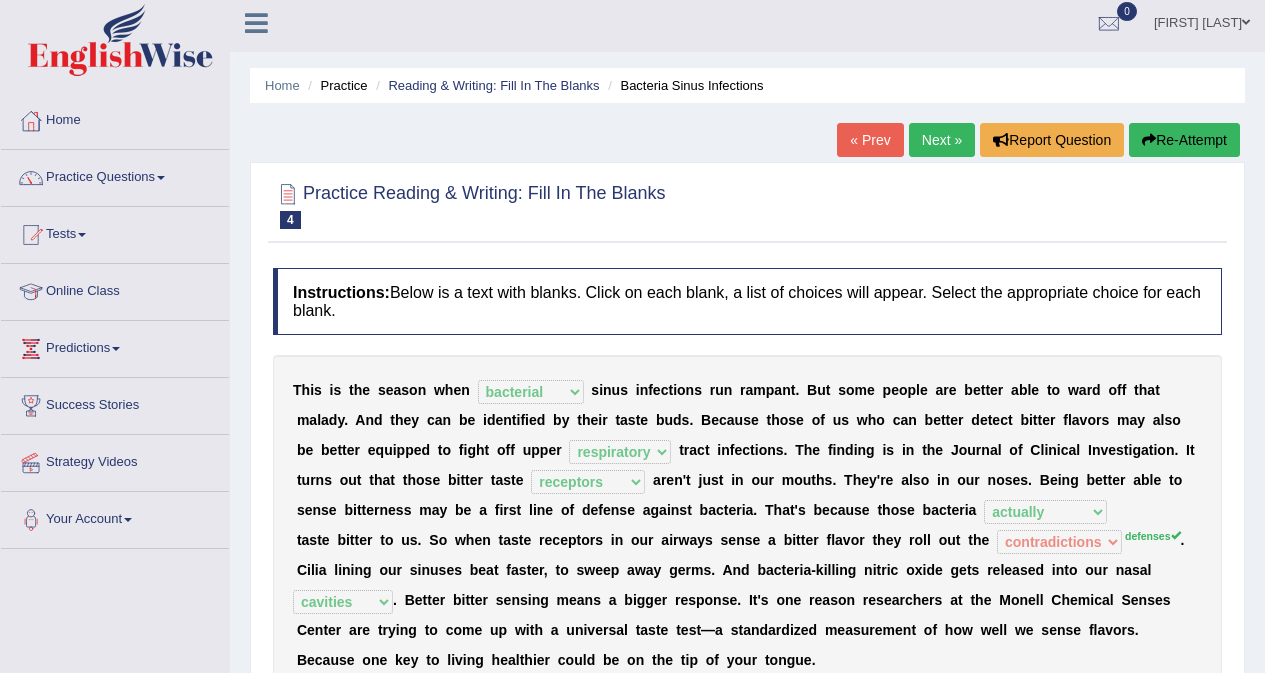 scroll, scrollTop: 0, scrollLeft: 0, axis: both 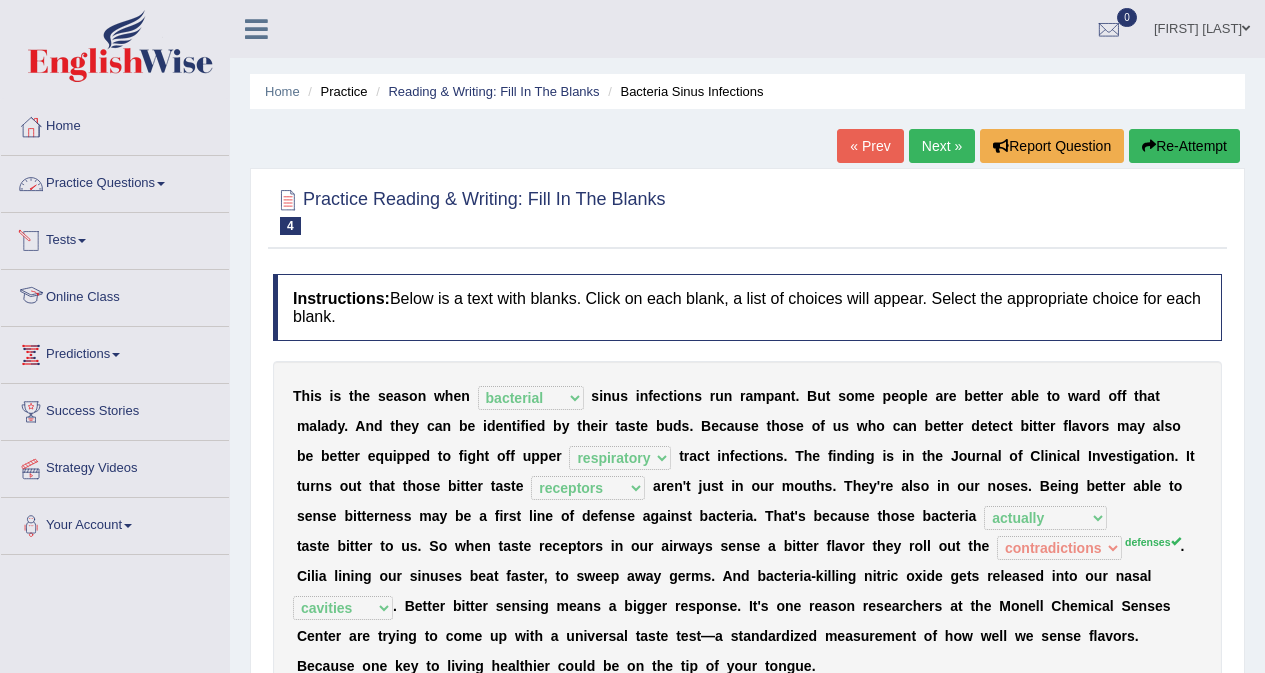 click on "Practice Questions" at bounding box center [115, 181] 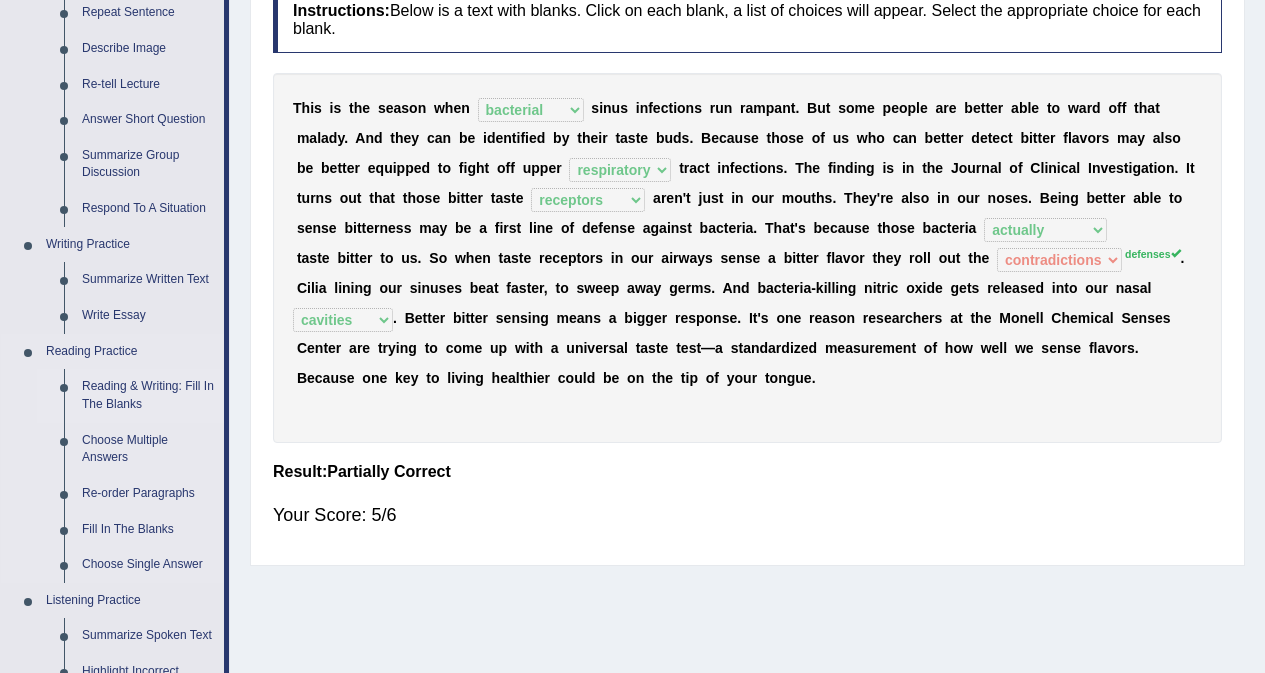 scroll, scrollTop: 300, scrollLeft: 0, axis: vertical 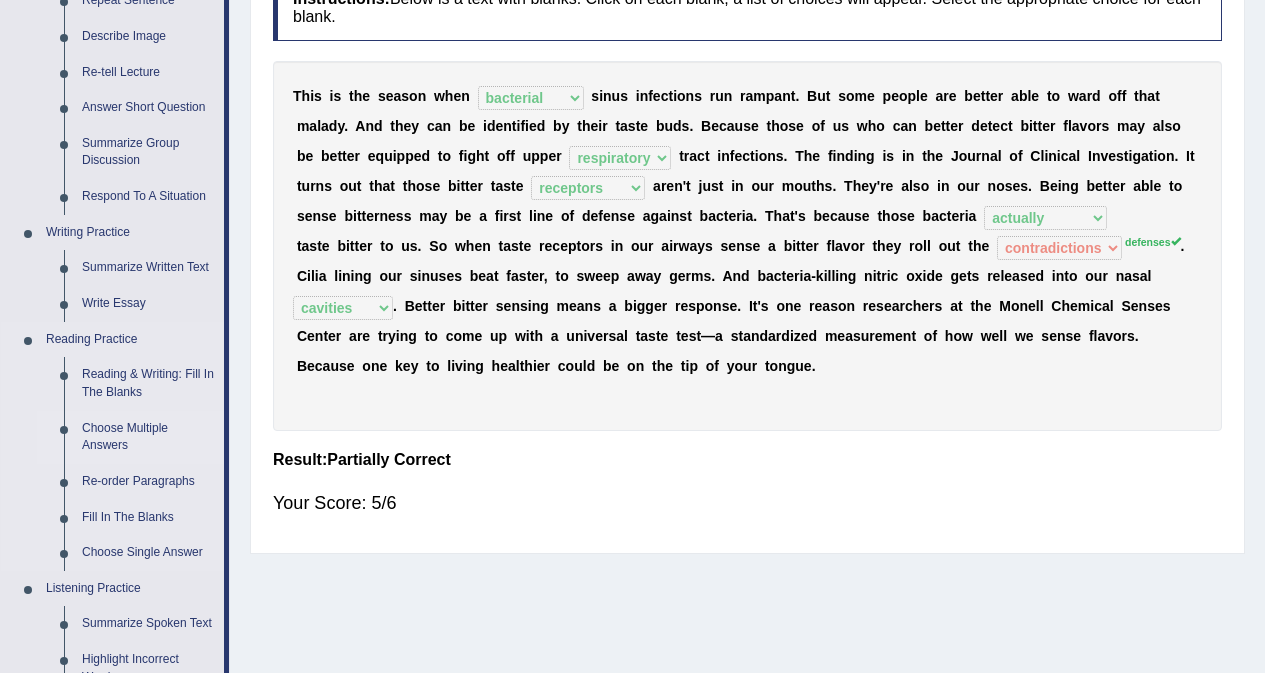 click on "Choose Multiple Answers" at bounding box center [148, 437] 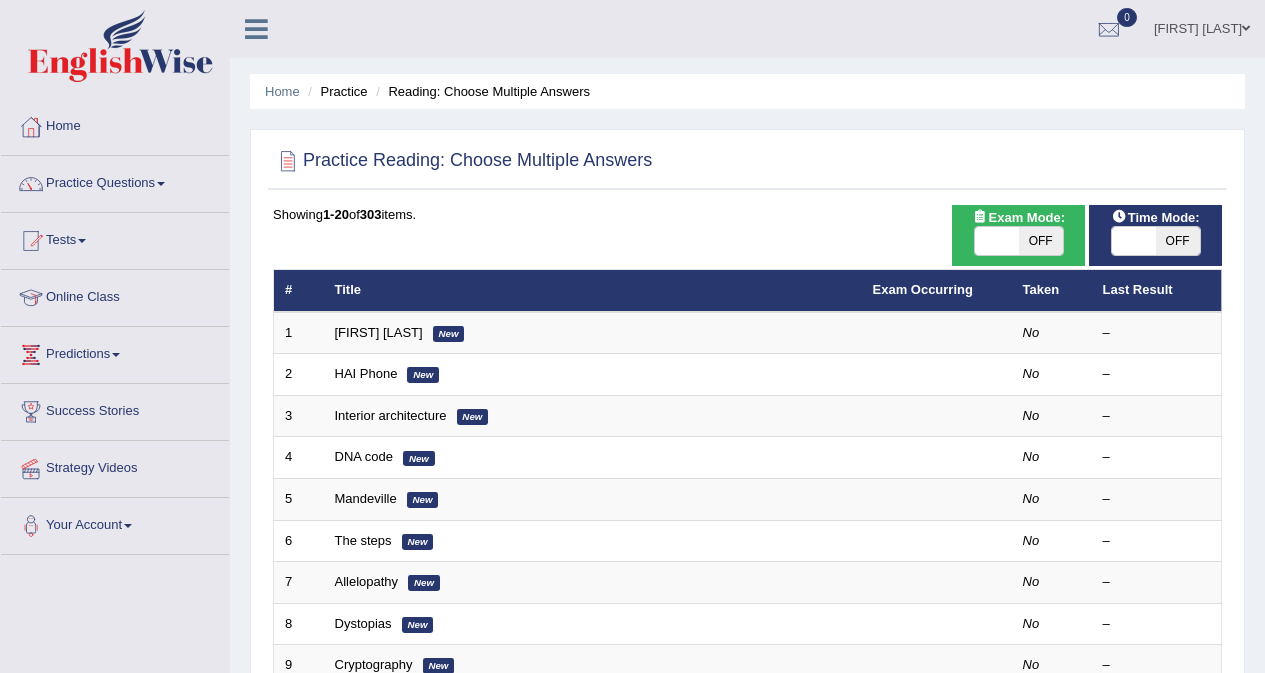 scroll, scrollTop: 0, scrollLeft: 0, axis: both 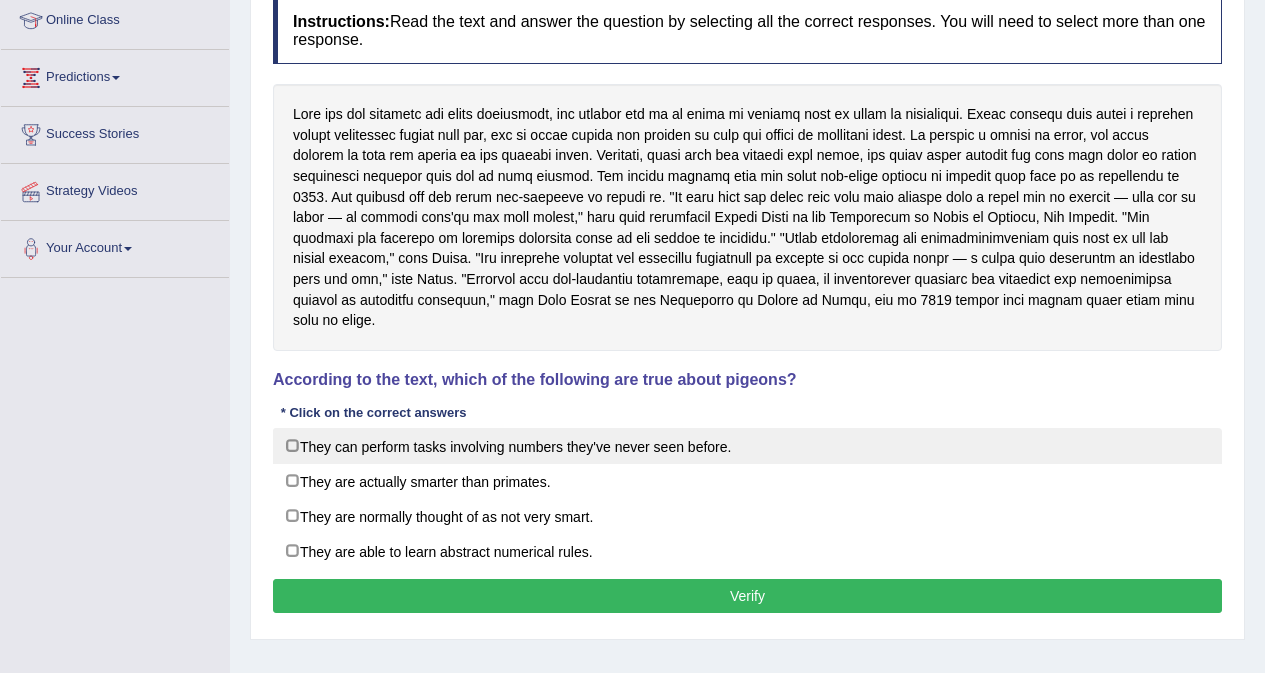 click on "They can perform tasks involving numbers they've never seen before." at bounding box center (747, 446) 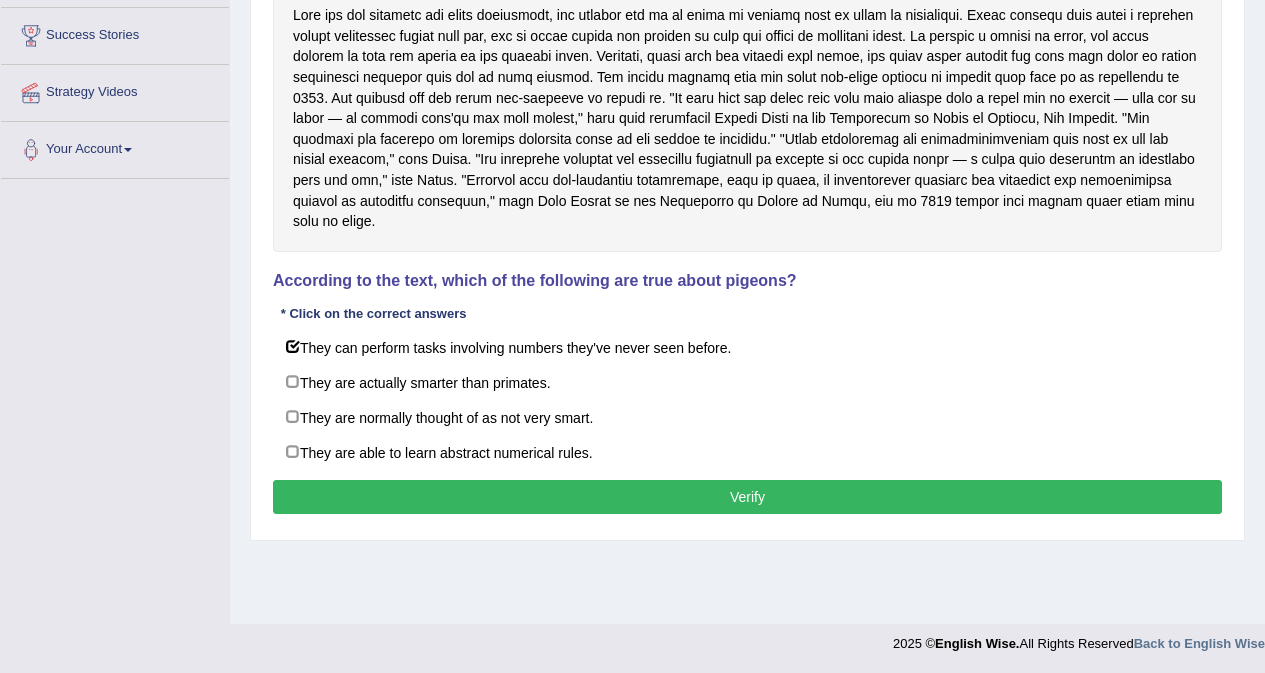 scroll, scrollTop: 377, scrollLeft: 0, axis: vertical 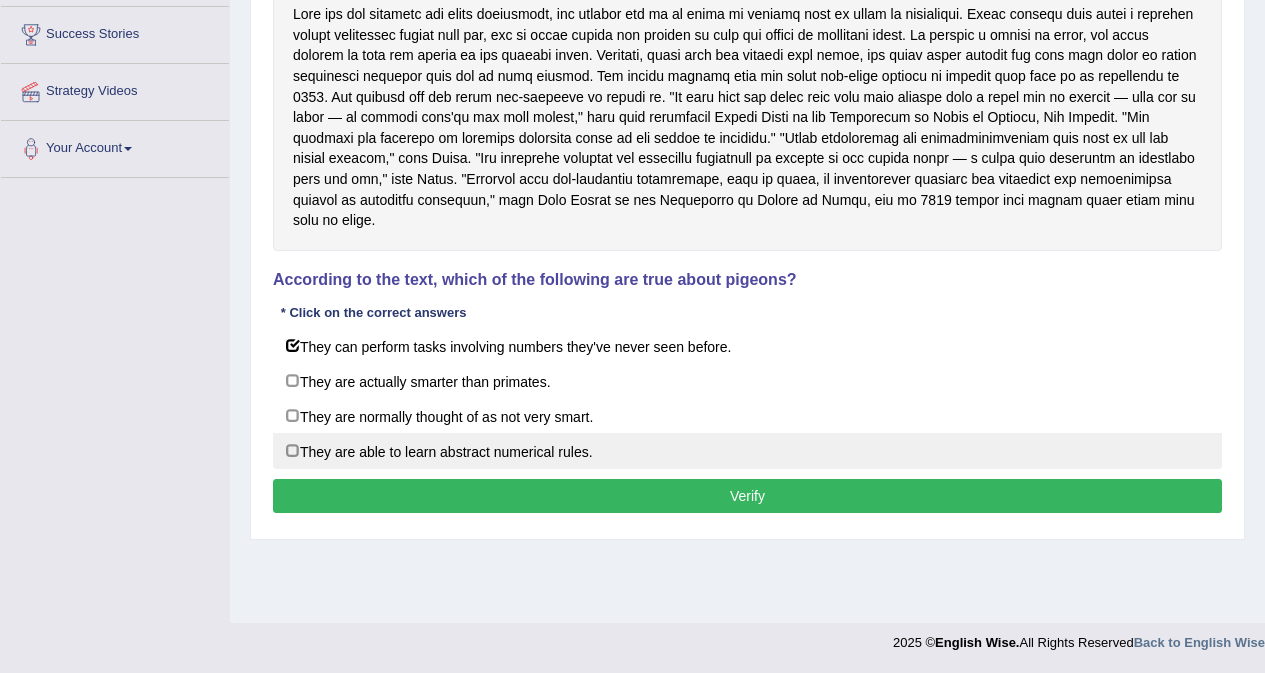 click on "They are able to learn abstract numerical rules." at bounding box center [747, 451] 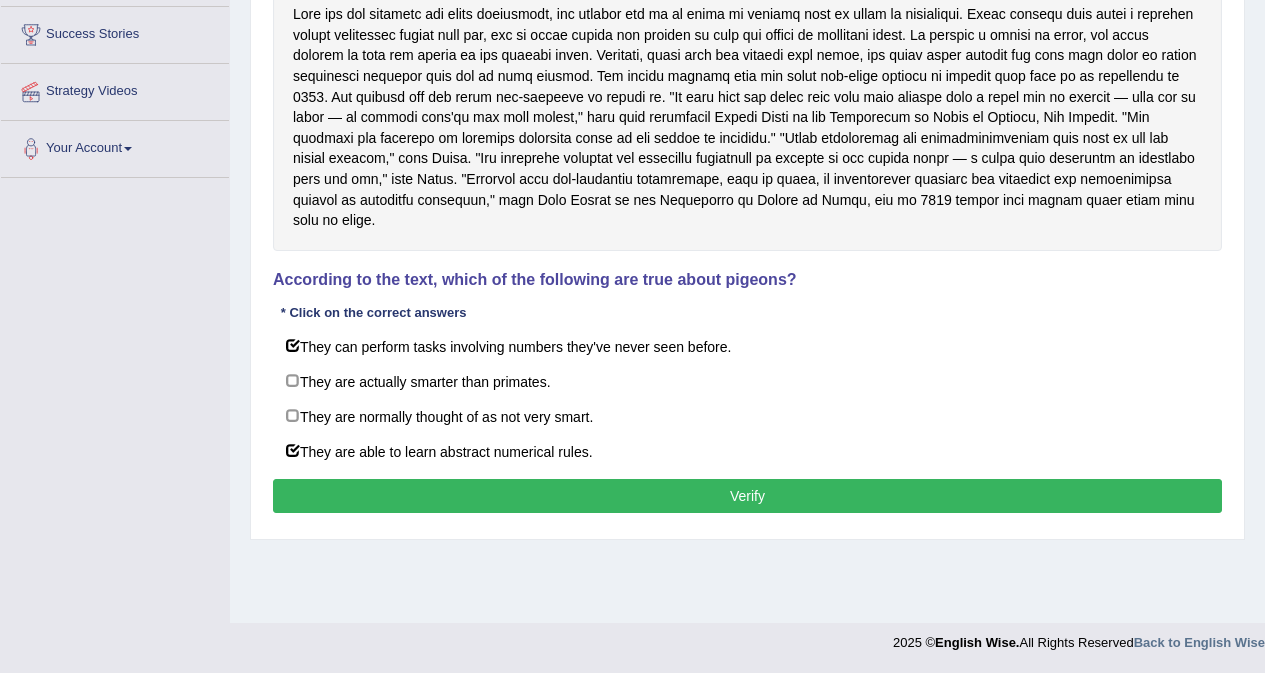 click on "Verify" at bounding box center [747, 496] 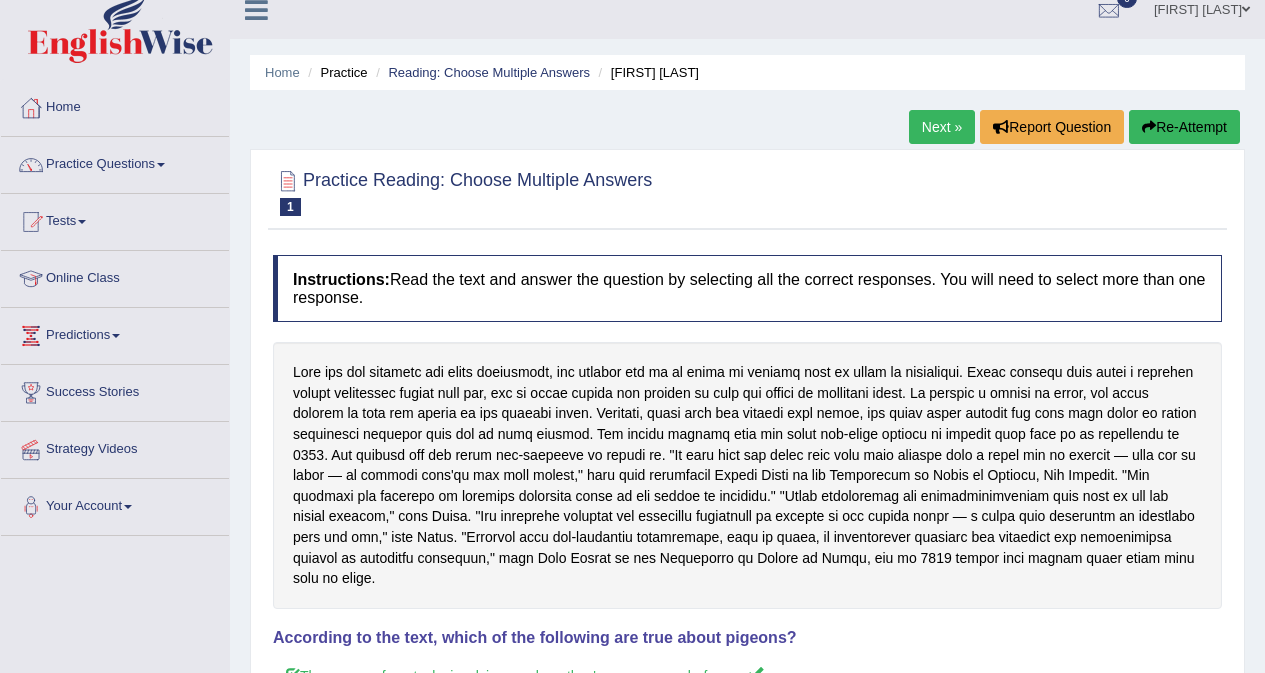 scroll, scrollTop: 0, scrollLeft: 0, axis: both 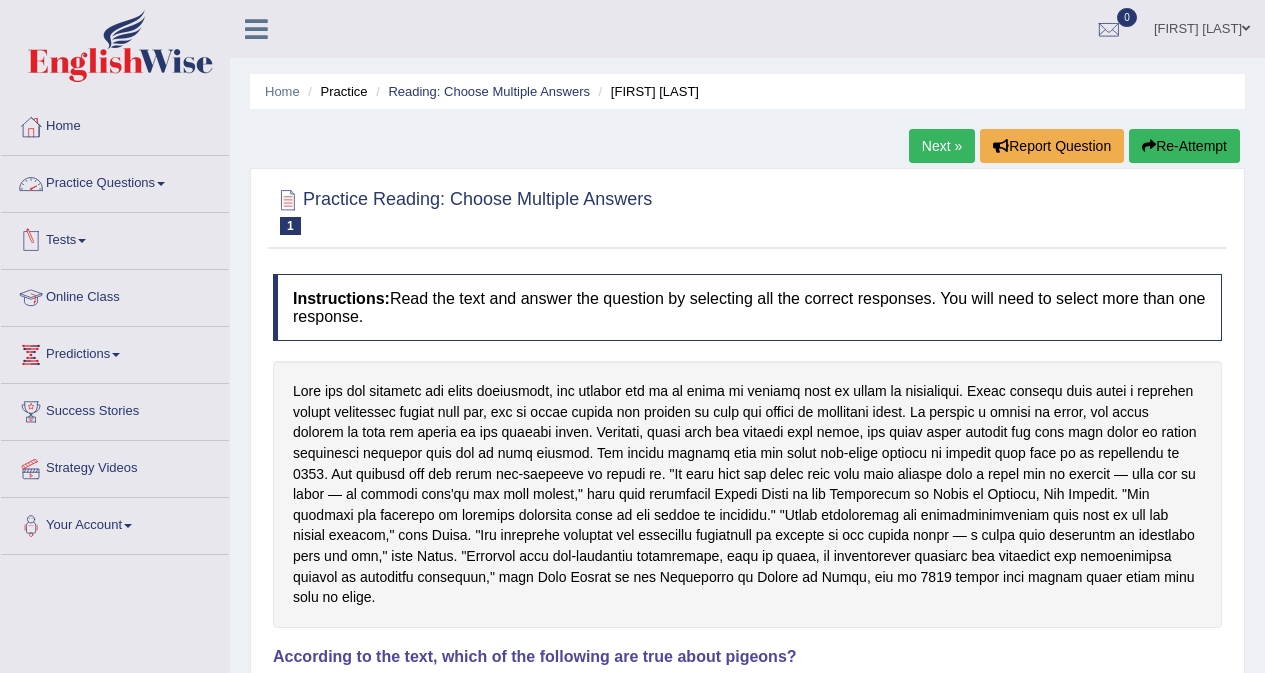 click on "Practice Questions" at bounding box center (115, 181) 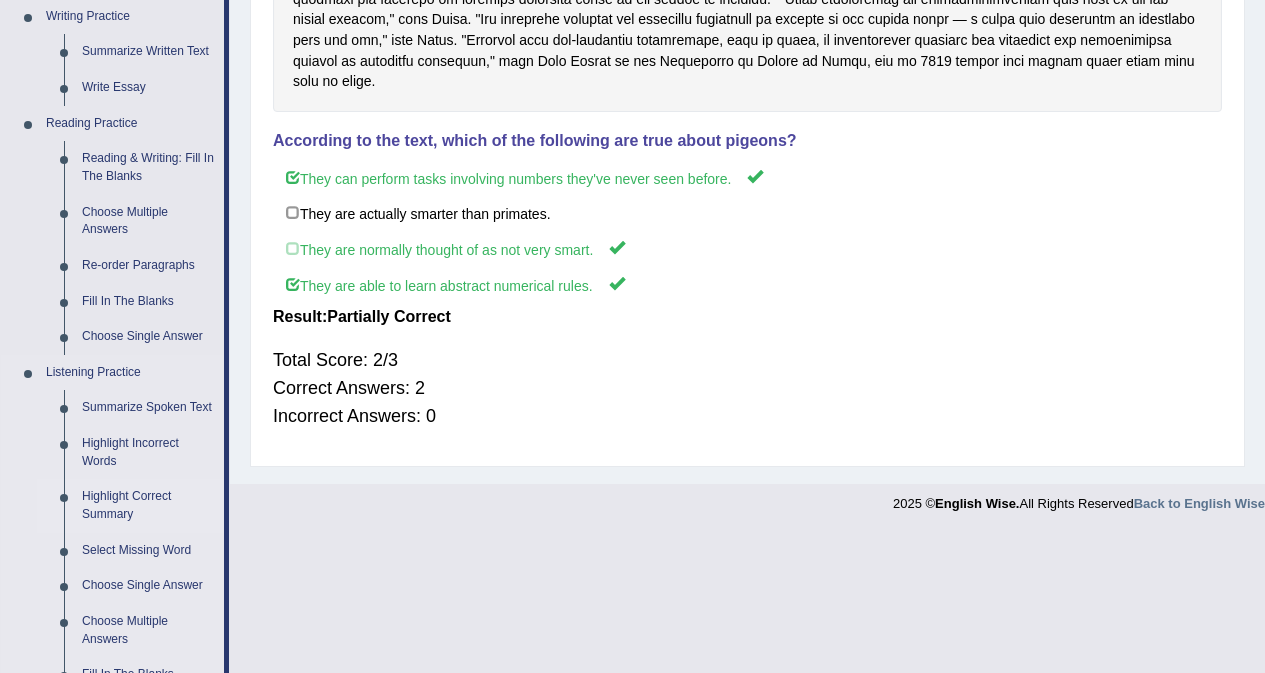 scroll, scrollTop: 500, scrollLeft: 0, axis: vertical 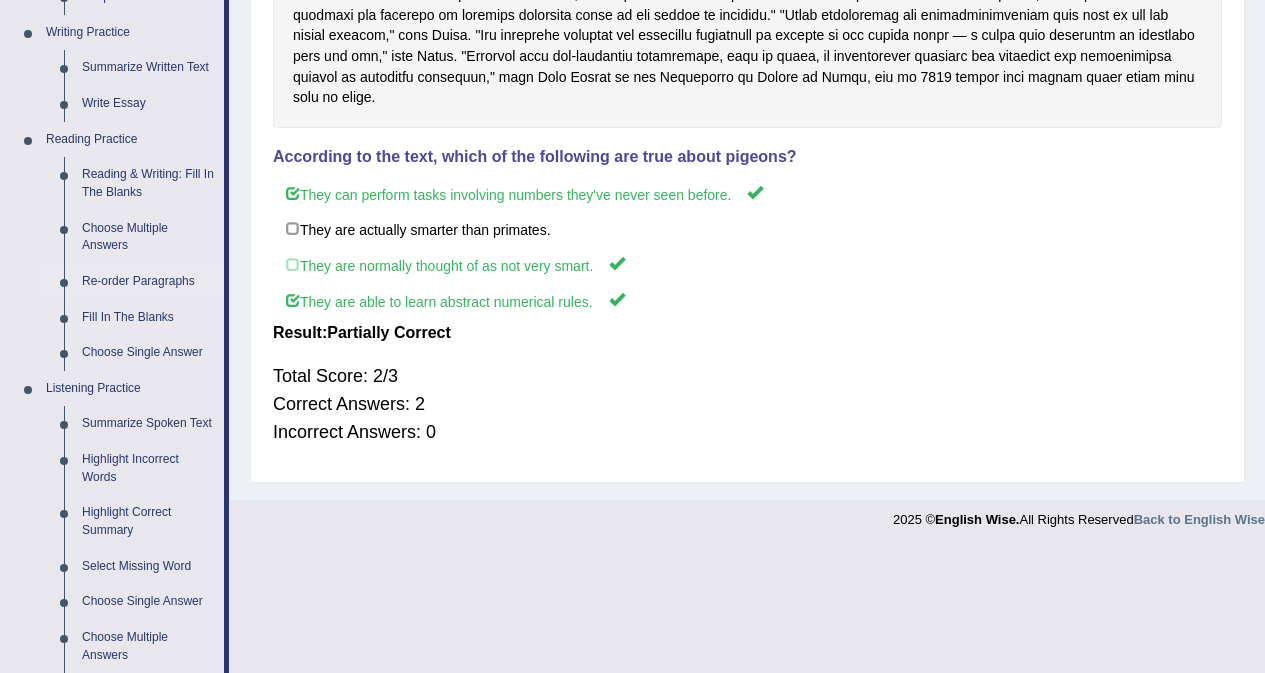 click on "Re-order Paragraphs" at bounding box center [148, 282] 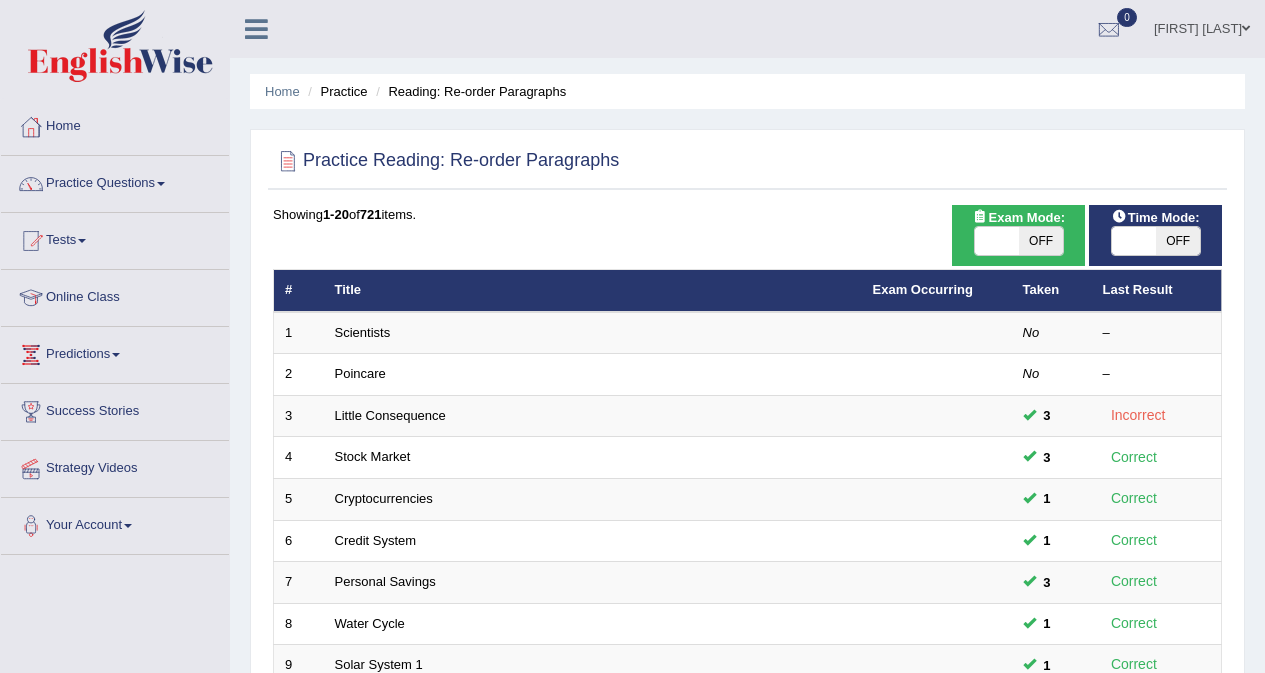 scroll, scrollTop: 0, scrollLeft: 0, axis: both 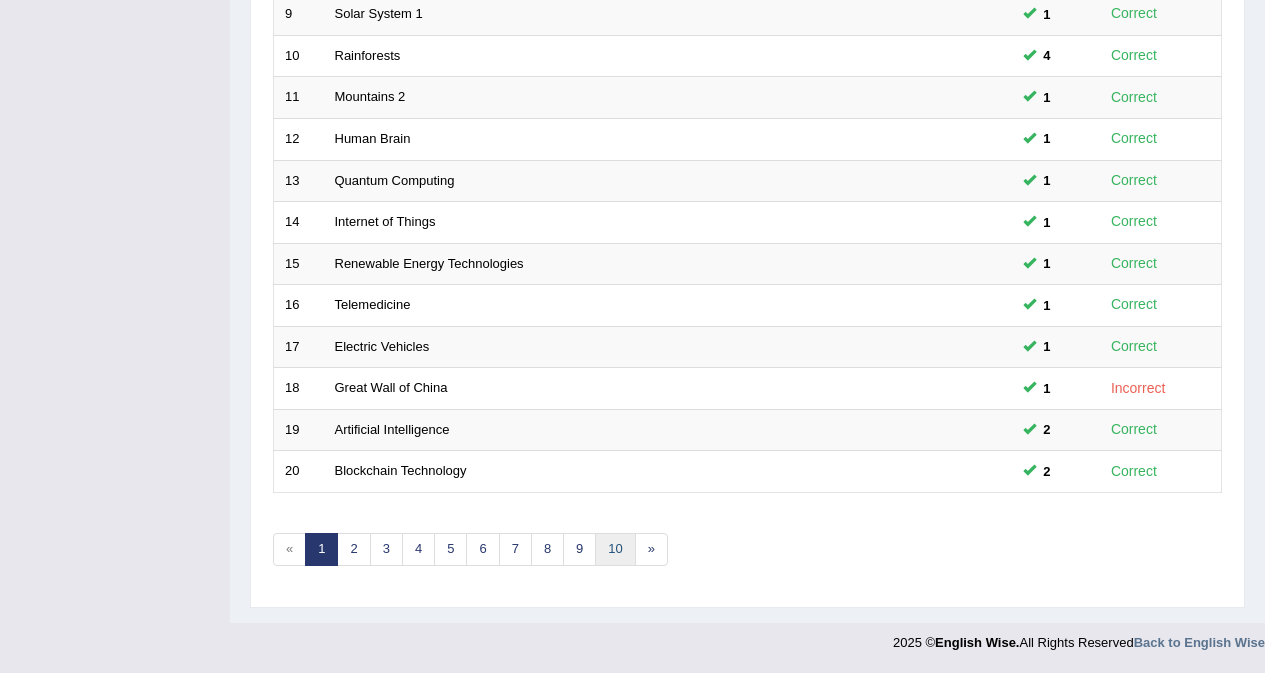 click on "10" at bounding box center [615, 549] 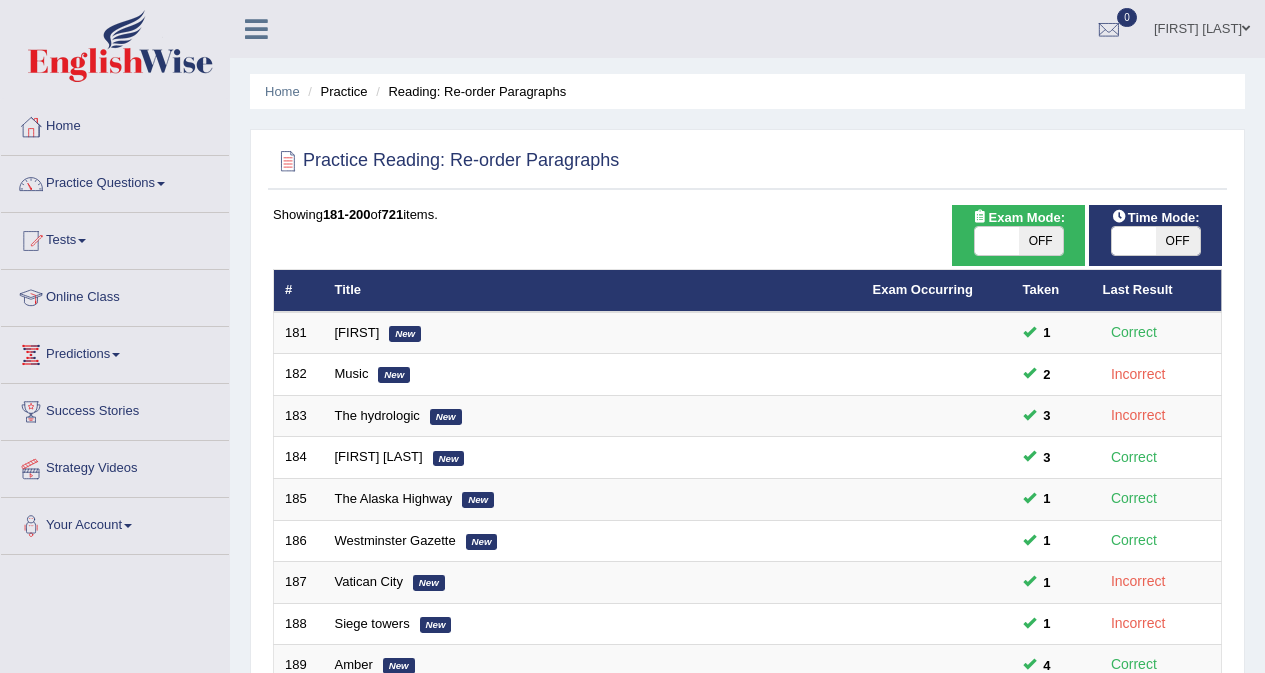 scroll, scrollTop: 0, scrollLeft: 0, axis: both 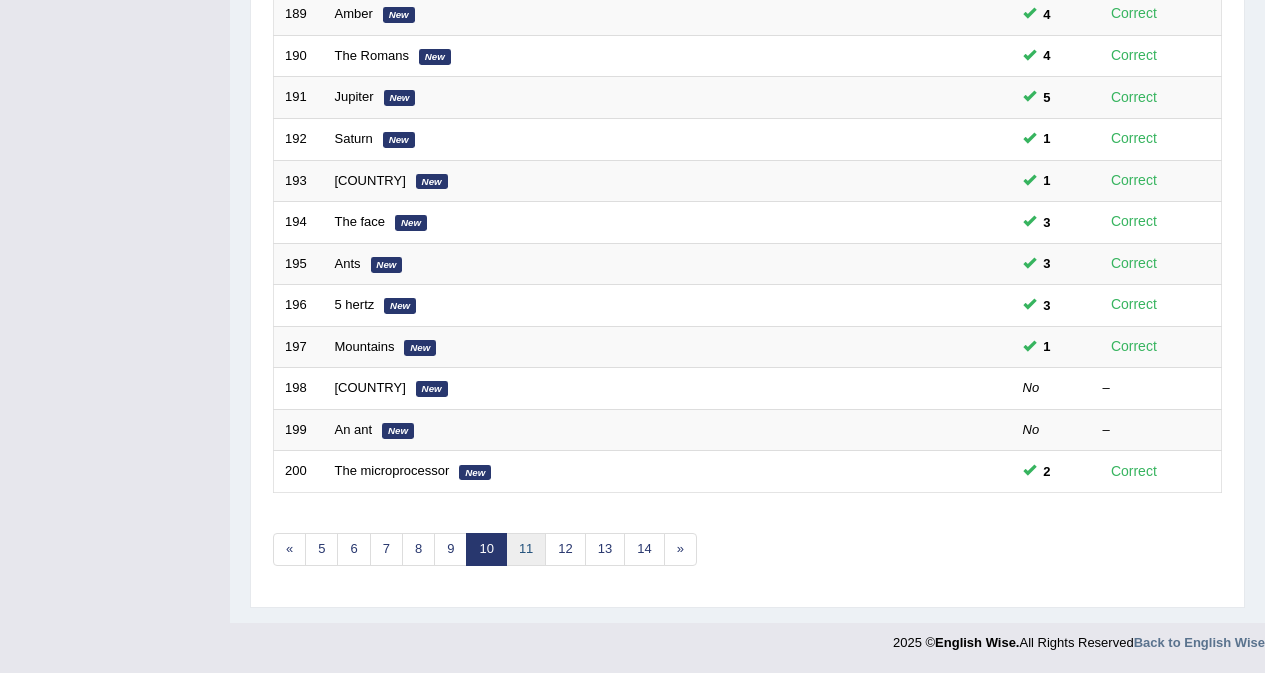 click on "11" at bounding box center [526, 549] 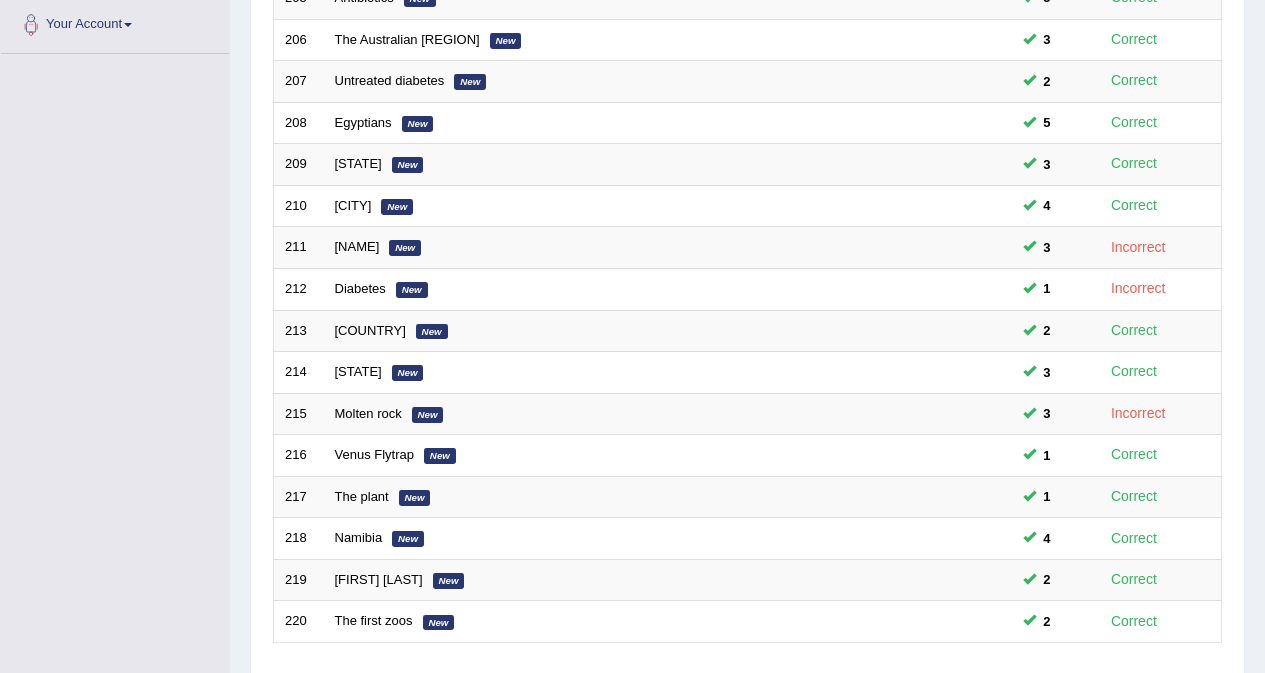 scroll, scrollTop: 0, scrollLeft: 0, axis: both 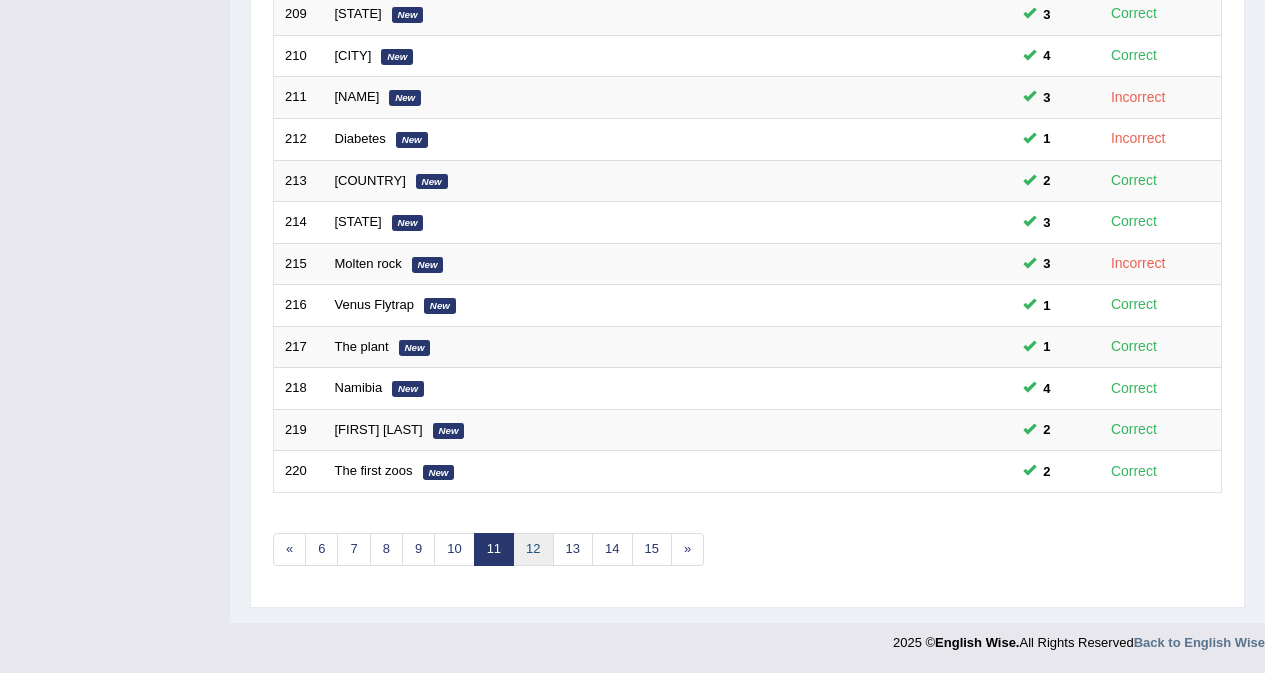 click on "12" at bounding box center (533, 549) 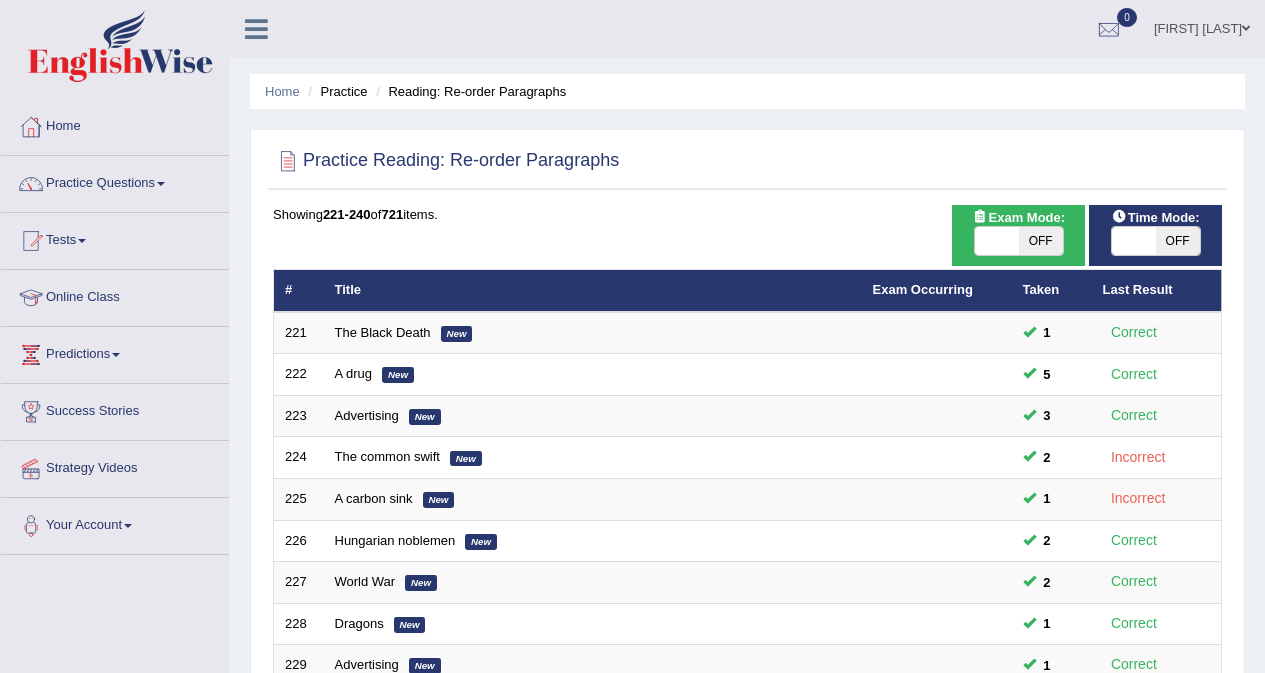 scroll, scrollTop: 540, scrollLeft: 0, axis: vertical 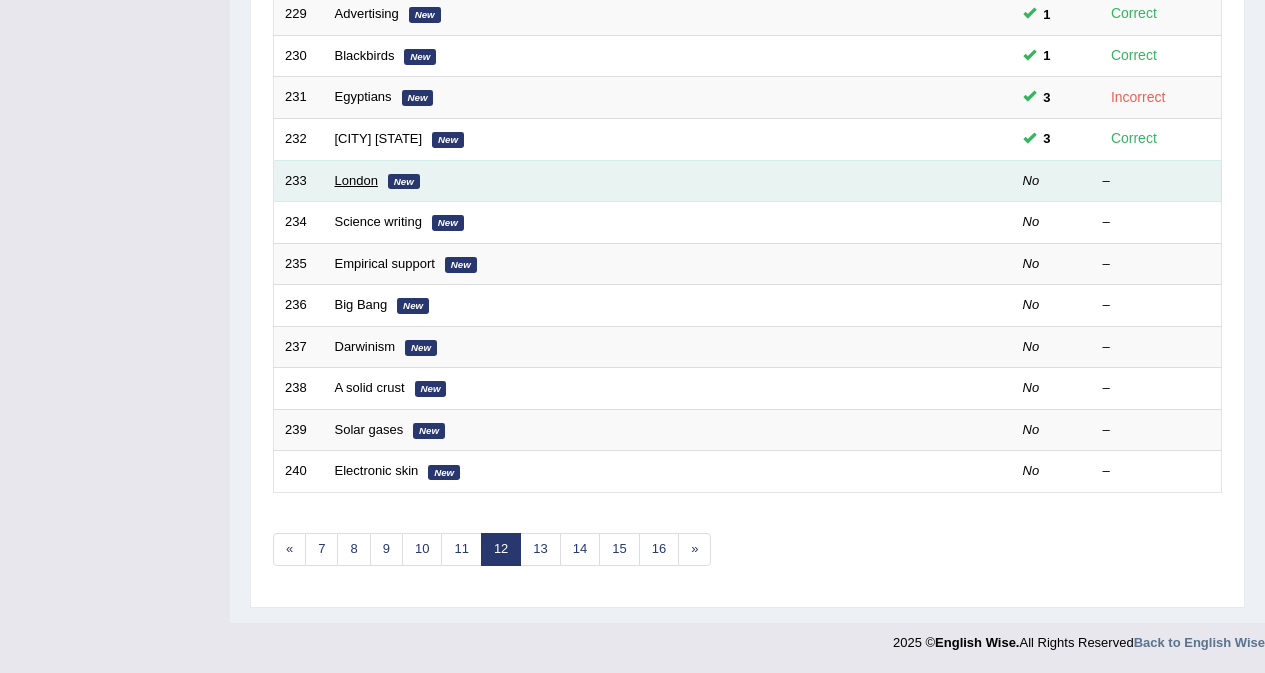 click on "London" at bounding box center [356, 180] 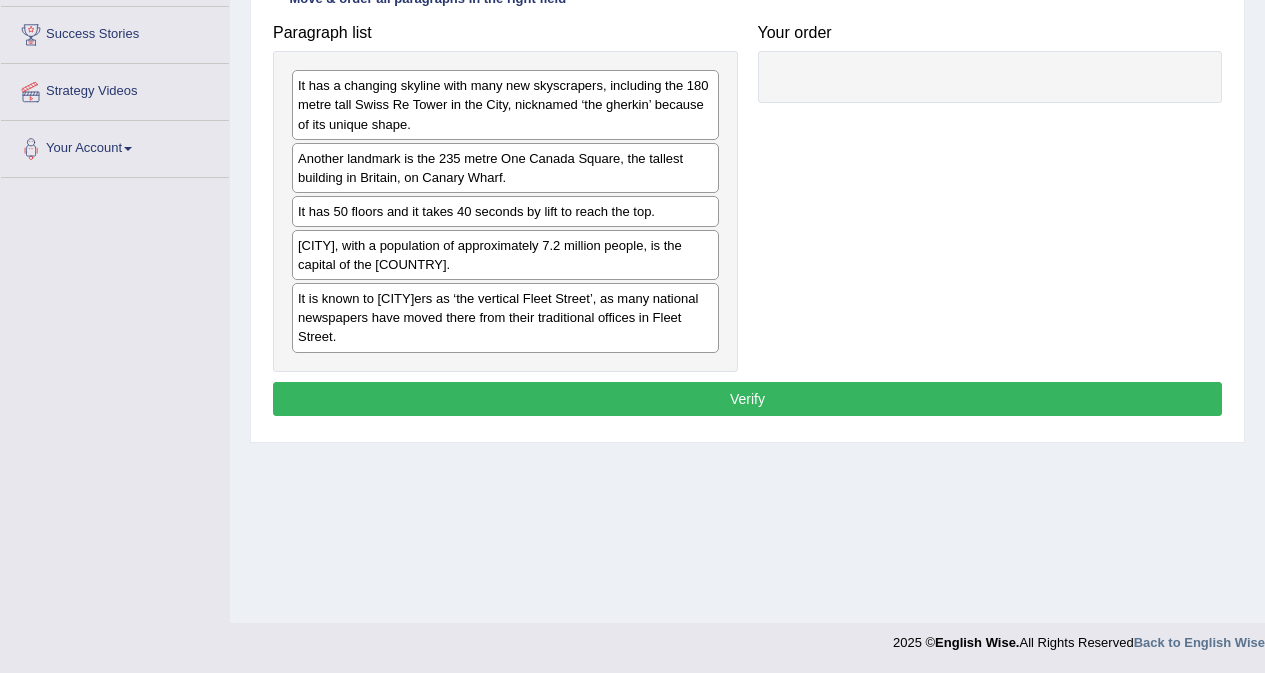 scroll, scrollTop: 0, scrollLeft: 0, axis: both 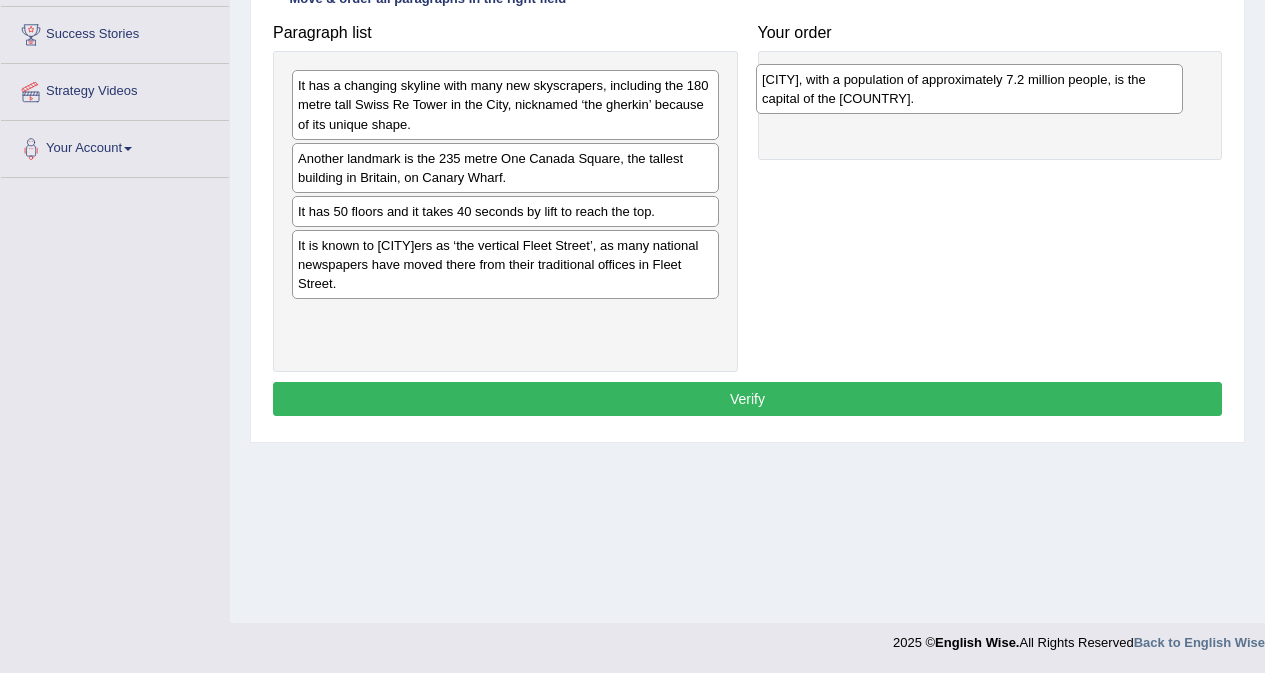 drag, startPoint x: 404, startPoint y: 258, endPoint x: 868, endPoint y: 92, distance: 492.80017 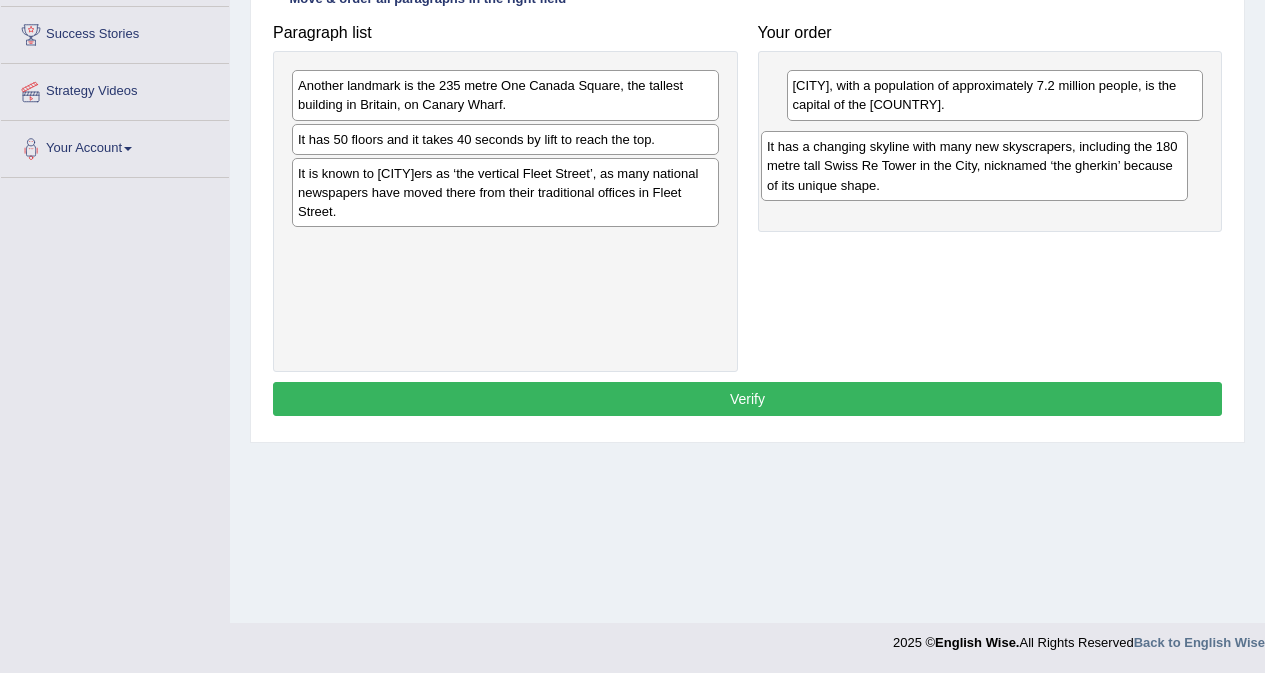 drag, startPoint x: 505, startPoint y: 115, endPoint x: 974, endPoint y: 176, distance: 472.95032 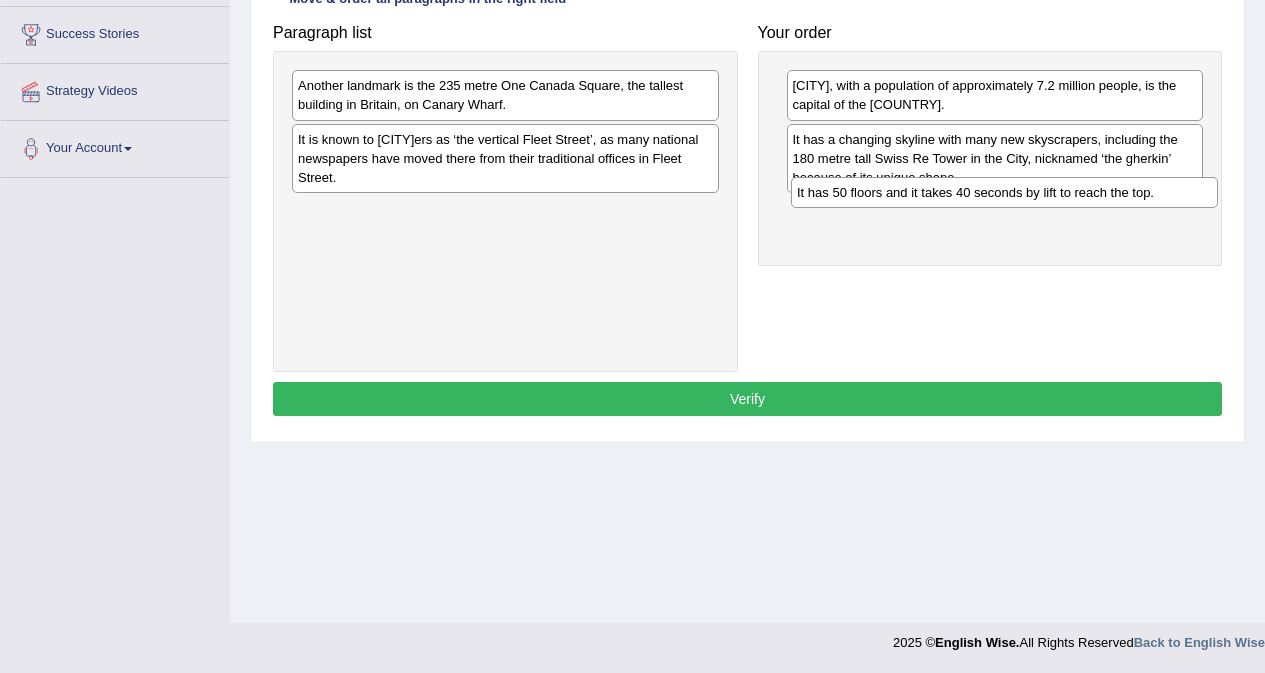 drag, startPoint x: 445, startPoint y: 140, endPoint x: 942, endPoint y: 192, distance: 499.71292 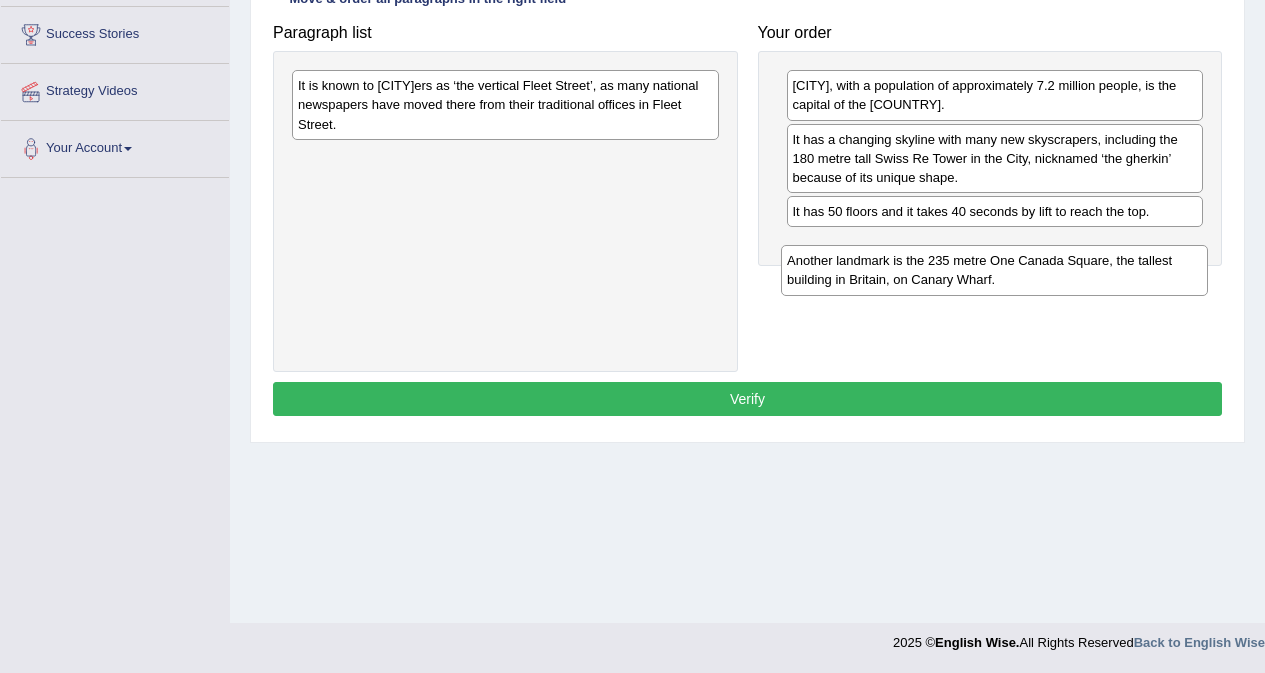 drag, startPoint x: 459, startPoint y: 97, endPoint x: 945, endPoint y: 270, distance: 515.87305 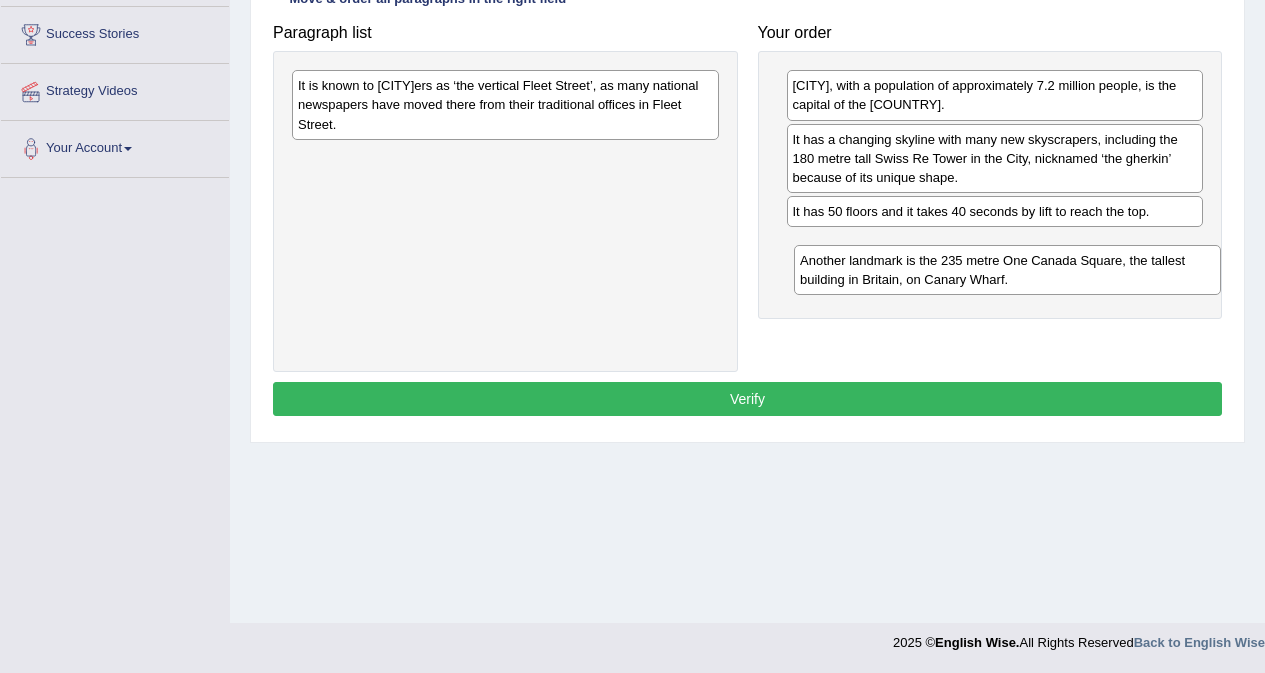 drag, startPoint x: 434, startPoint y: 160, endPoint x: 936, endPoint y: 262, distance: 512.25775 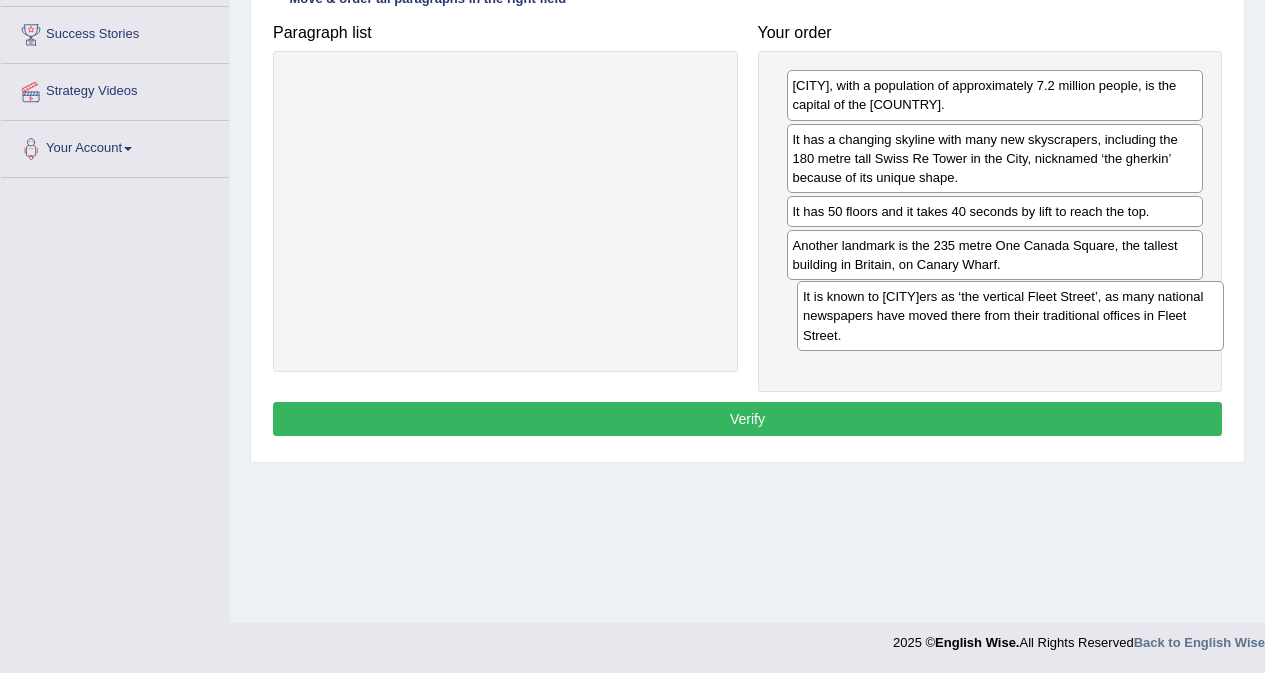 drag, startPoint x: 526, startPoint y: 102, endPoint x: 1030, endPoint y: 313, distance: 546.3854 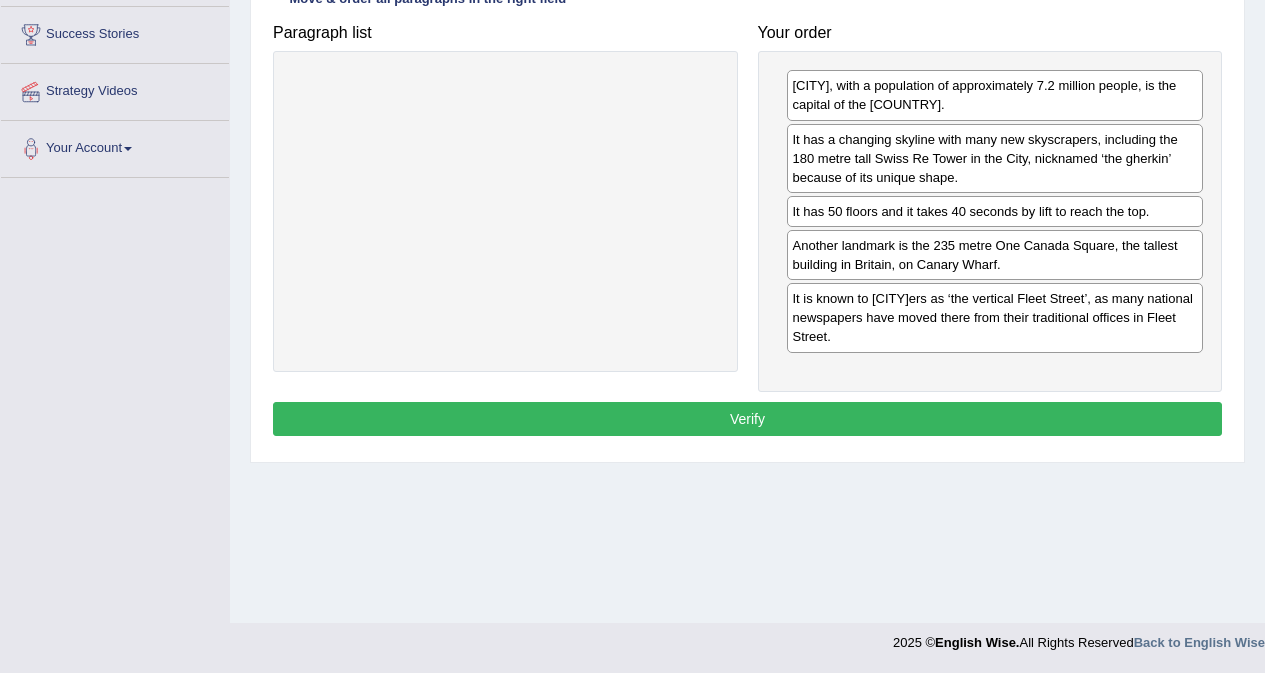 click on "Verify" at bounding box center (747, 419) 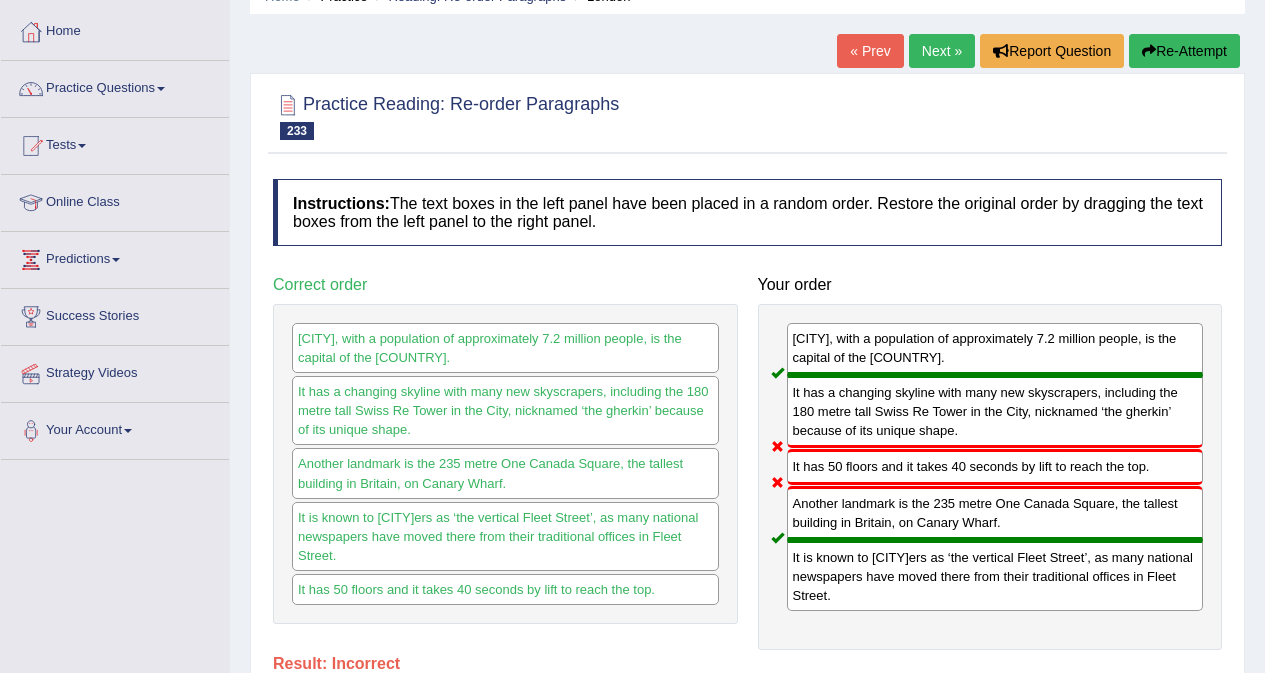 scroll, scrollTop: 0, scrollLeft: 0, axis: both 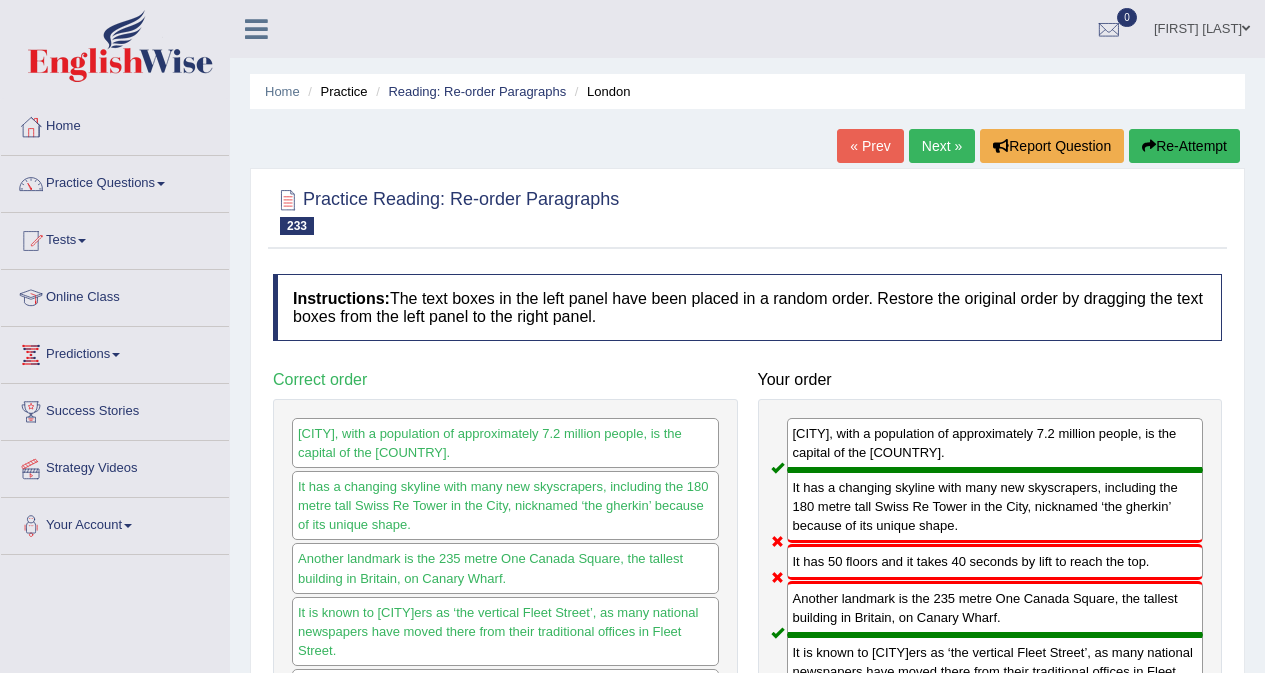 click on "Re-Attempt" at bounding box center [1184, 146] 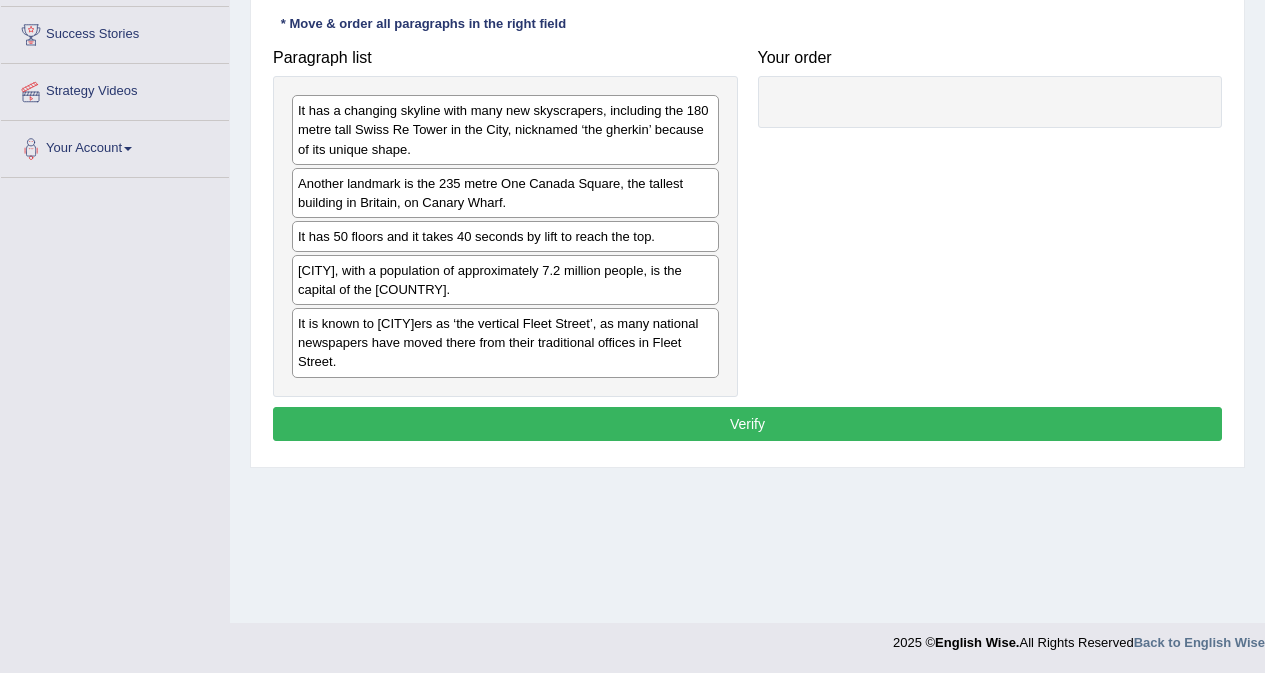 scroll, scrollTop: 377, scrollLeft: 0, axis: vertical 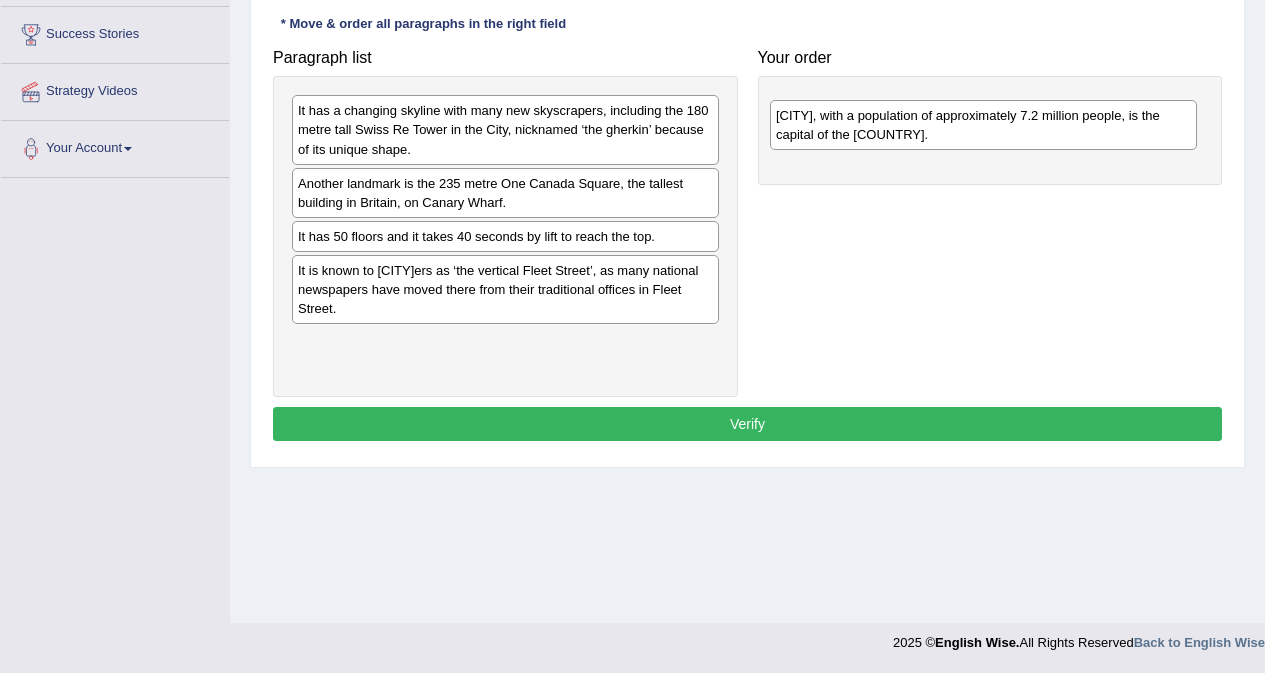 drag, startPoint x: 395, startPoint y: 279, endPoint x: 873, endPoint y: 124, distance: 502.50275 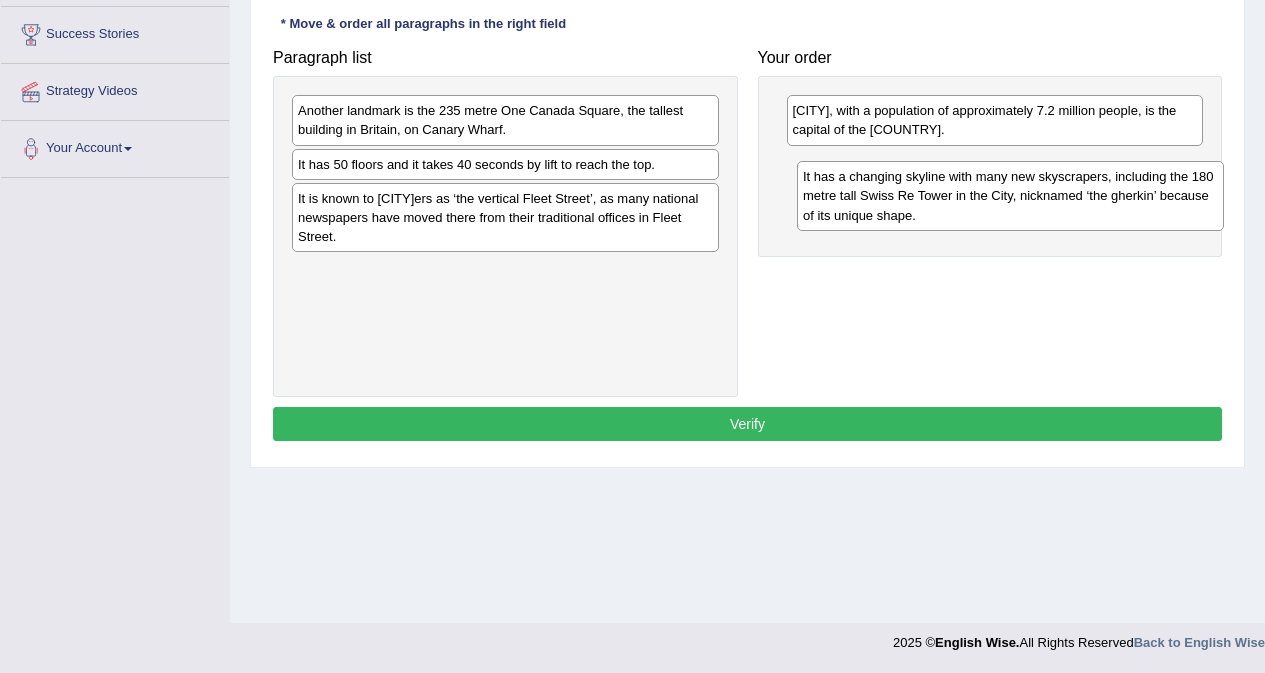 drag, startPoint x: 392, startPoint y: 132, endPoint x: 895, endPoint y: 194, distance: 506.80667 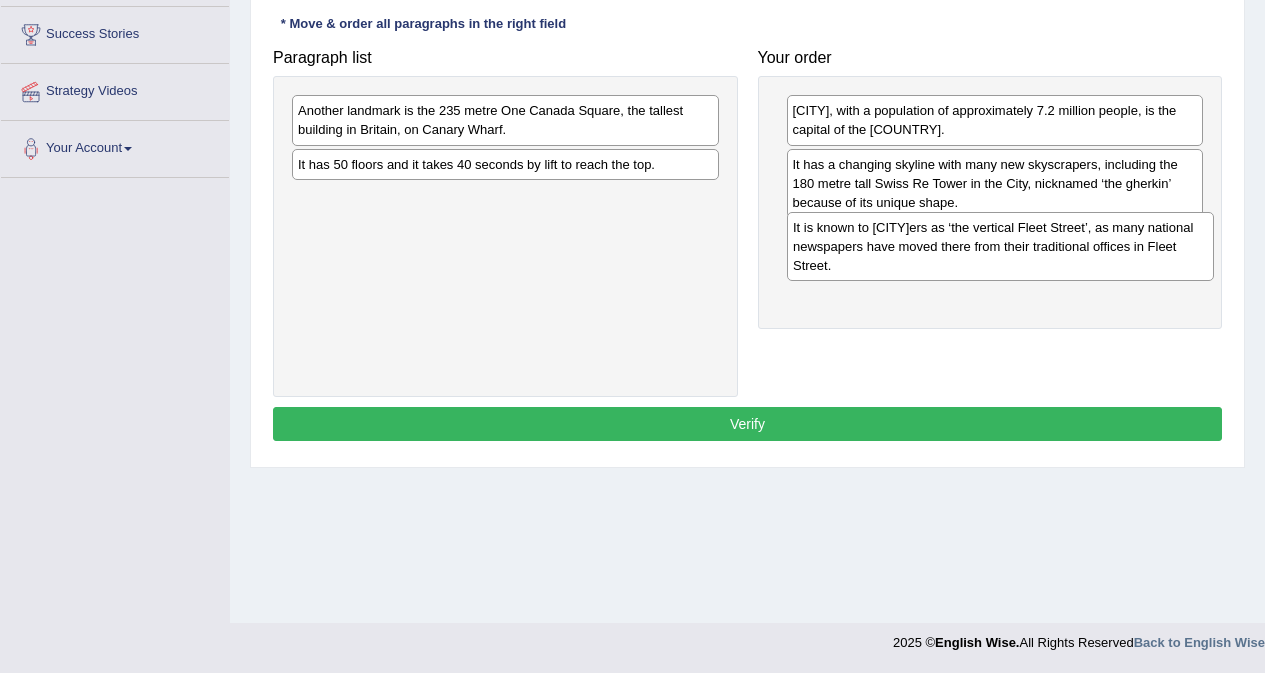 drag, startPoint x: 461, startPoint y: 210, endPoint x: 954, endPoint y: 240, distance: 493.91193 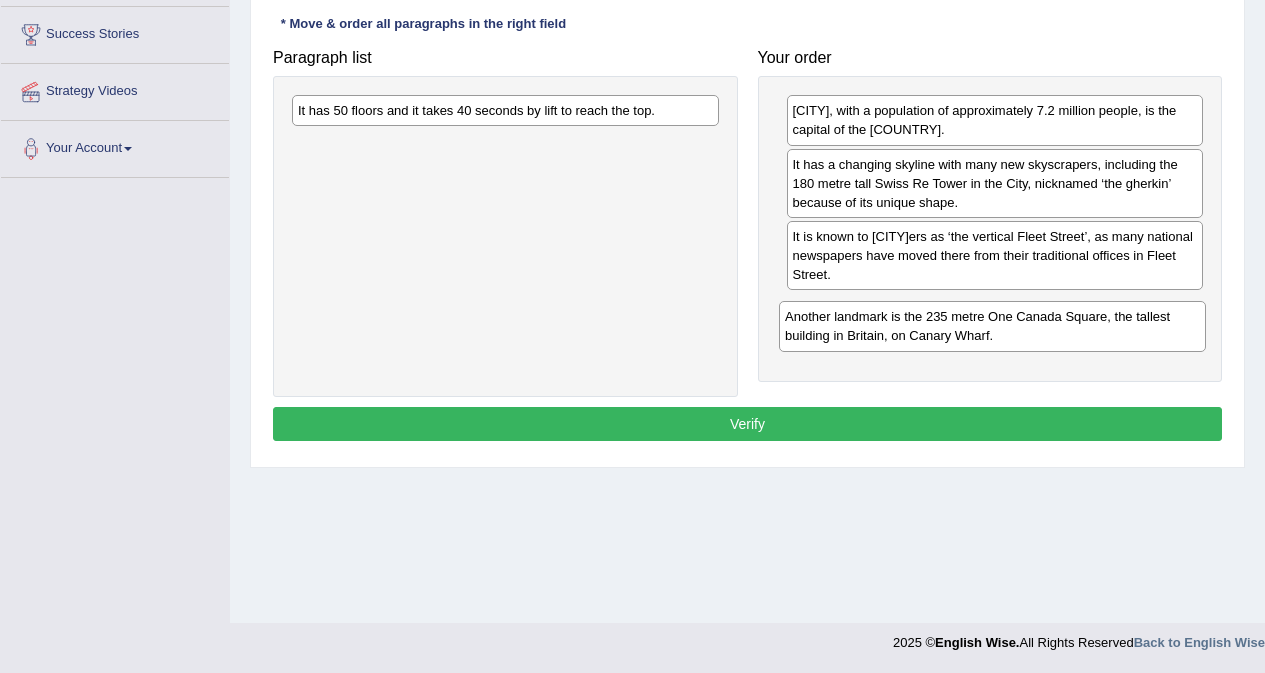drag, startPoint x: 464, startPoint y: 118, endPoint x: 951, endPoint y: 324, distance: 528.7769 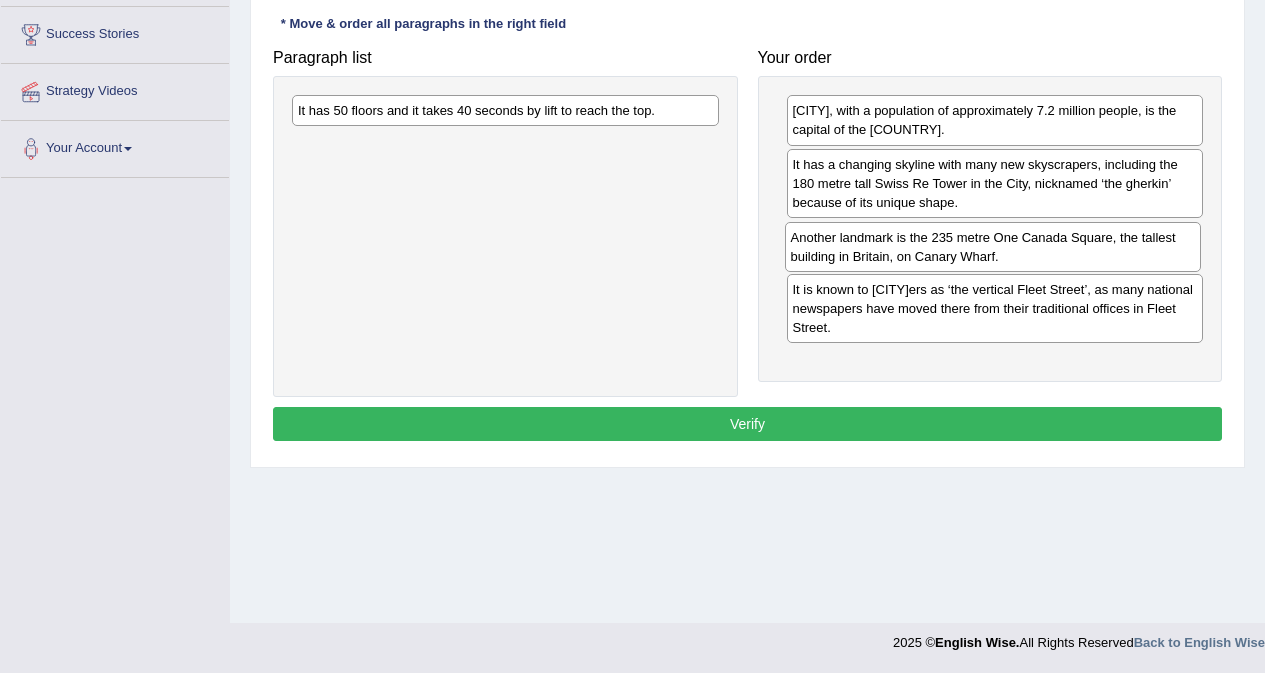 drag, startPoint x: 951, startPoint y: 324, endPoint x: 949, endPoint y: 253, distance: 71.02816 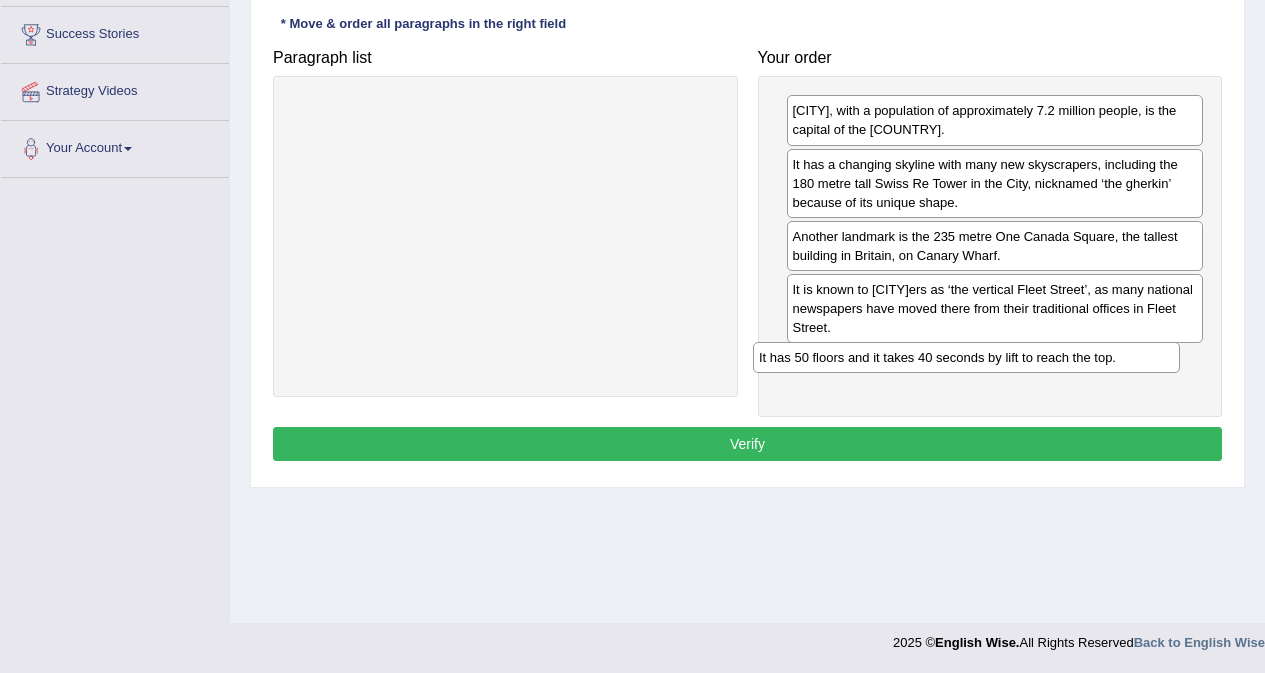 drag, startPoint x: 497, startPoint y: 107, endPoint x: 972, endPoint y: 353, distance: 534.9215 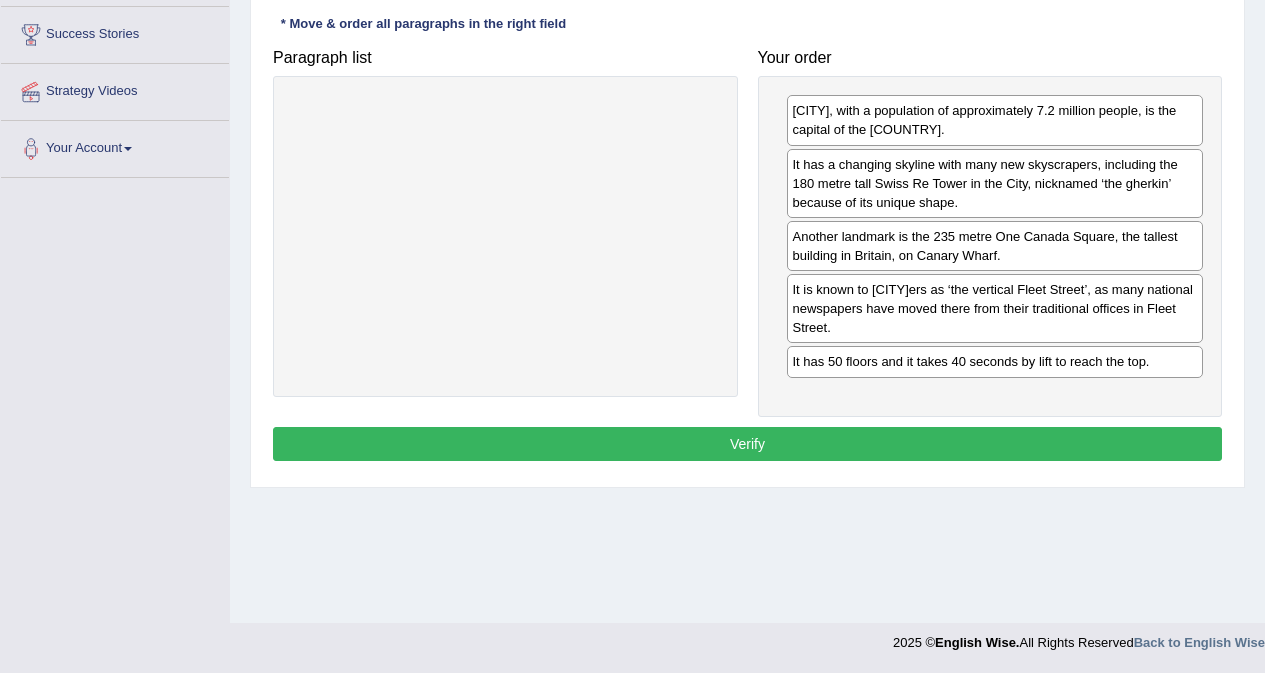 click on "Verify" at bounding box center [747, 444] 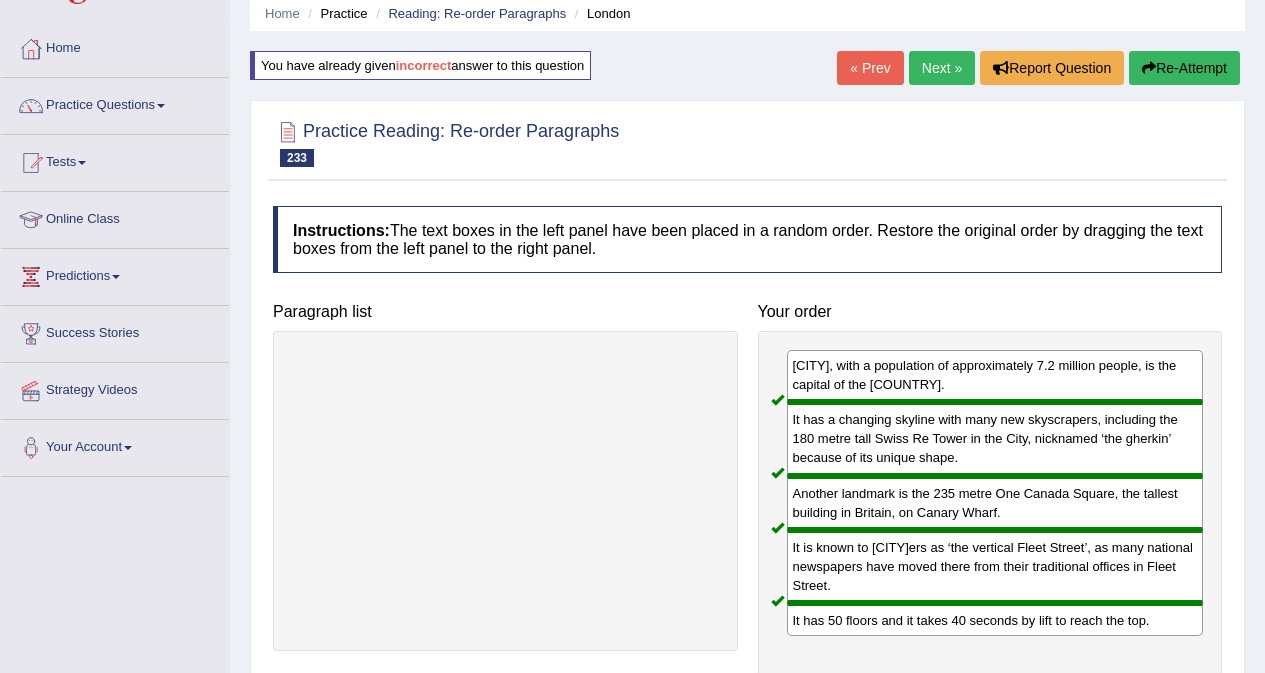 scroll, scrollTop: 77, scrollLeft: 0, axis: vertical 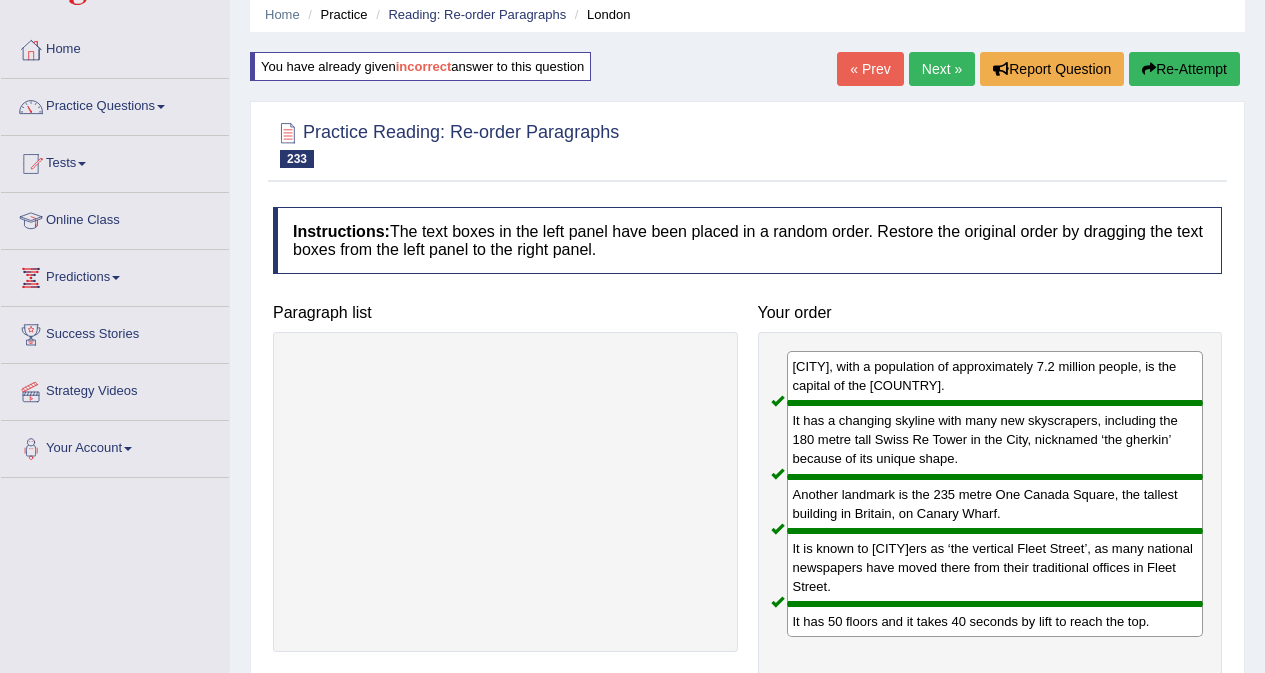 click on "Next »" at bounding box center [942, 69] 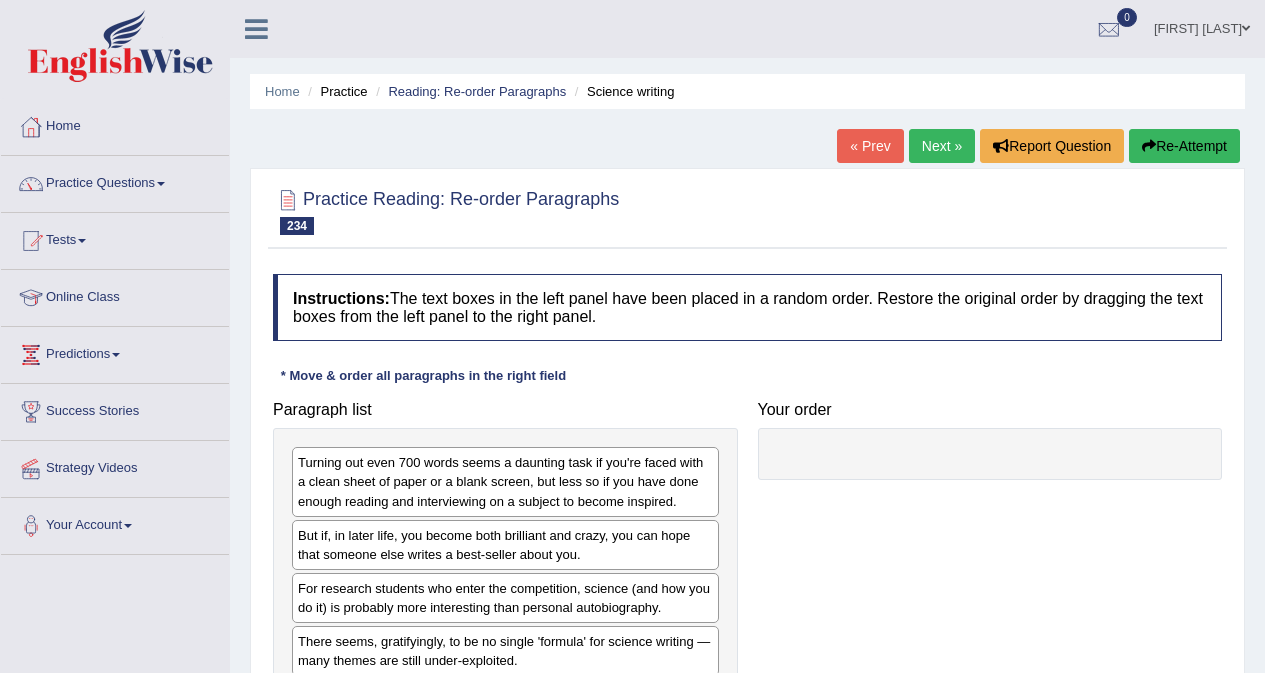 scroll, scrollTop: 0, scrollLeft: 0, axis: both 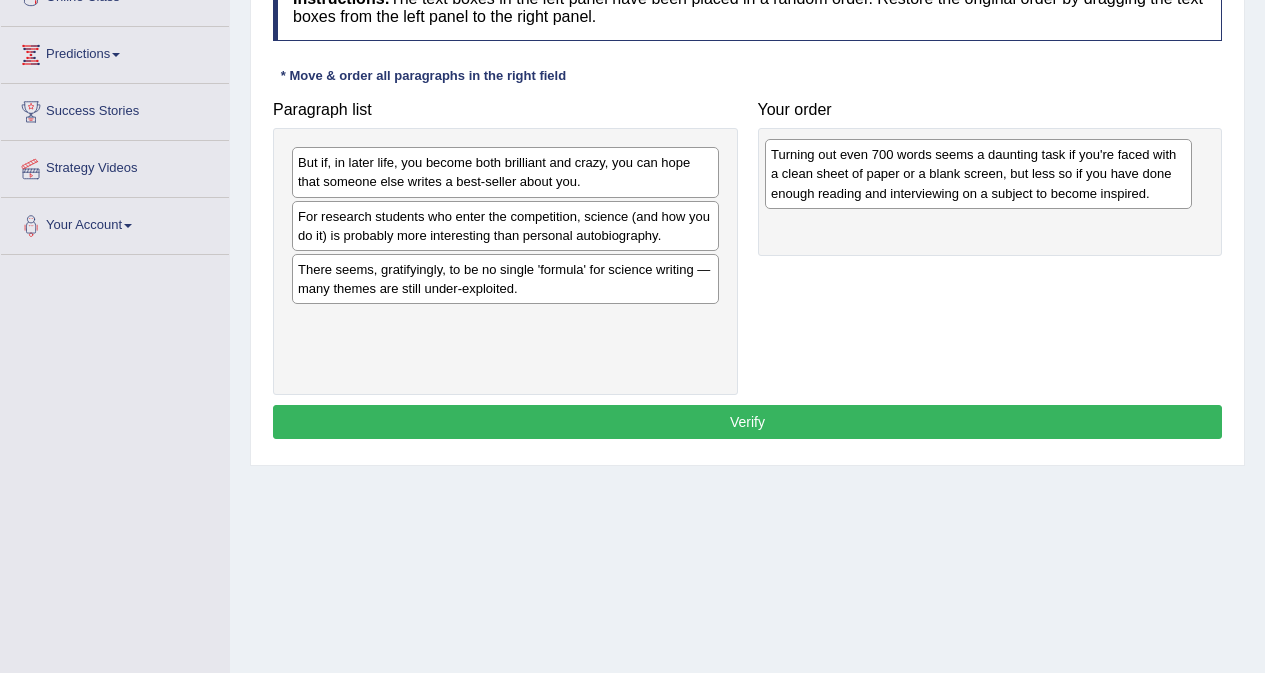 drag, startPoint x: 385, startPoint y: 191, endPoint x: 858, endPoint y: 183, distance: 473.06766 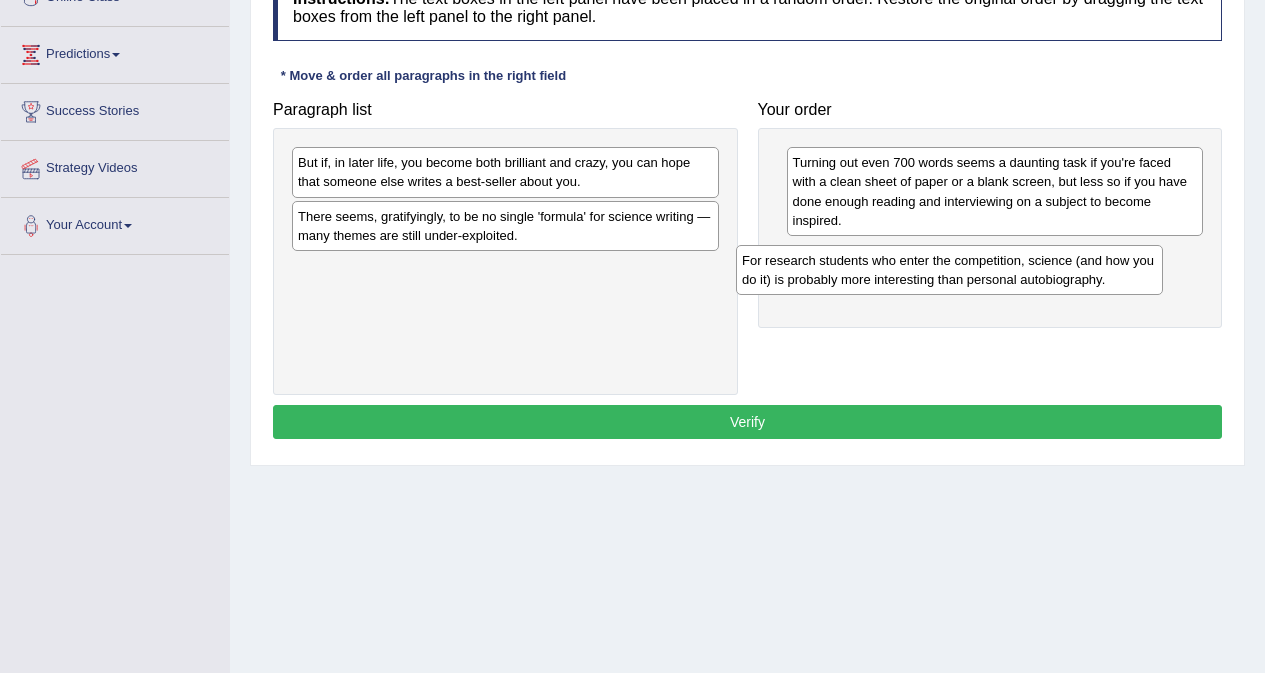 drag, startPoint x: 493, startPoint y: 228, endPoint x: 937, endPoint y: 272, distance: 446.17487 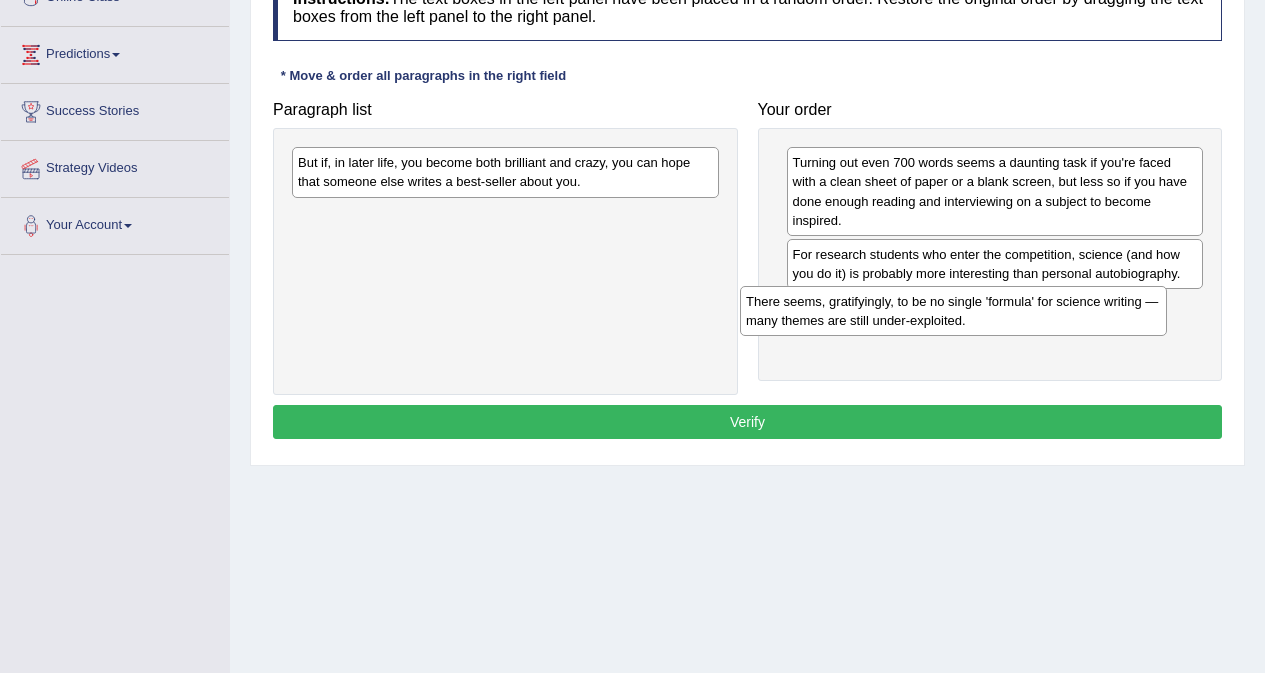 drag, startPoint x: 480, startPoint y: 230, endPoint x: 928, endPoint y: 315, distance: 455.9923 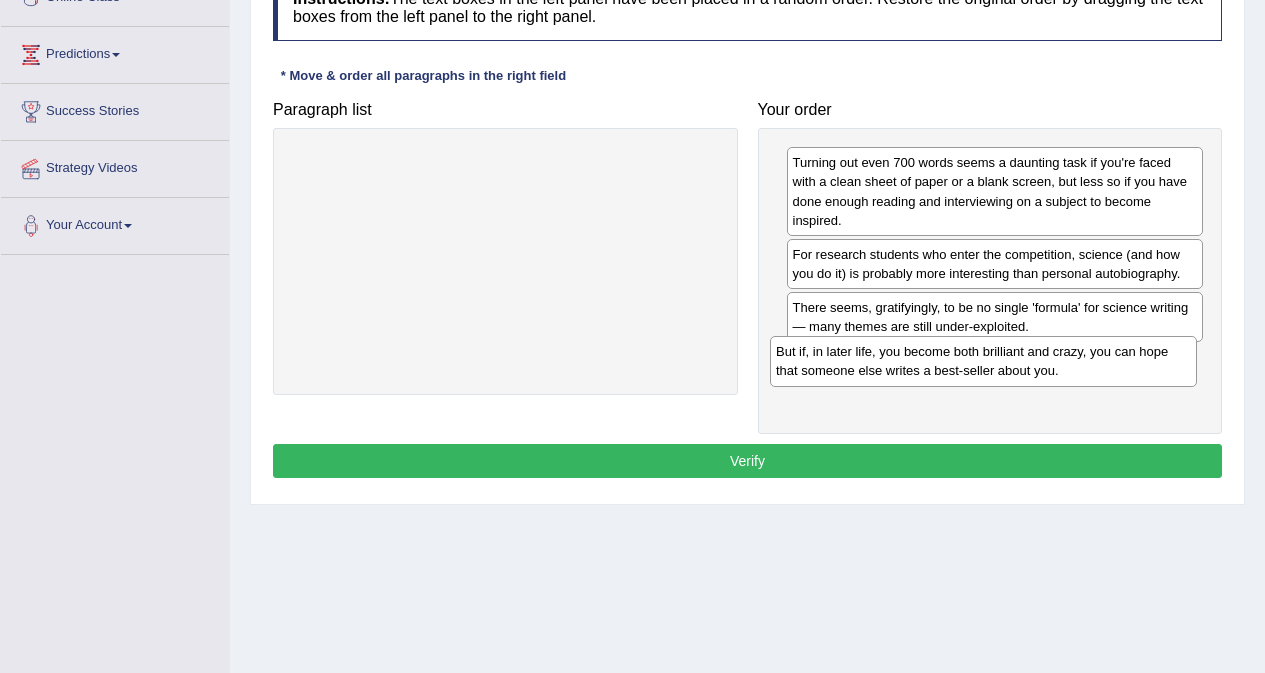 drag, startPoint x: 457, startPoint y: 175, endPoint x: 935, endPoint y: 364, distance: 514.0087 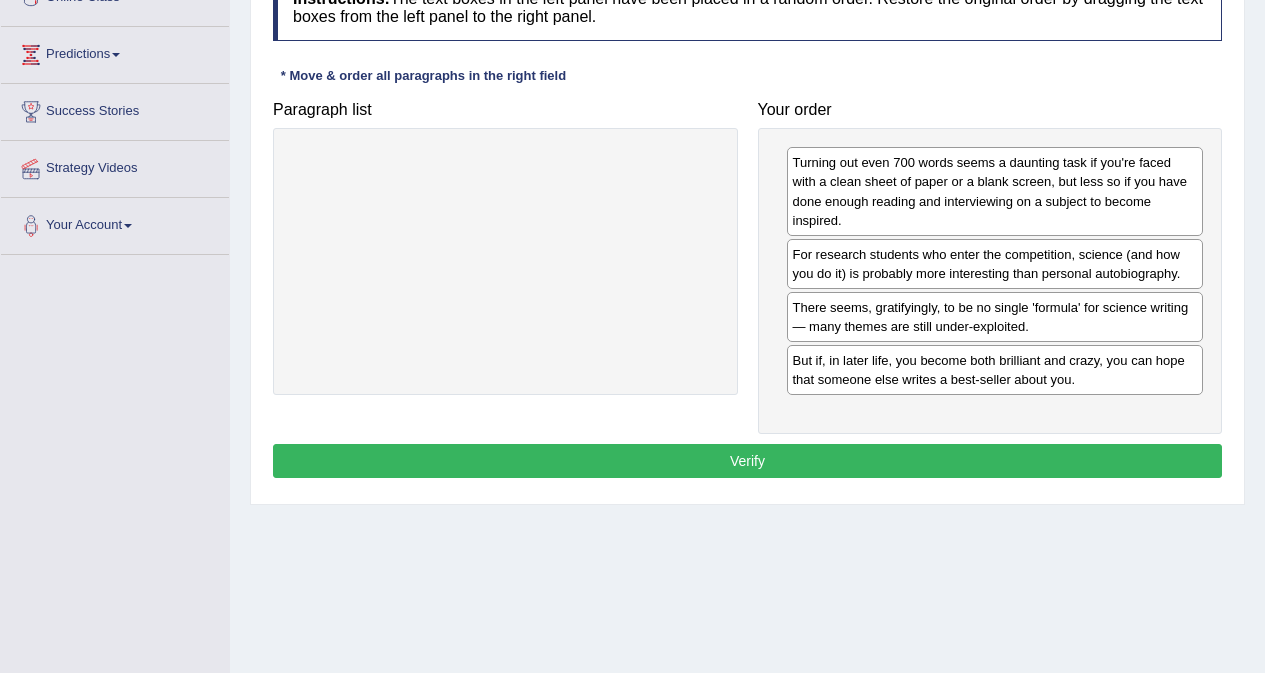 click on "Verify" at bounding box center [747, 461] 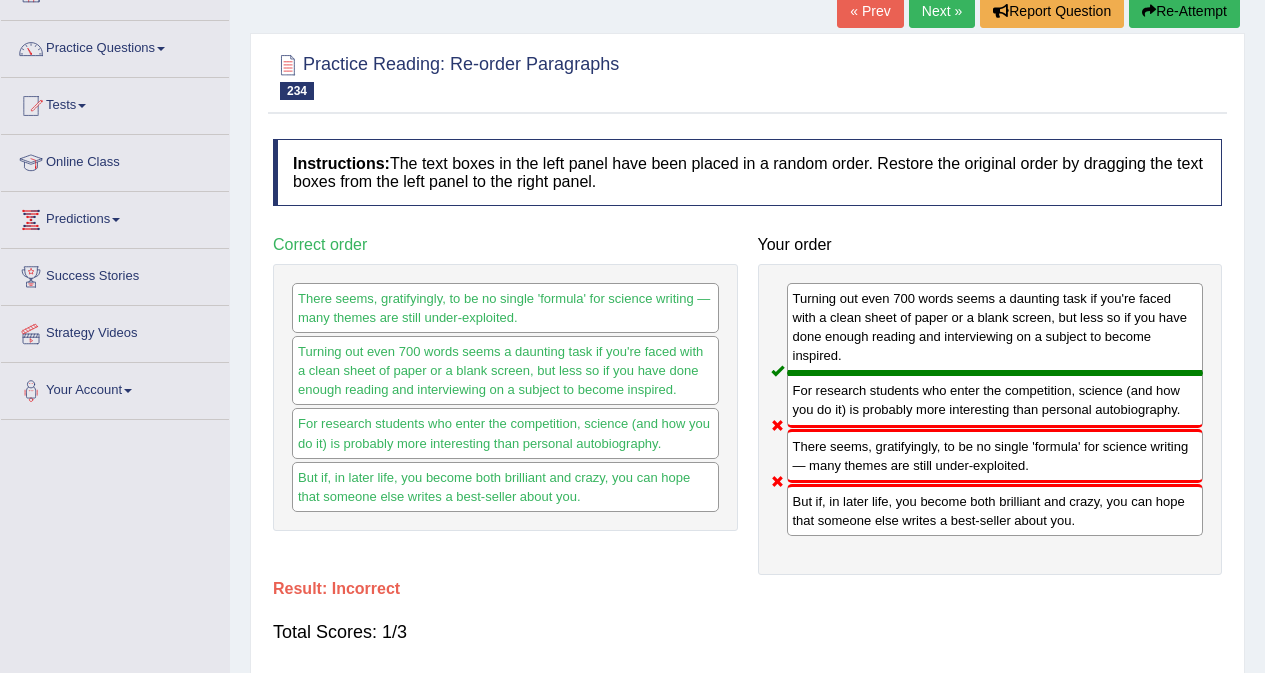 scroll, scrollTop: 100, scrollLeft: 0, axis: vertical 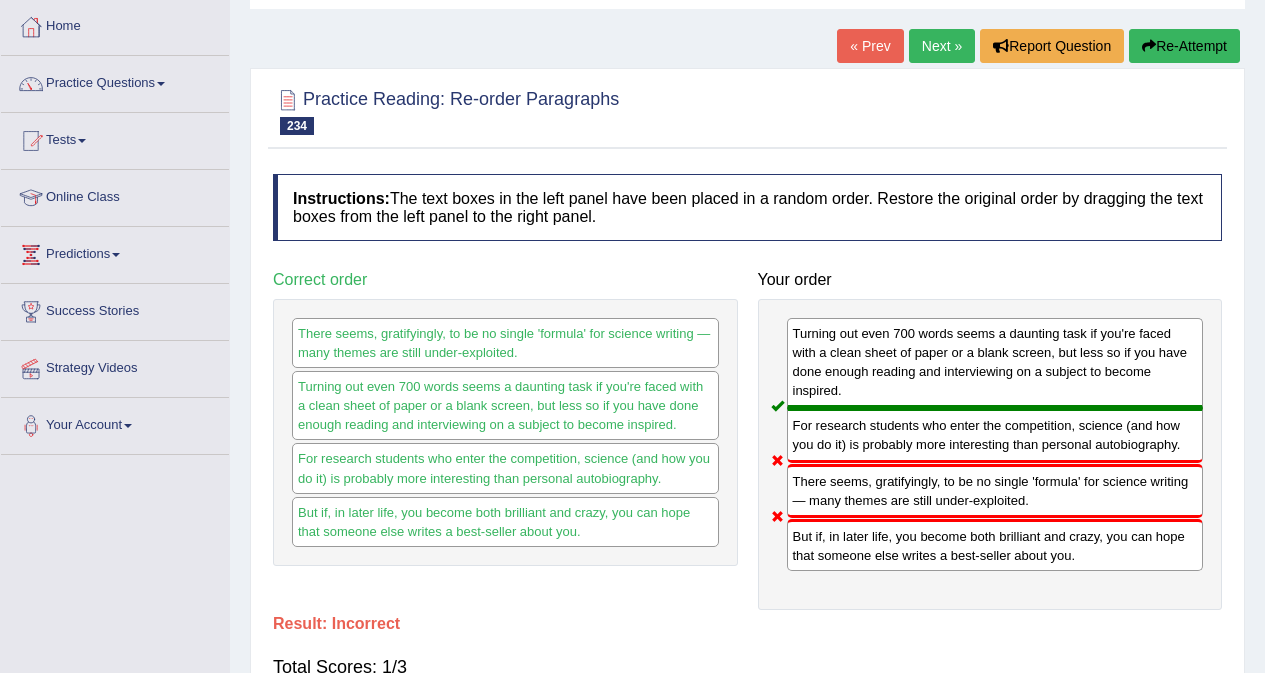 click on "Re-Attempt" at bounding box center (1184, 46) 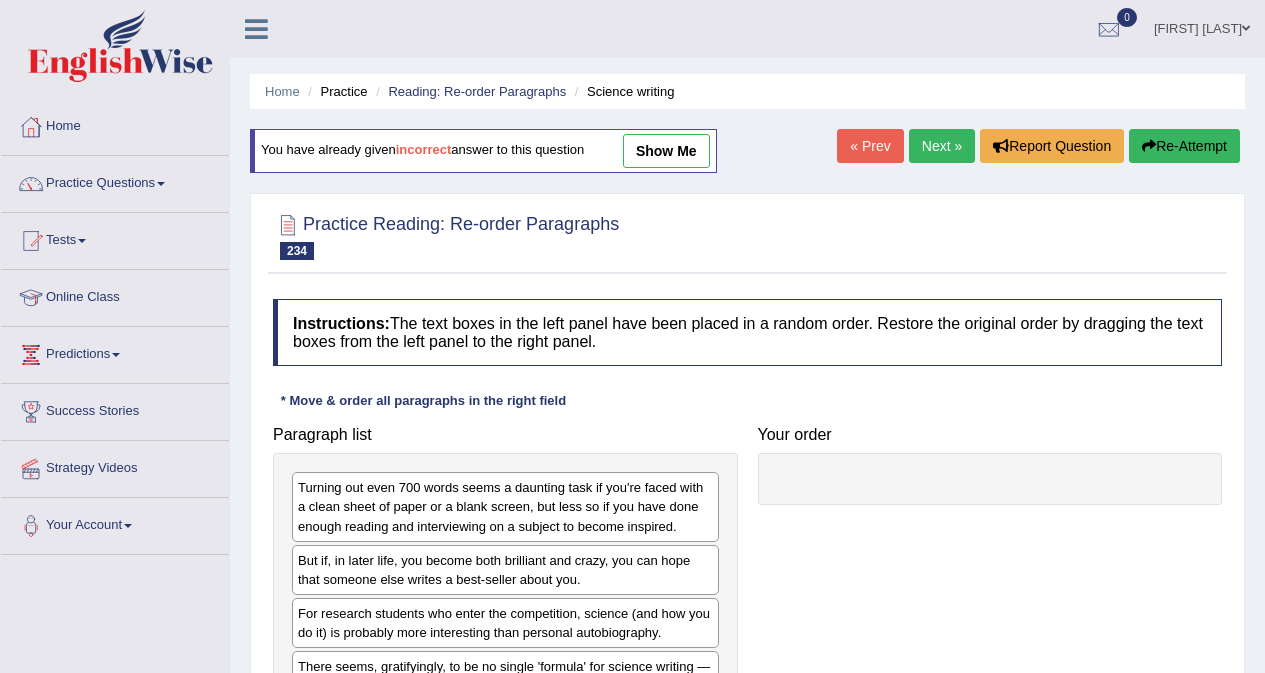 scroll, scrollTop: 100, scrollLeft: 0, axis: vertical 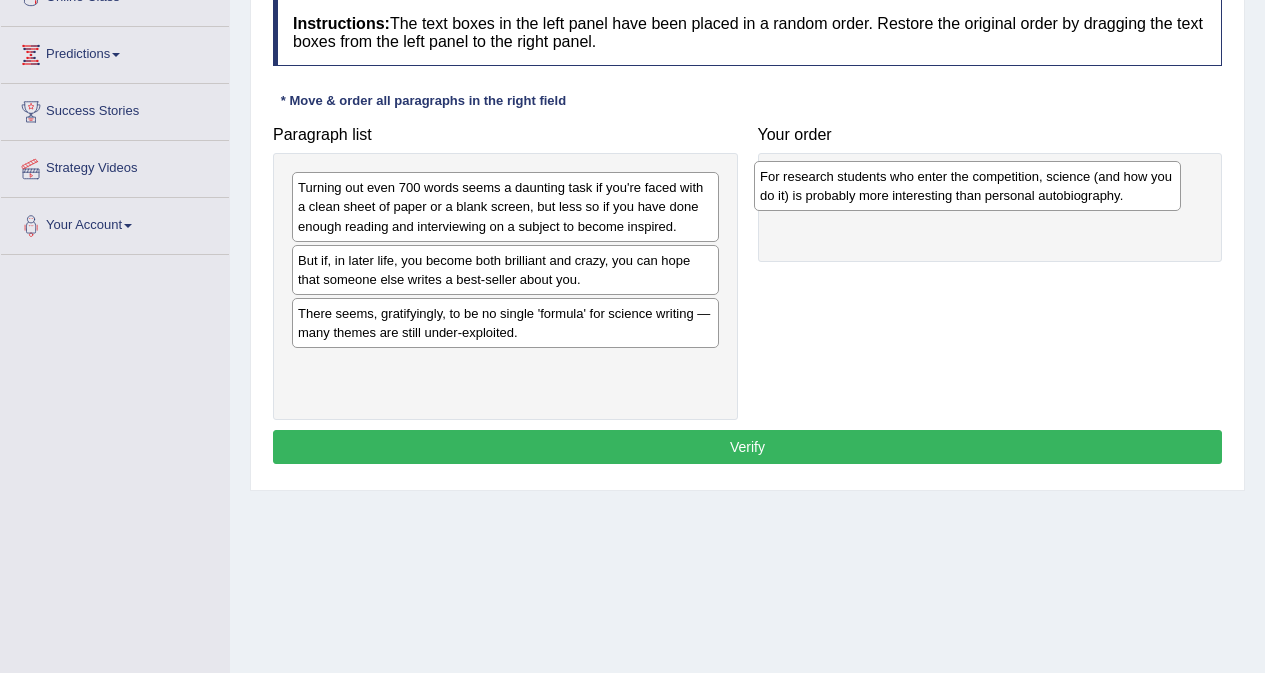drag, startPoint x: 473, startPoint y: 326, endPoint x: 935, endPoint y: 189, distance: 481.88483 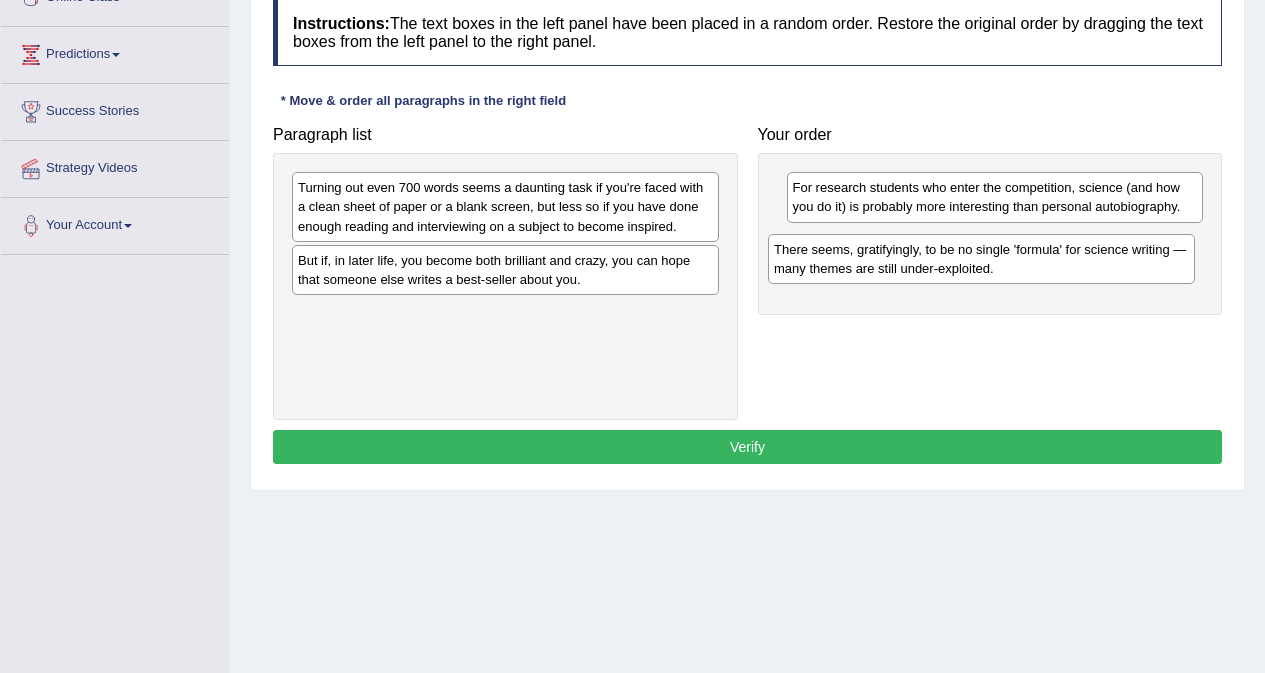 drag, startPoint x: 453, startPoint y: 319, endPoint x: 929, endPoint y: 255, distance: 480.28326 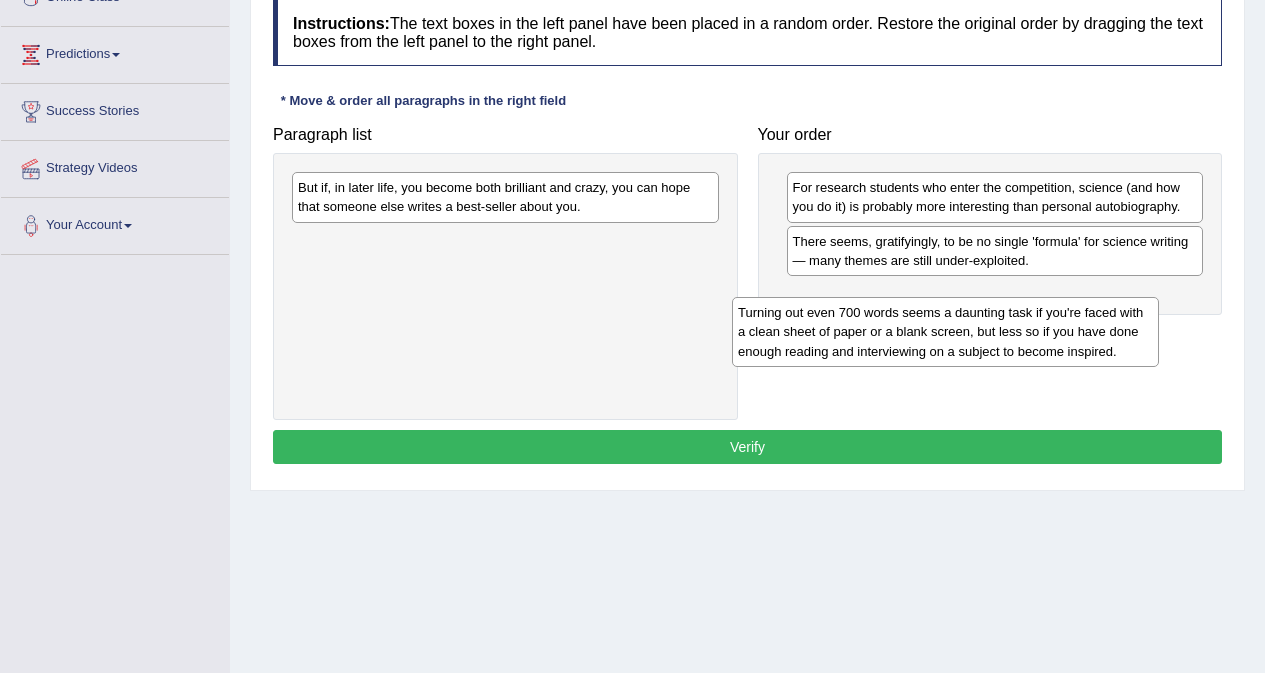drag, startPoint x: 458, startPoint y: 201, endPoint x: 900, endPoint y: 322, distance: 458.26303 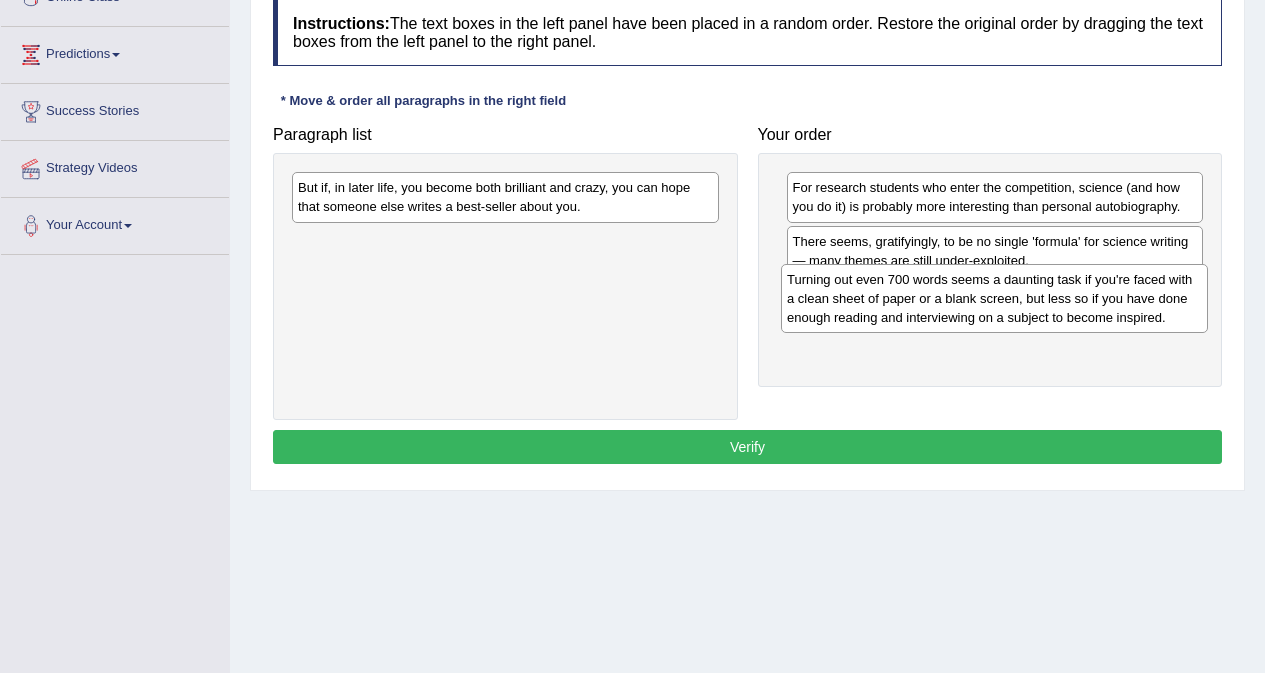 drag, startPoint x: 411, startPoint y: 263, endPoint x: 911, endPoint y: 299, distance: 501.2943 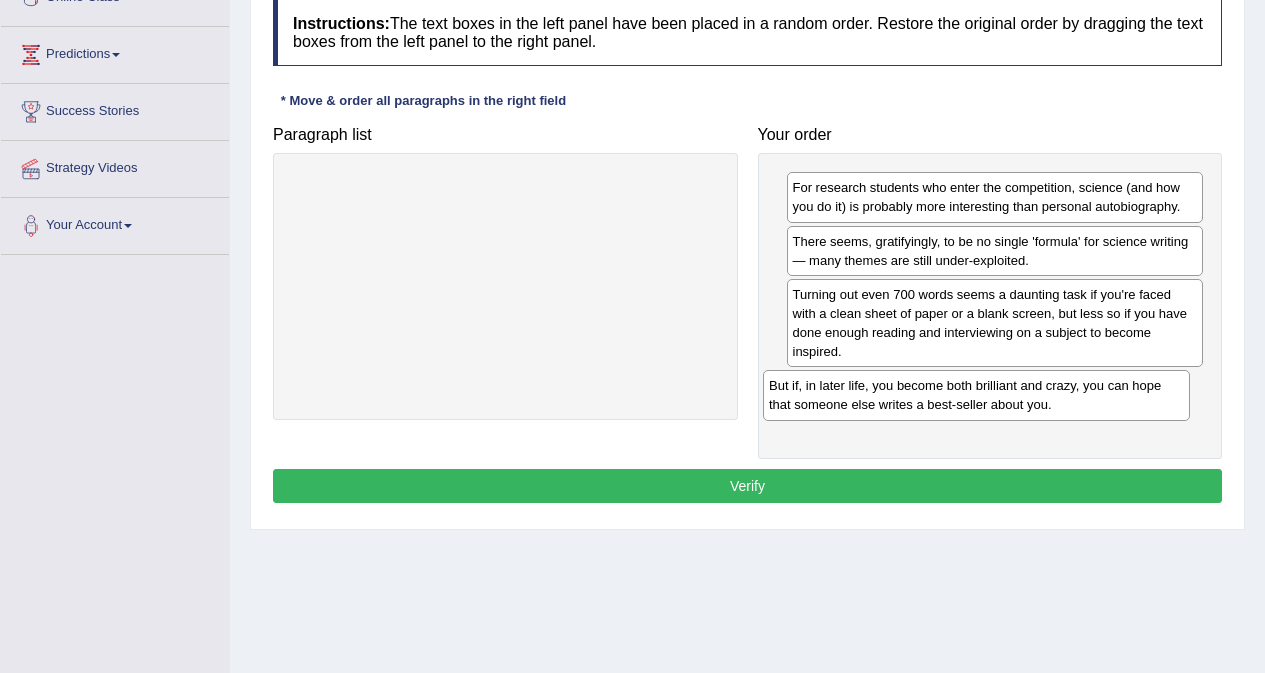 drag, startPoint x: 449, startPoint y: 193, endPoint x: 919, endPoint y: 381, distance: 506.2055 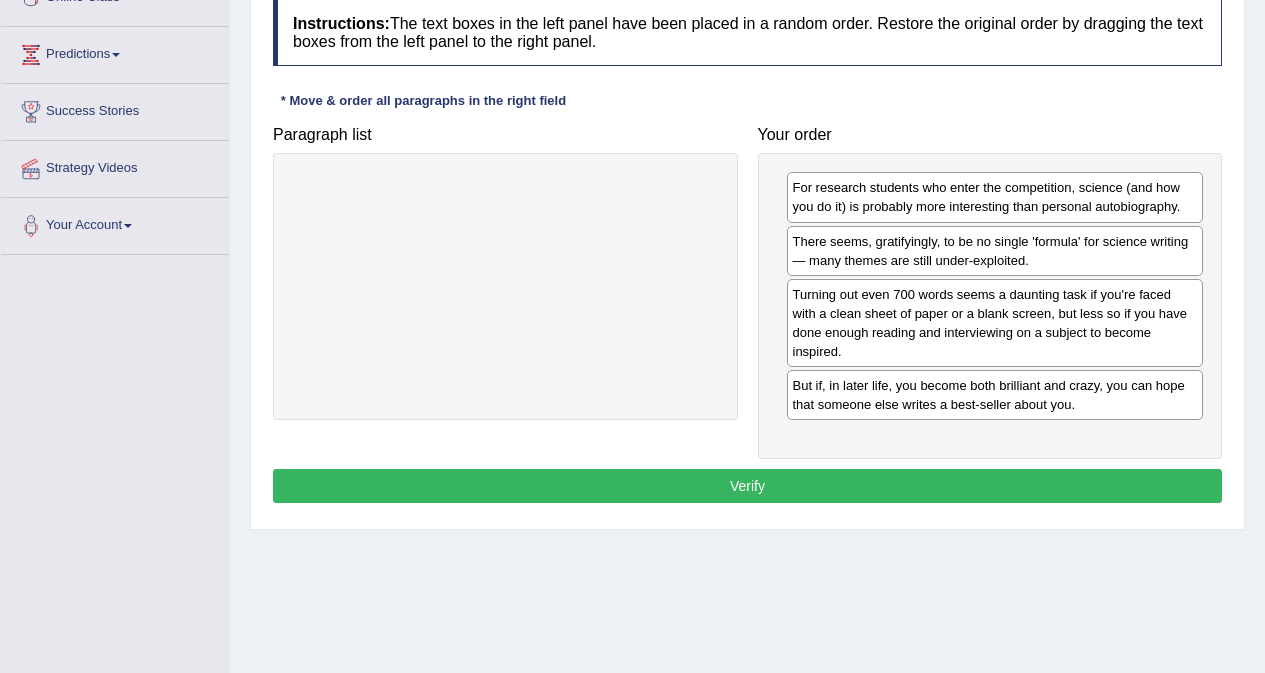 click on "Verify" at bounding box center (747, 486) 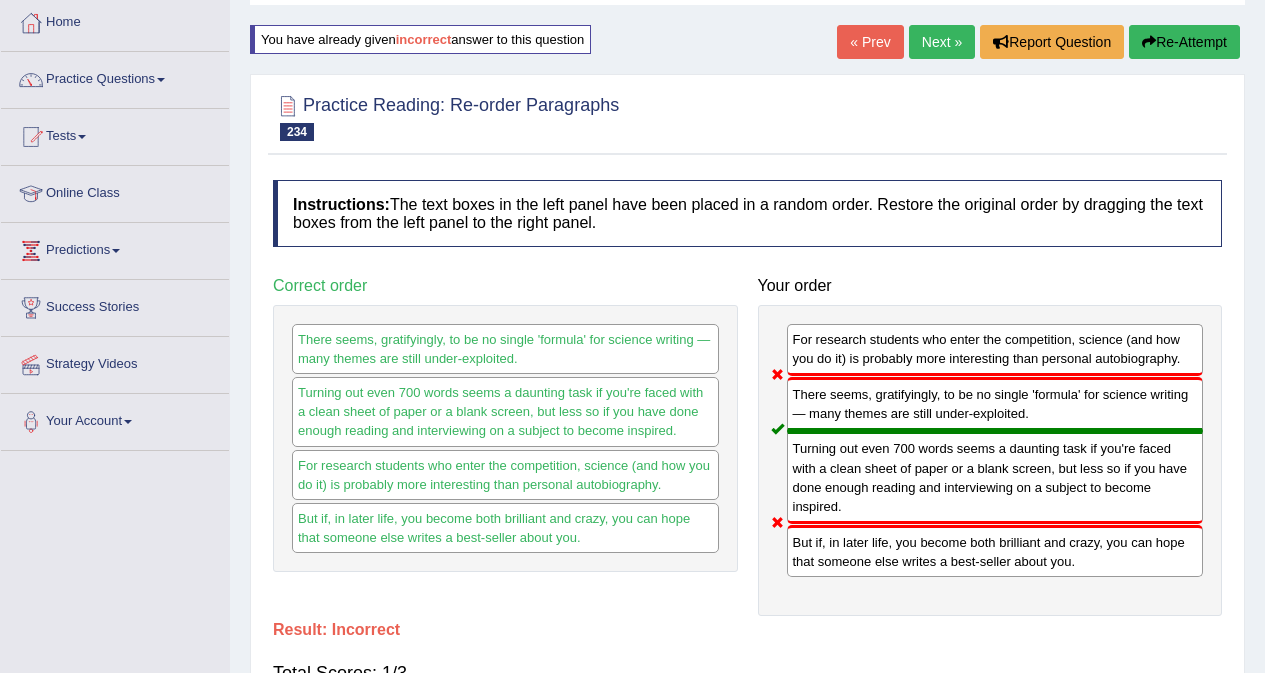 scroll, scrollTop: 100, scrollLeft: 0, axis: vertical 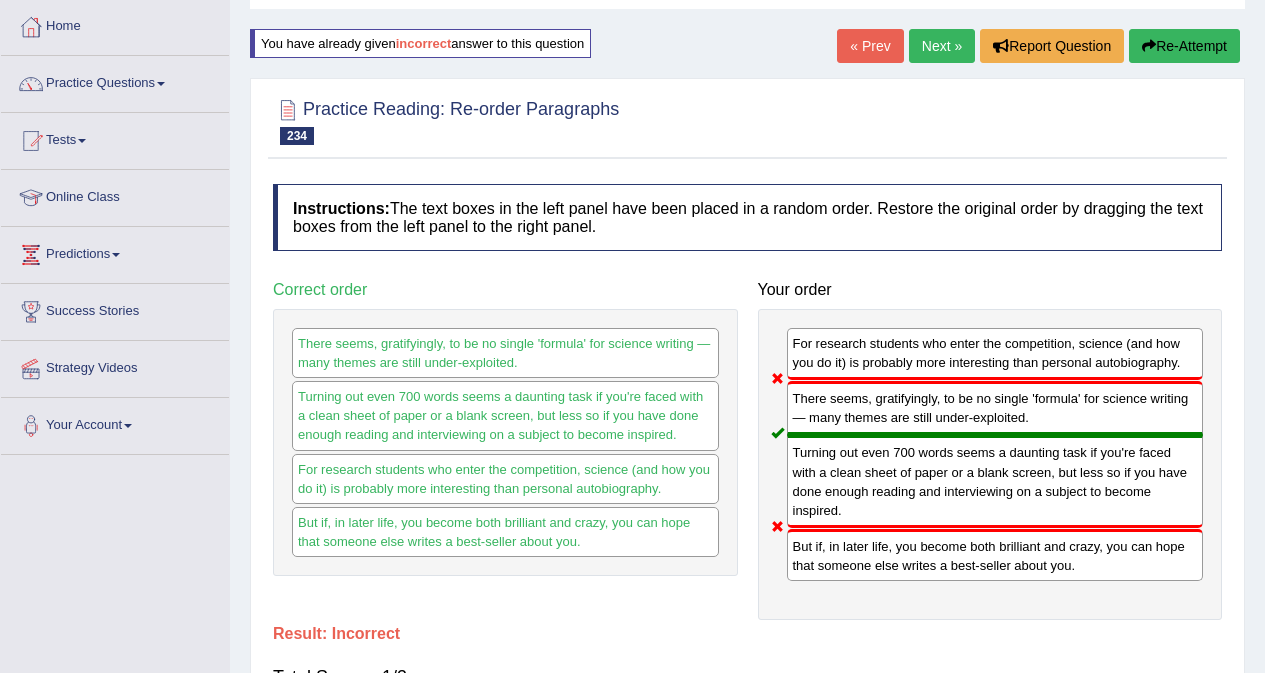 click on "Next »" at bounding box center [942, 46] 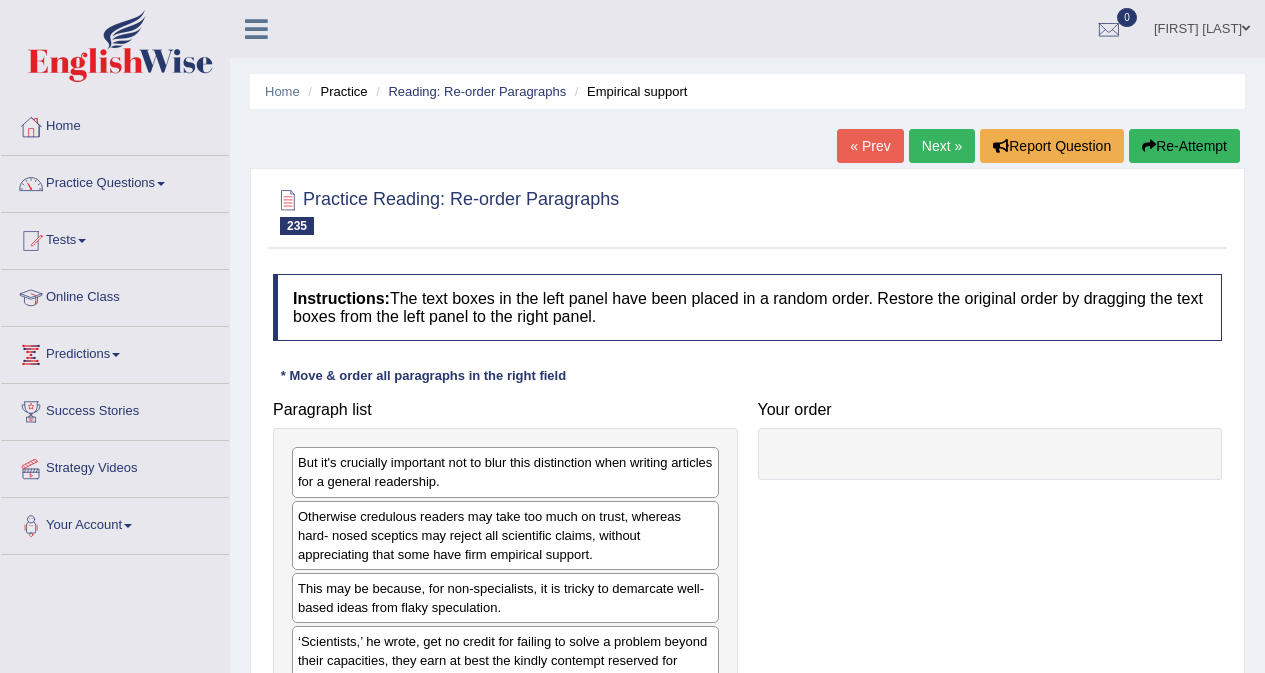 scroll, scrollTop: 300, scrollLeft: 0, axis: vertical 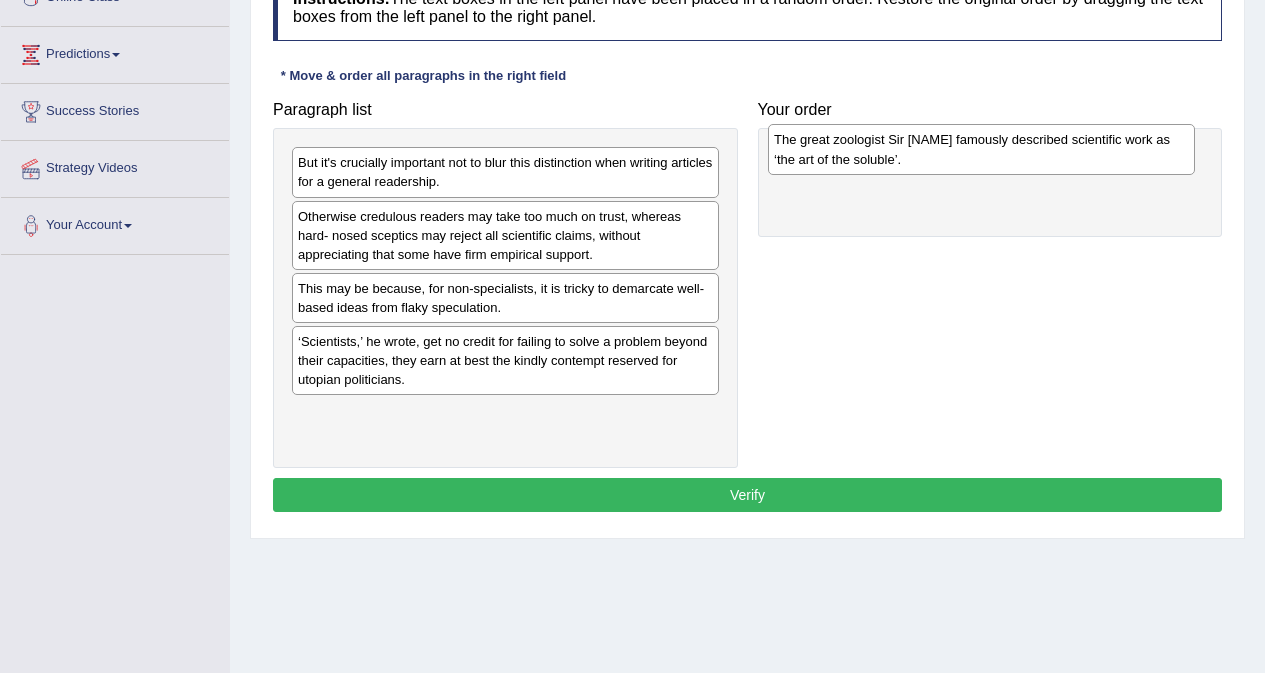 drag, startPoint x: 414, startPoint y: 427, endPoint x: 890, endPoint y: 153, distance: 549.2286 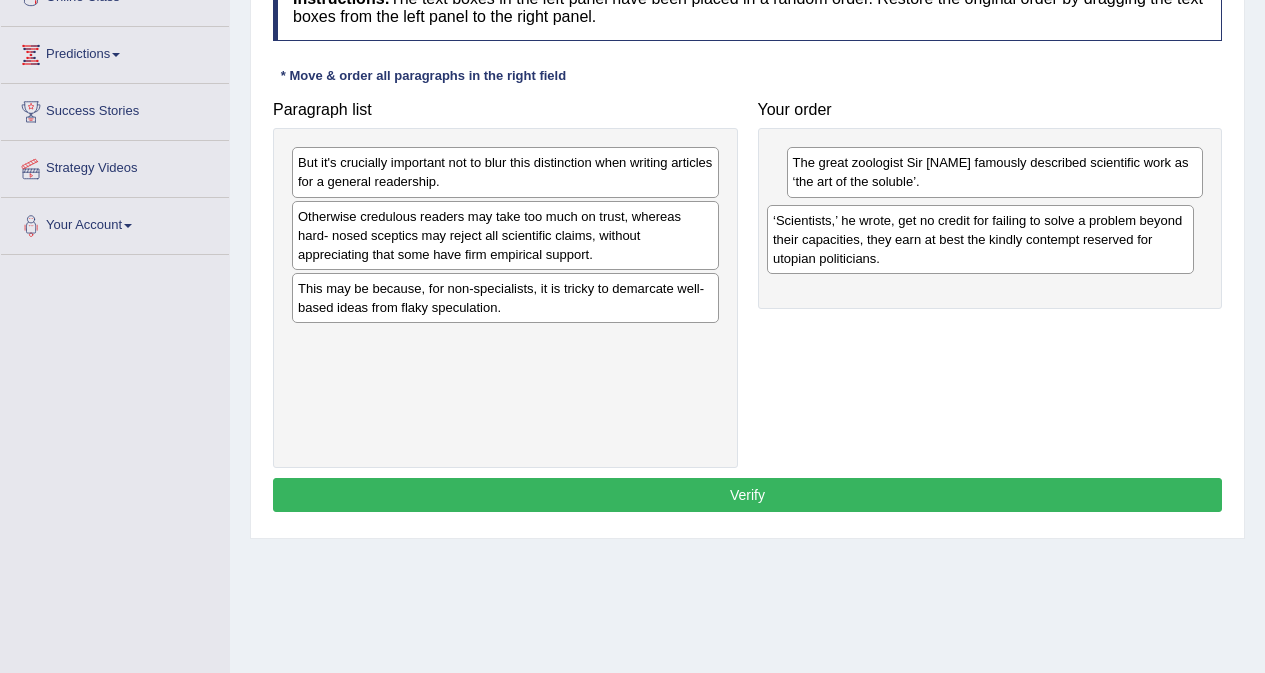 drag, startPoint x: 466, startPoint y: 362, endPoint x: 941, endPoint y: 241, distance: 490.16937 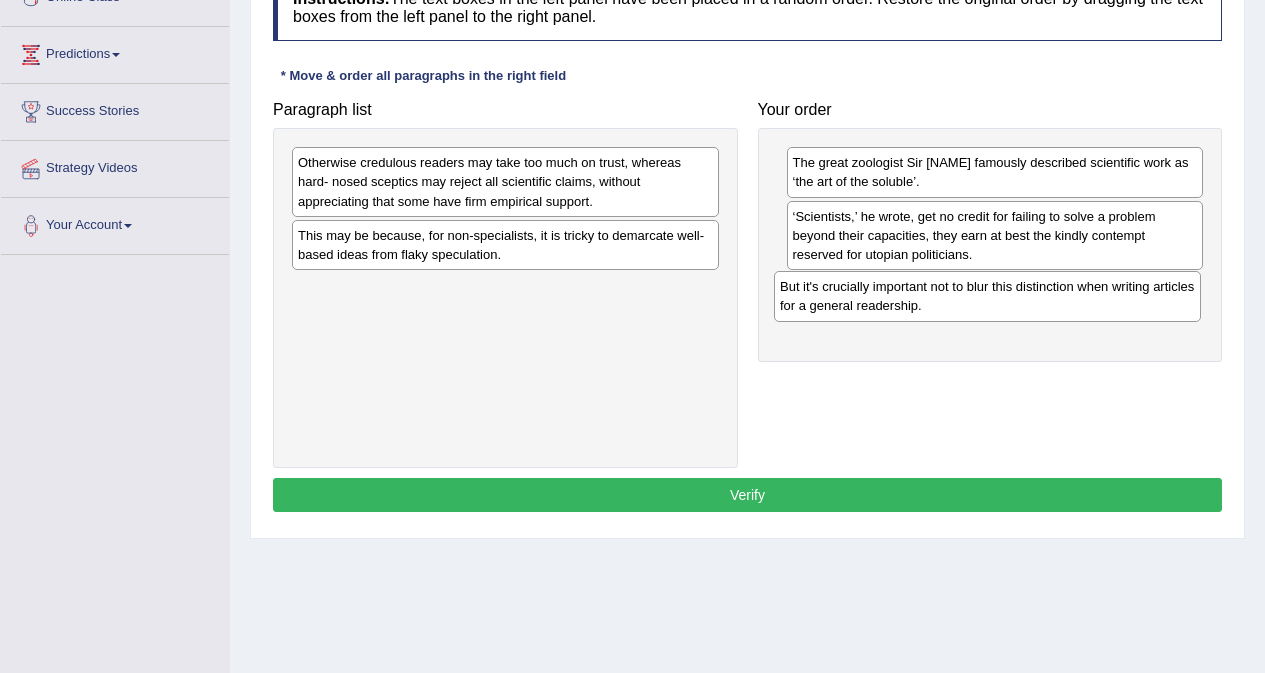 drag, startPoint x: 538, startPoint y: 166, endPoint x: 1019, endPoint y: 288, distance: 496.2308 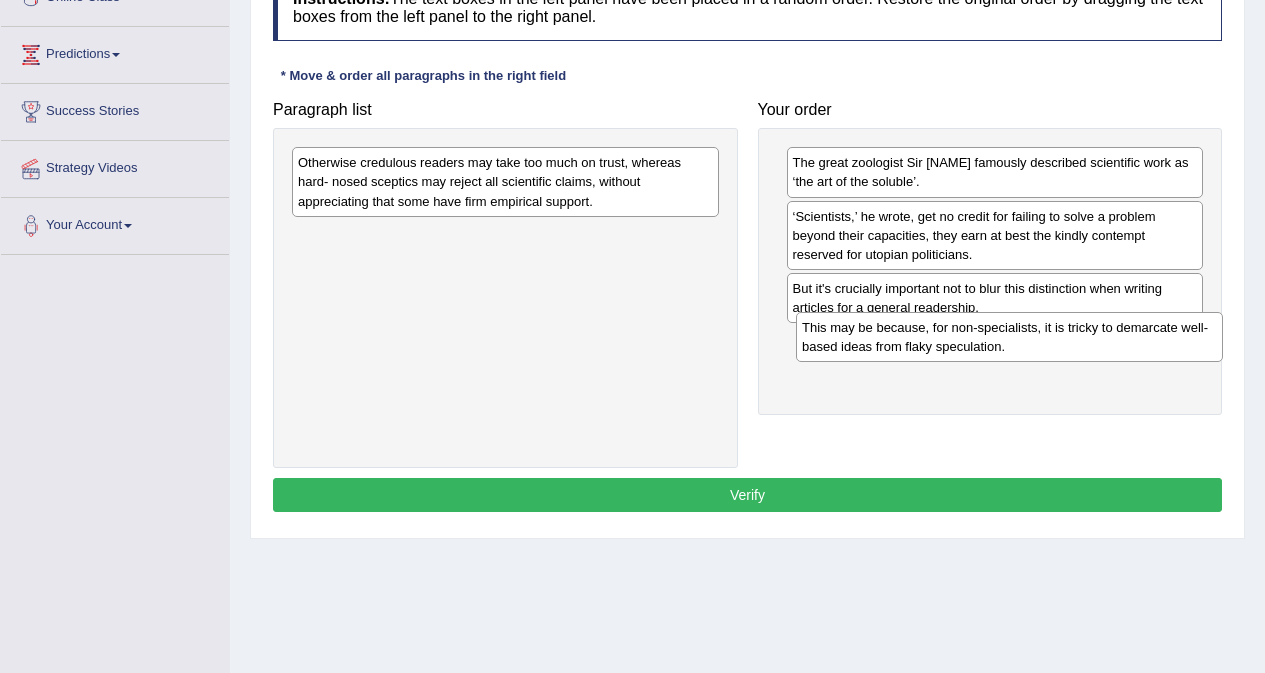 drag, startPoint x: 434, startPoint y: 244, endPoint x: 938, endPoint y: 336, distance: 512.328 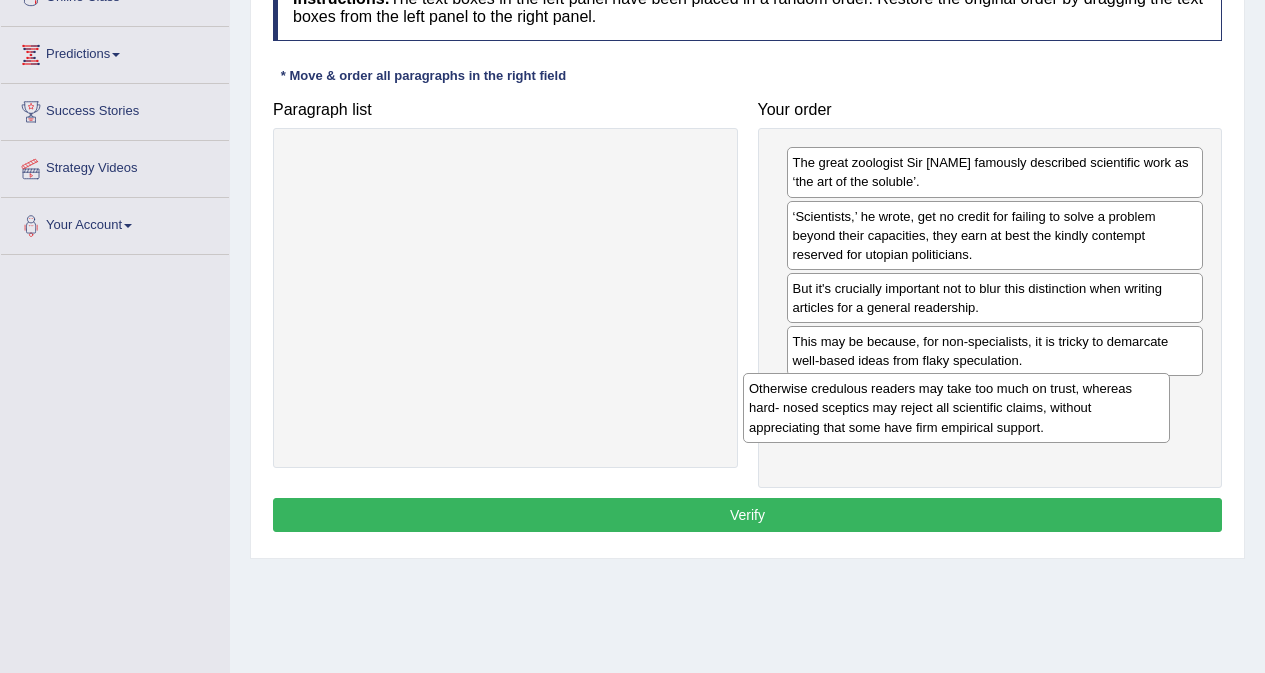 drag, startPoint x: 459, startPoint y: 168, endPoint x: 908, endPoint y: 385, distance: 498.6883 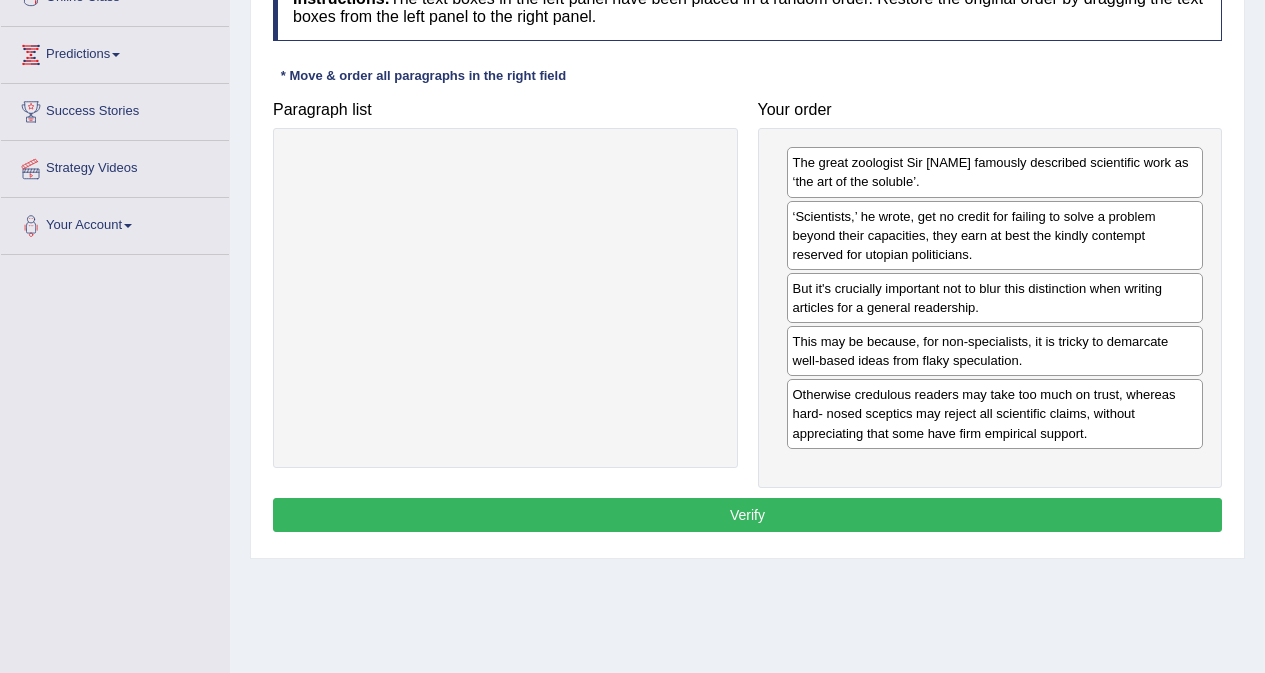 click on "Verify" at bounding box center (747, 515) 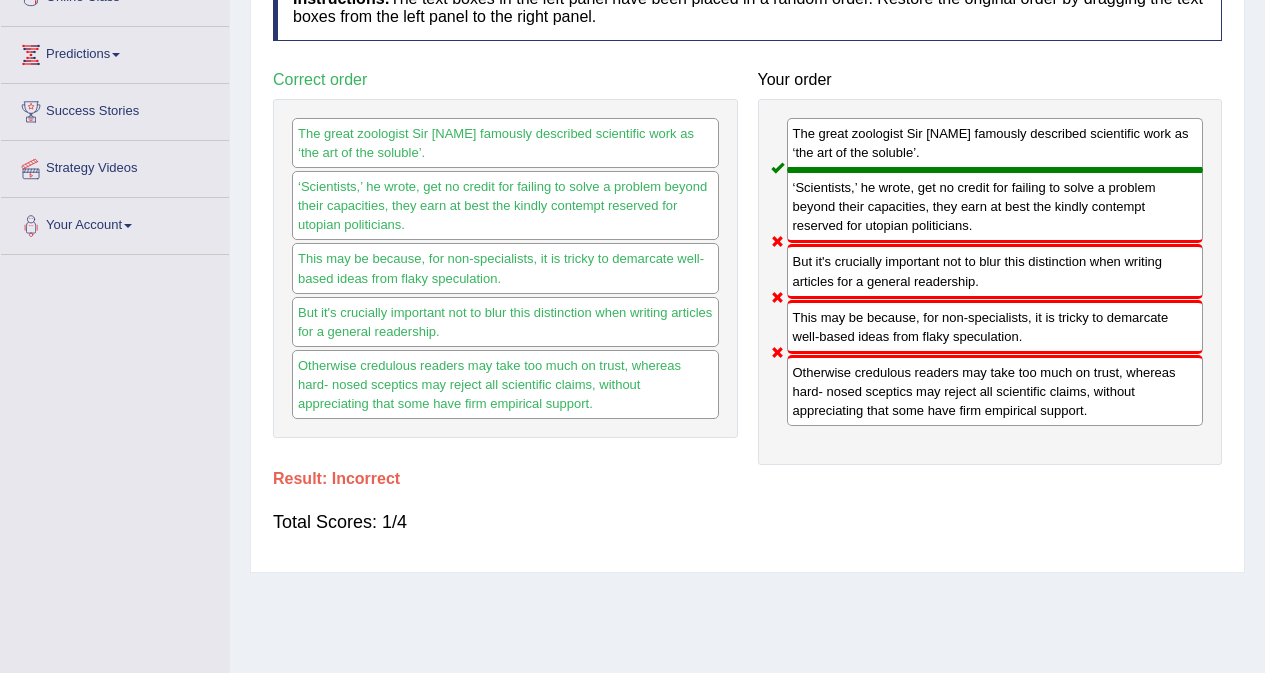 scroll, scrollTop: 0, scrollLeft: 0, axis: both 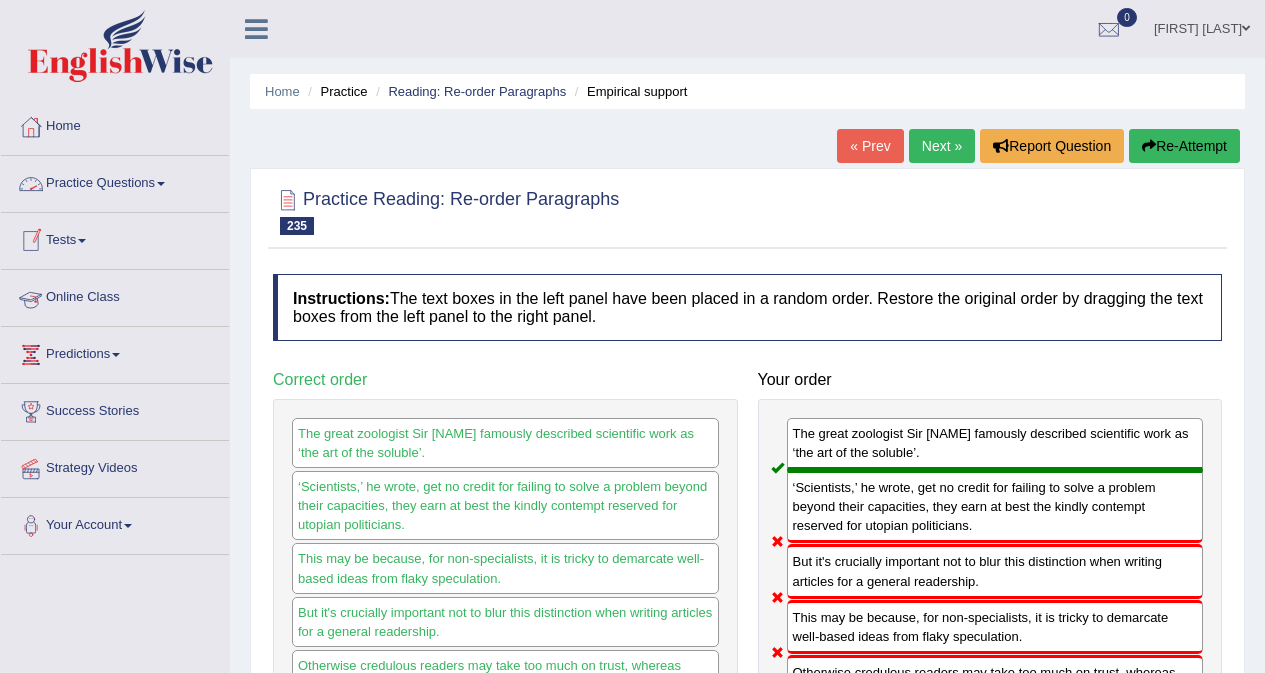 click on "Practice Questions" at bounding box center (115, 181) 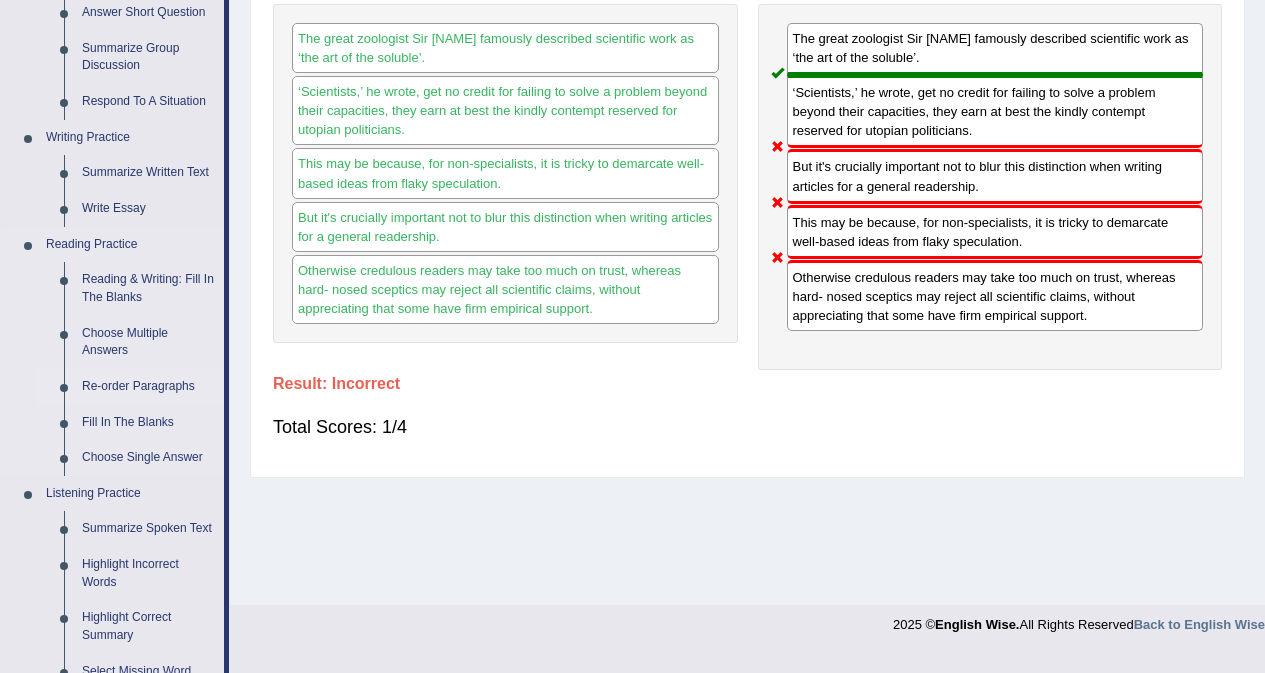scroll, scrollTop: 400, scrollLeft: 0, axis: vertical 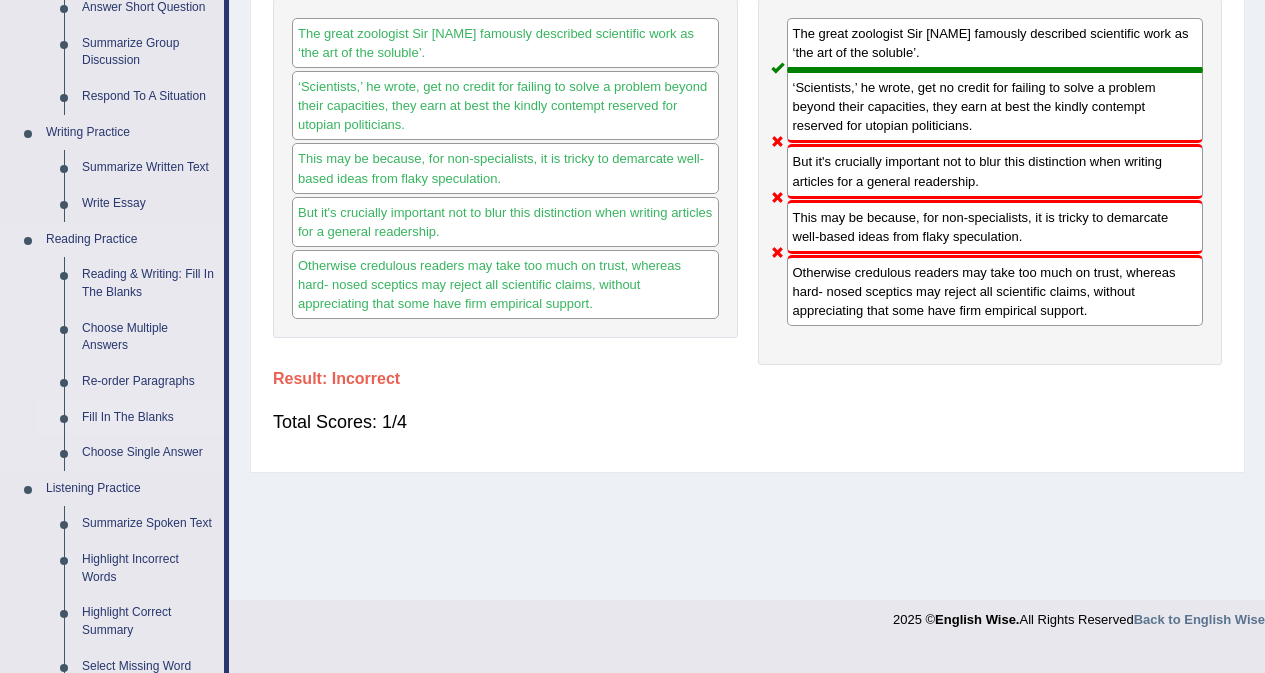 click on "Fill In The Blanks" at bounding box center [148, 418] 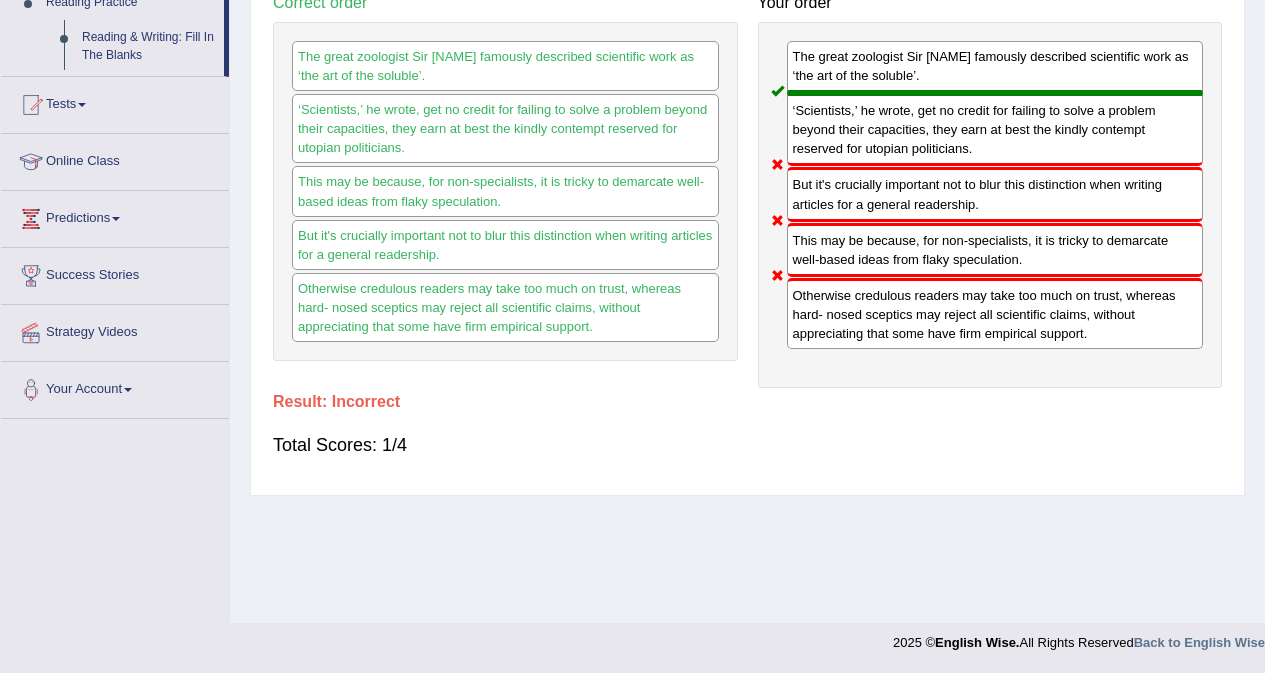 scroll, scrollTop: 332, scrollLeft: 0, axis: vertical 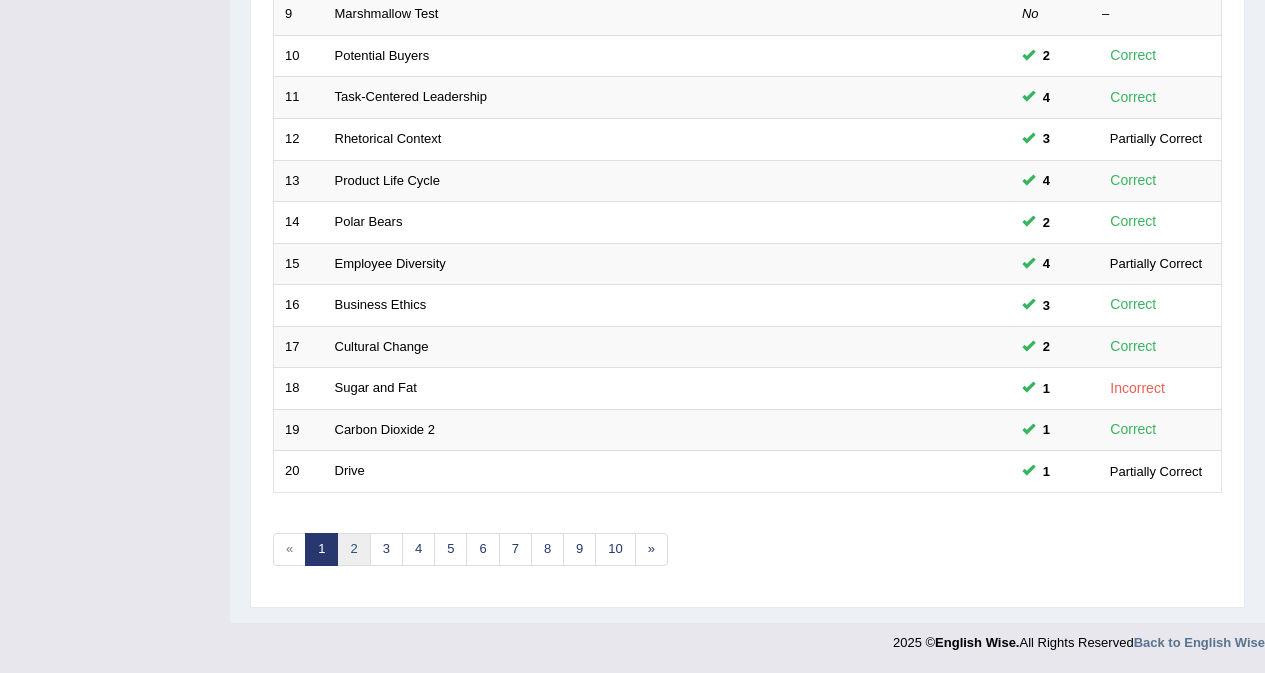 click on "2" at bounding box center (353, 549) 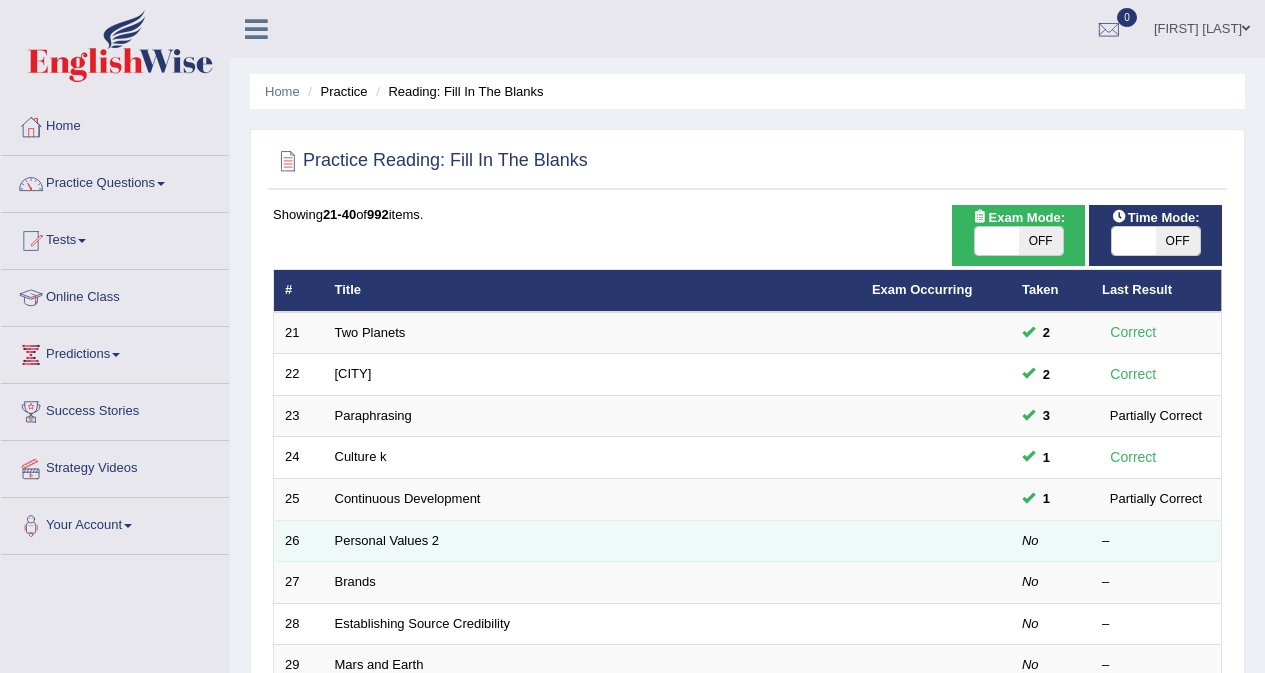 scroll, scrollTop: 300, scrollLeft: 0, axis: vertical 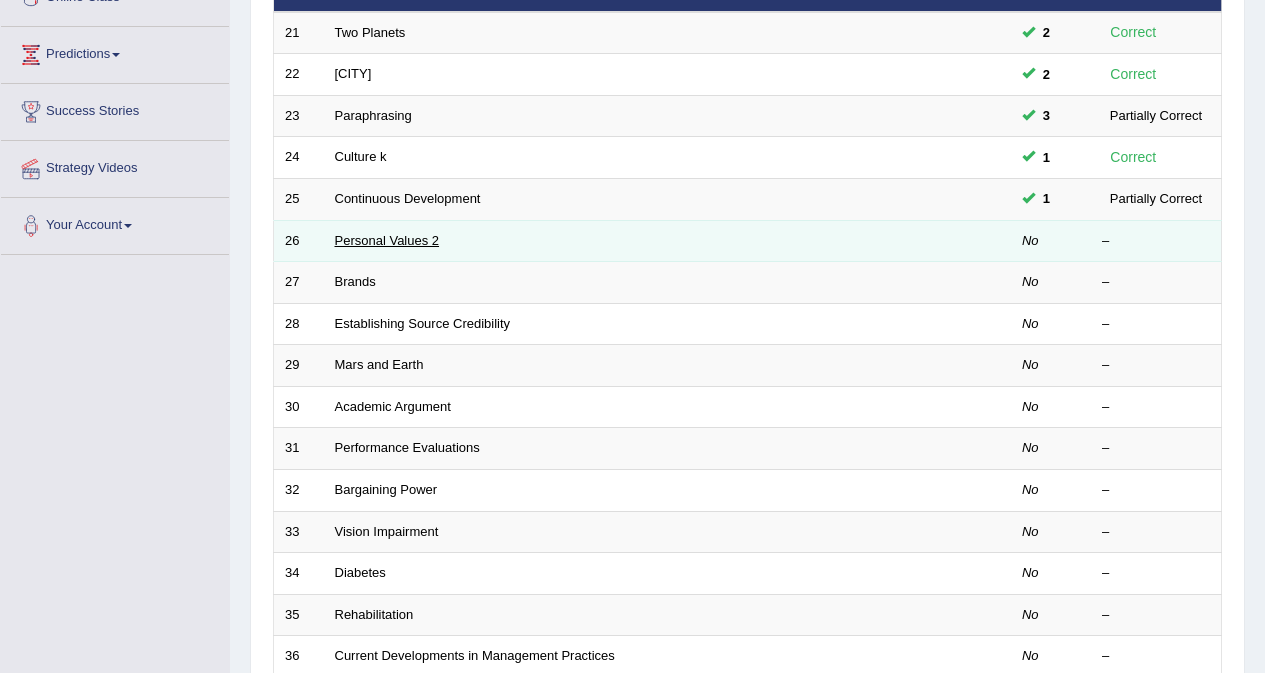 click on "Personal Values 2" at bounding box center (387, 240) 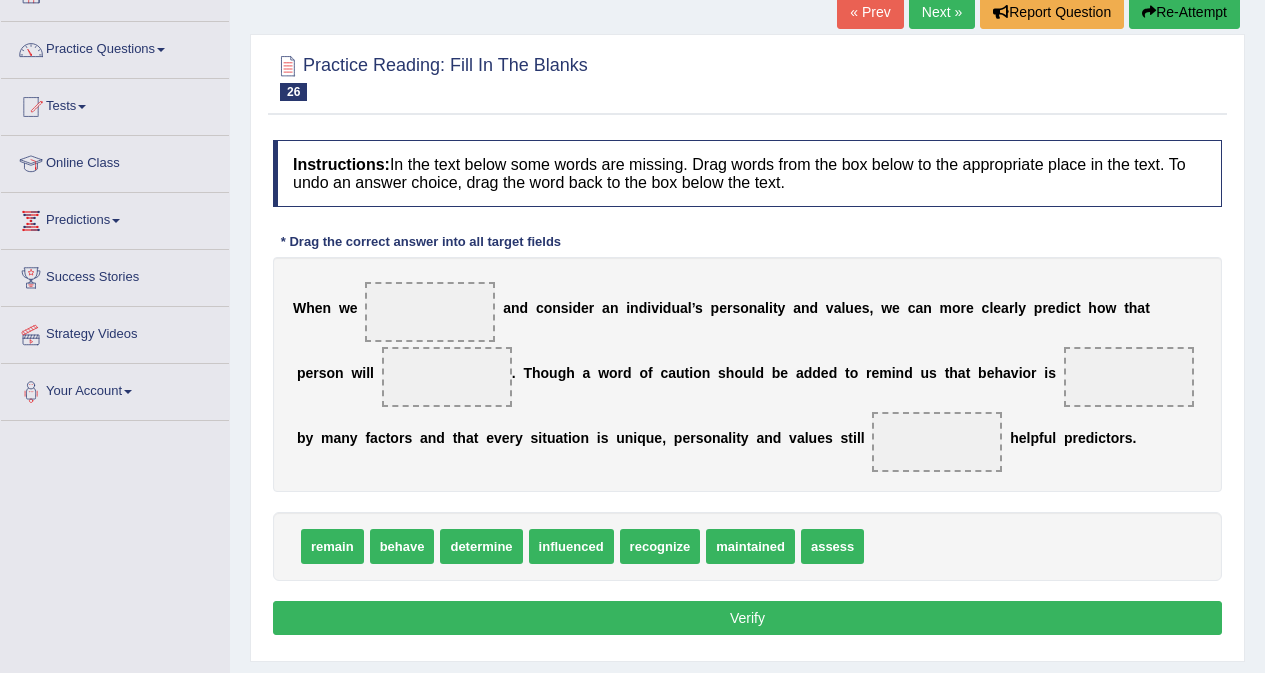 scroll, scrollTop: 377, scrollLeft: 0, axis: vertical 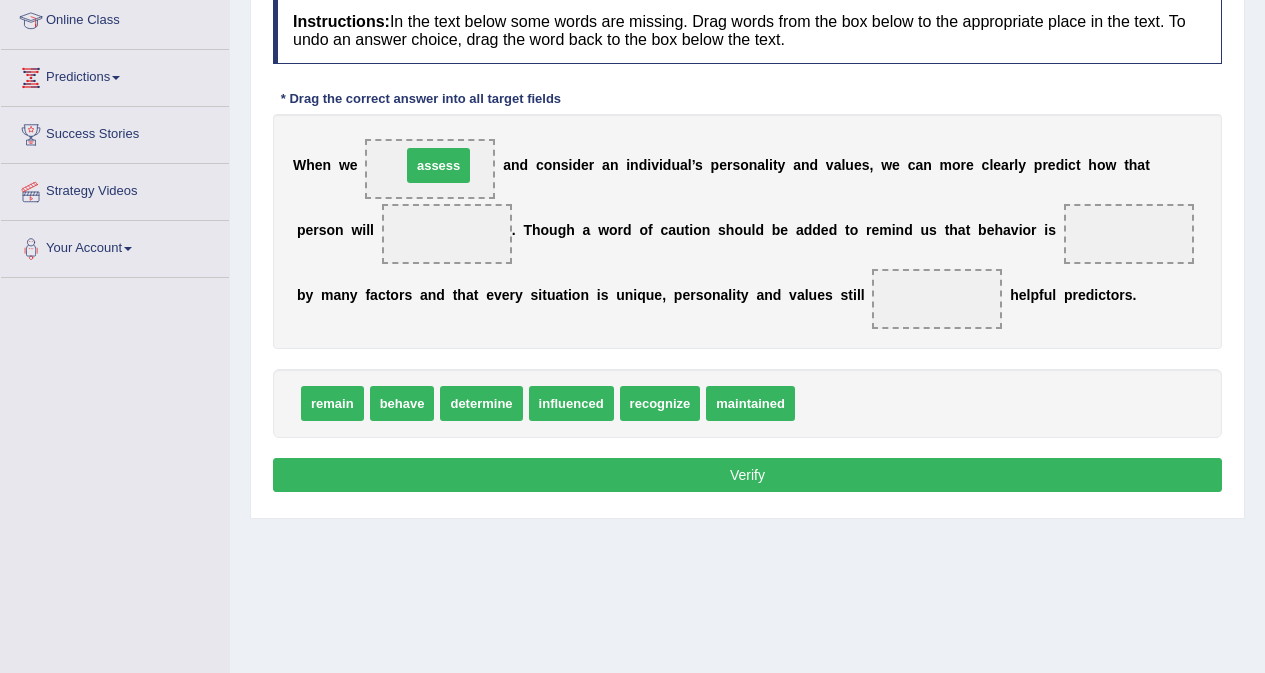 drag, startPoint x: 831, startPoint y: 408, endPoint x: 436, endPoint y: 171, distance: 460.6452 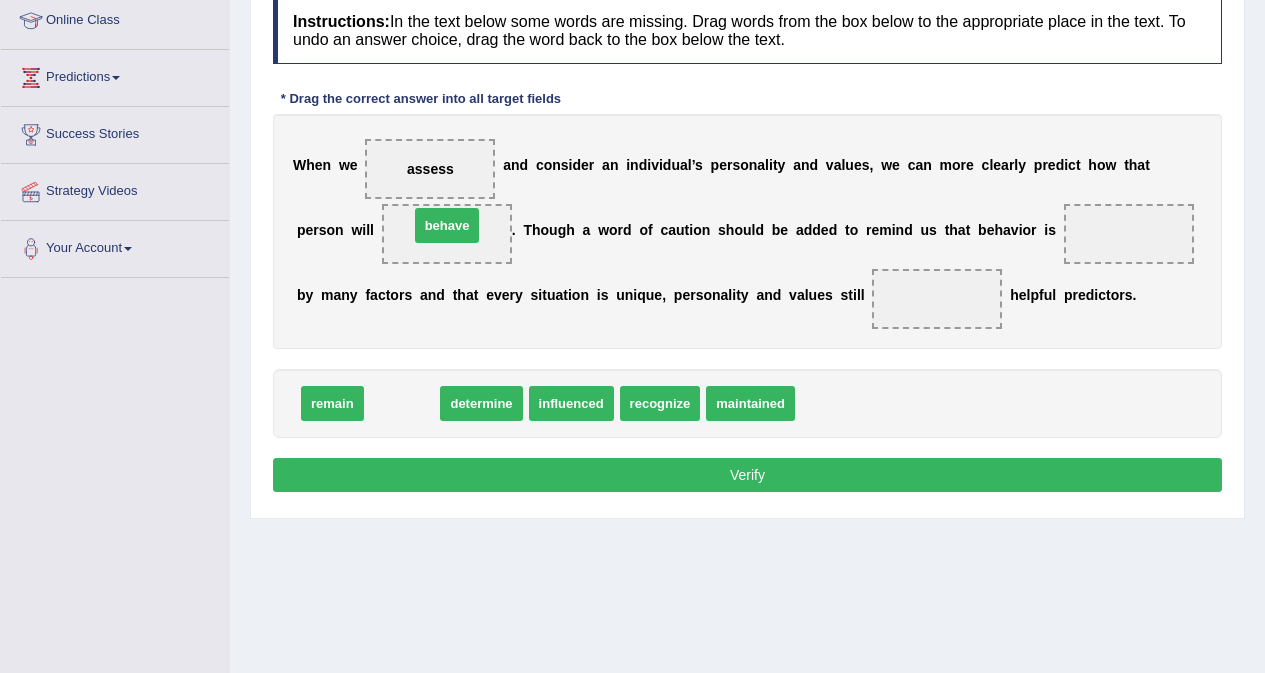 drag, startPoint x: 394, startPoint y: 412, endPoint x: 439, endPoint y: 234, distance: 183.60011 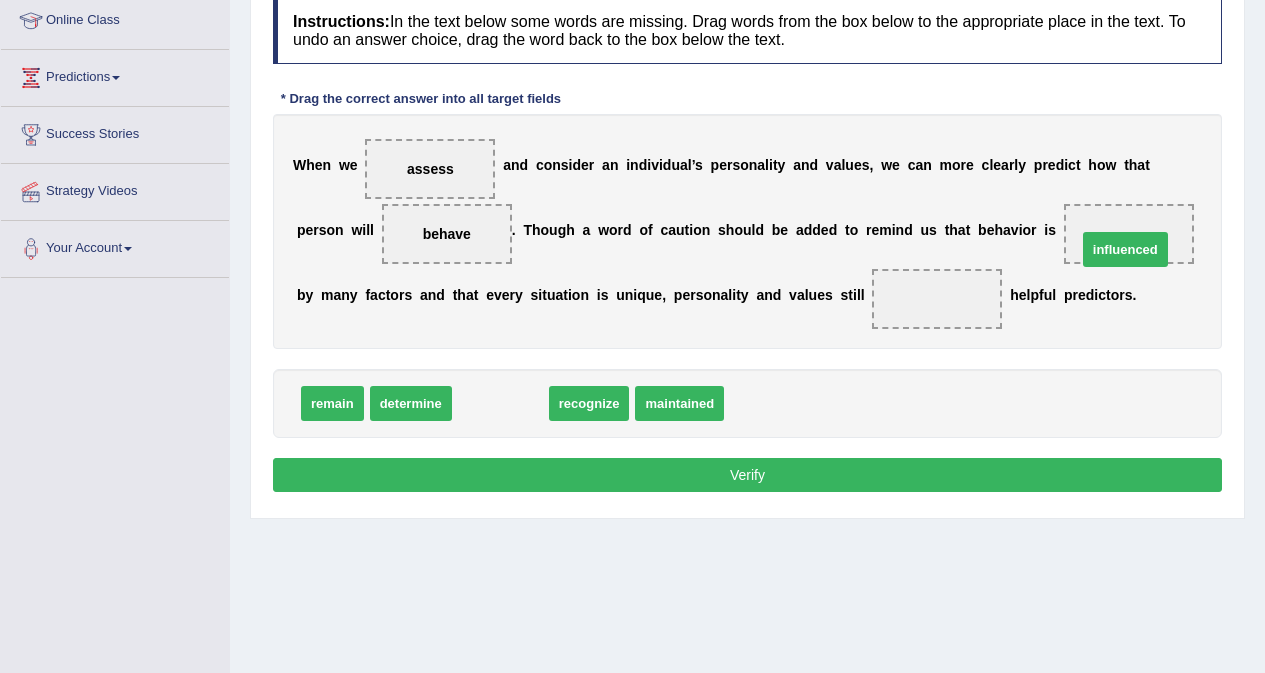 drag, startPoint x: 501, startPoint y: 407, endPoint x: 1126, endPoint y: 253, distance: 643.69324 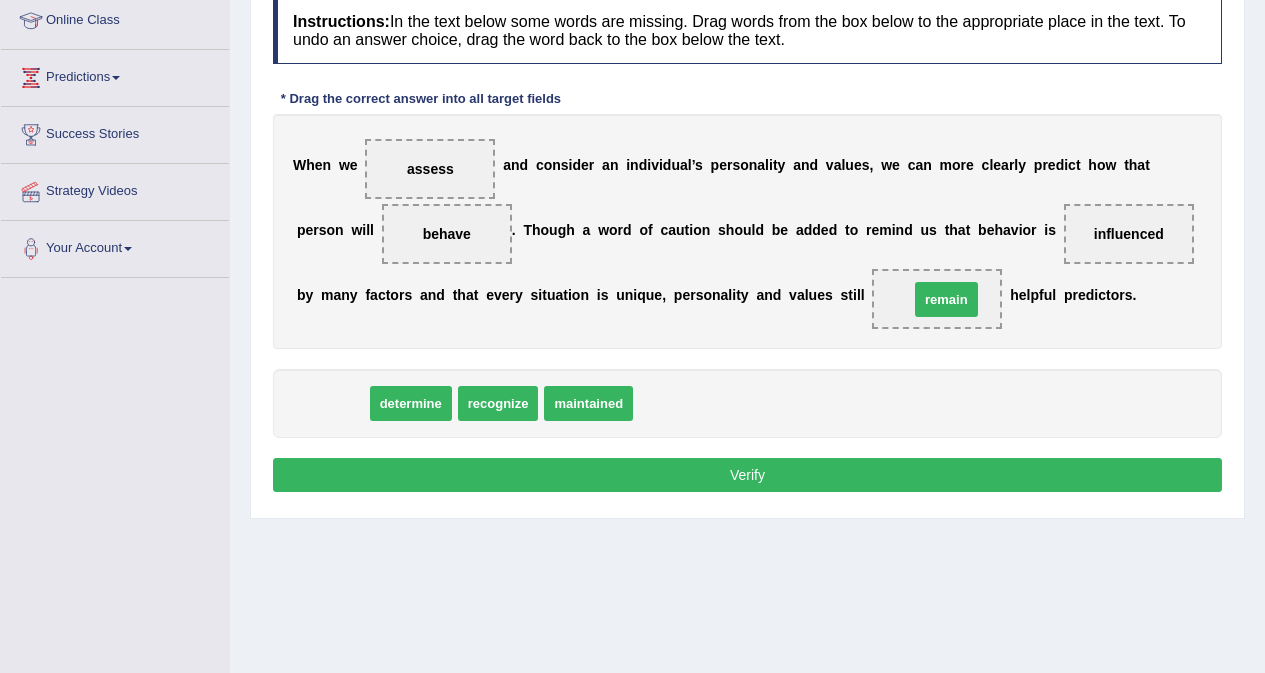 drag, startPoint x: 333, startPoint y: 406, endPoint x: 947, endPoint y: 302, distance: 622.74554 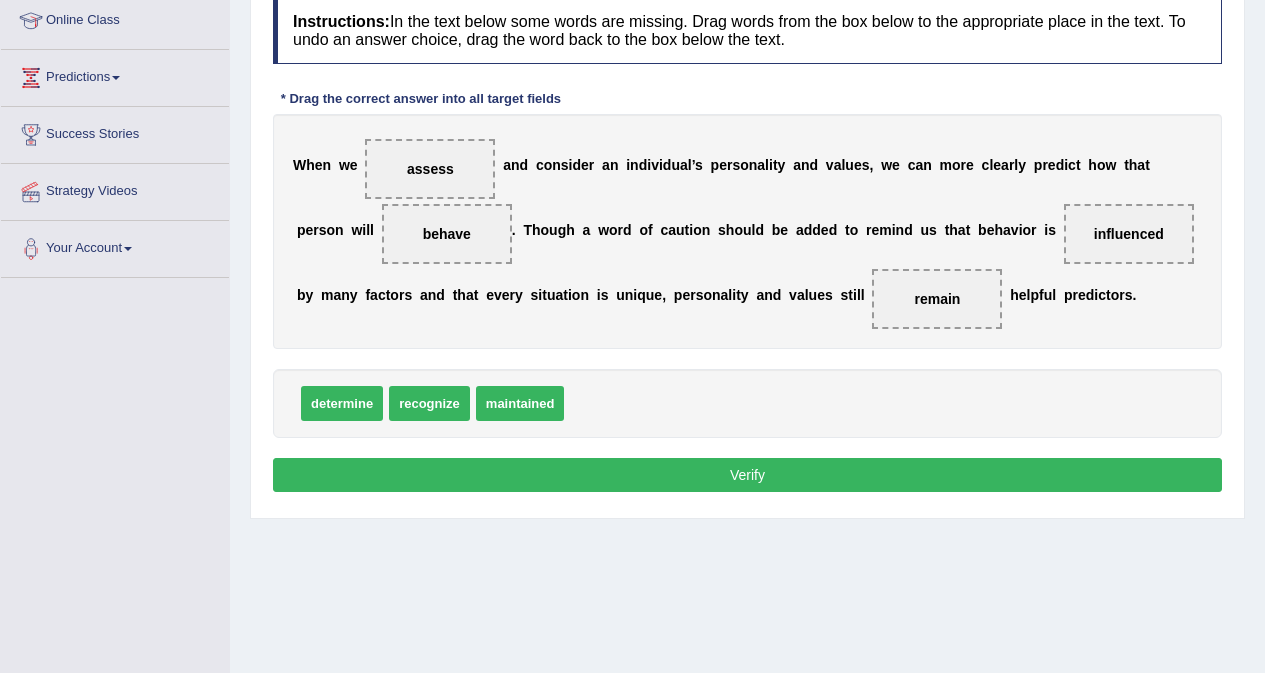 click on "Verify" at bounding box center [747, 475] 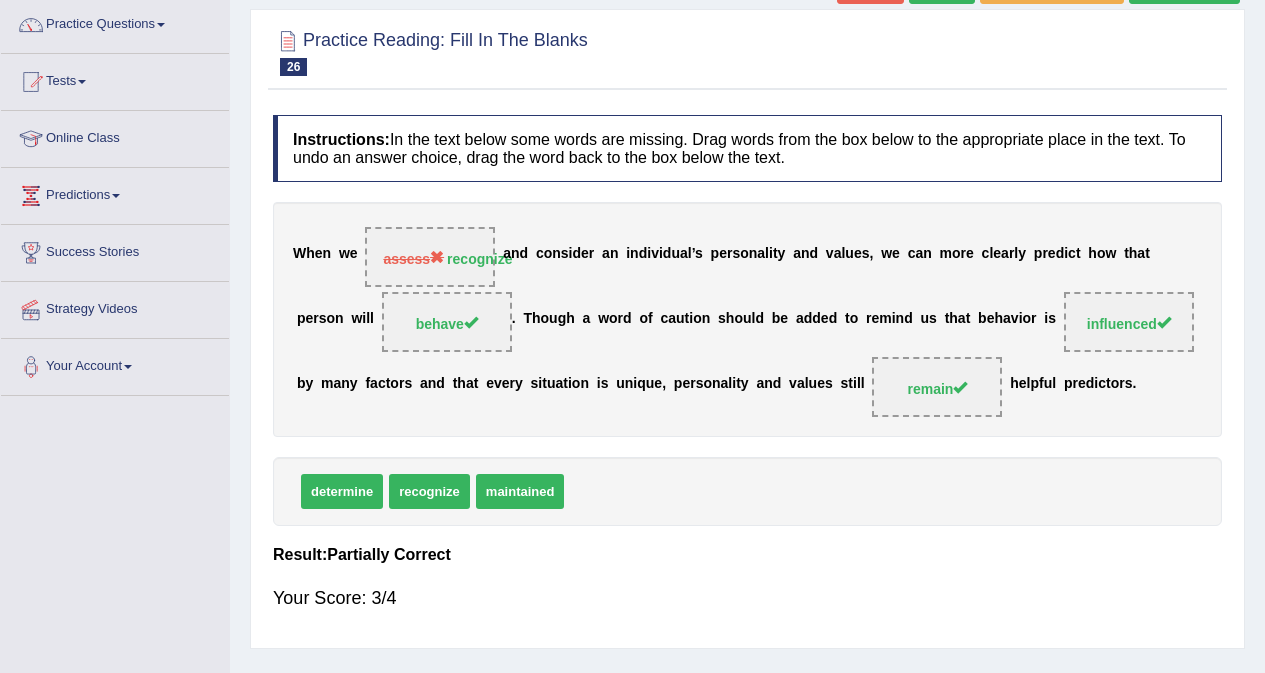 scroll, scrollTop: 0, scrollLeft: 0, axis: both 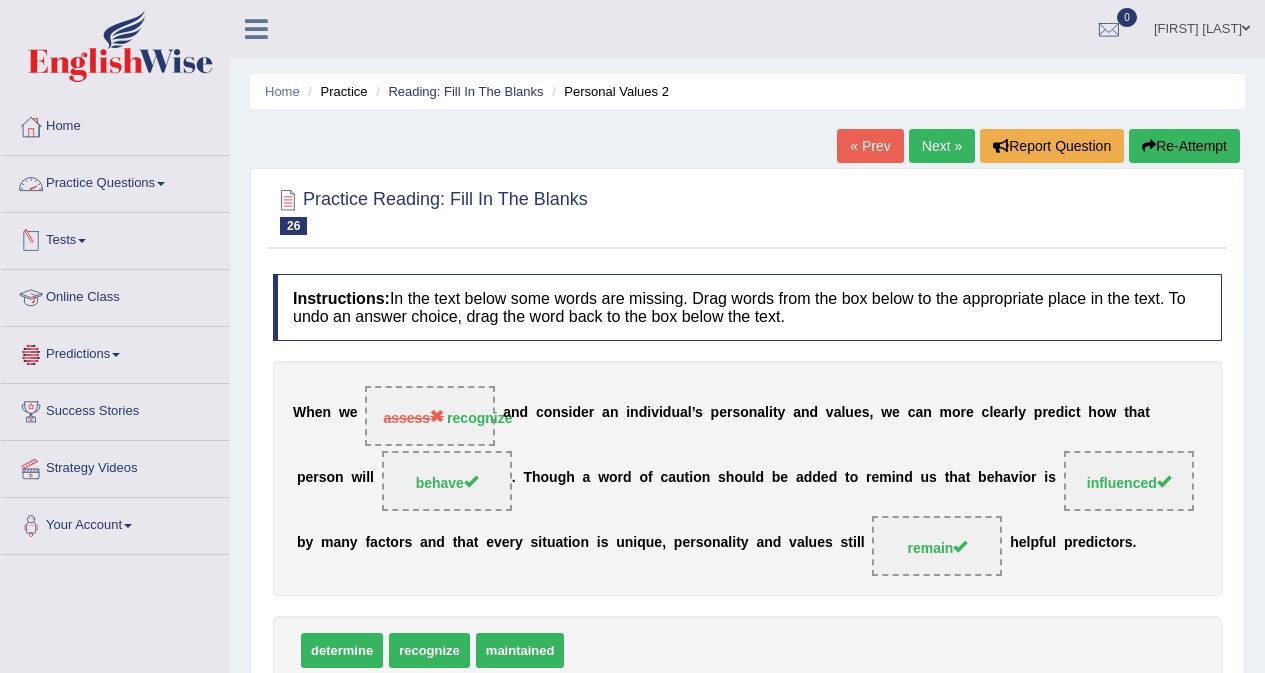 click on "Practice Questions" at bounding box center [115, 181] 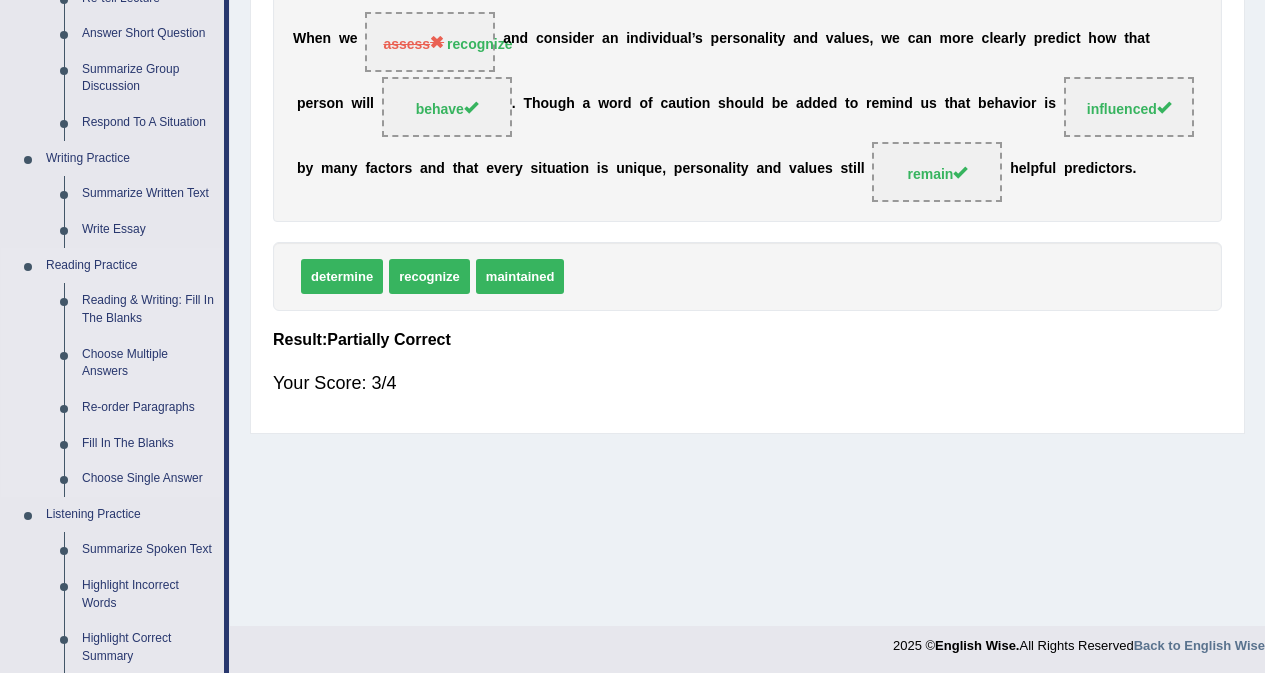 scroll, scrollTop: 600, scrollLeft: 0, axis: vertical 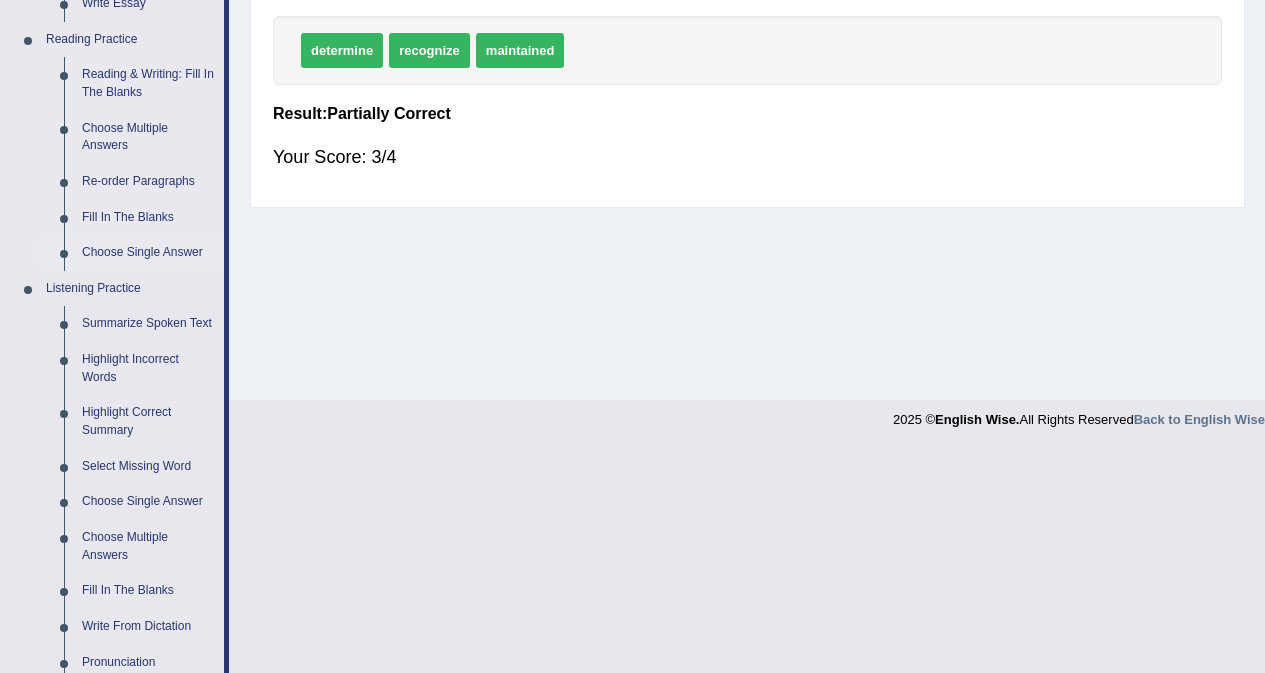 click on "Choose Single Answer" at bounding box center (148, 253) 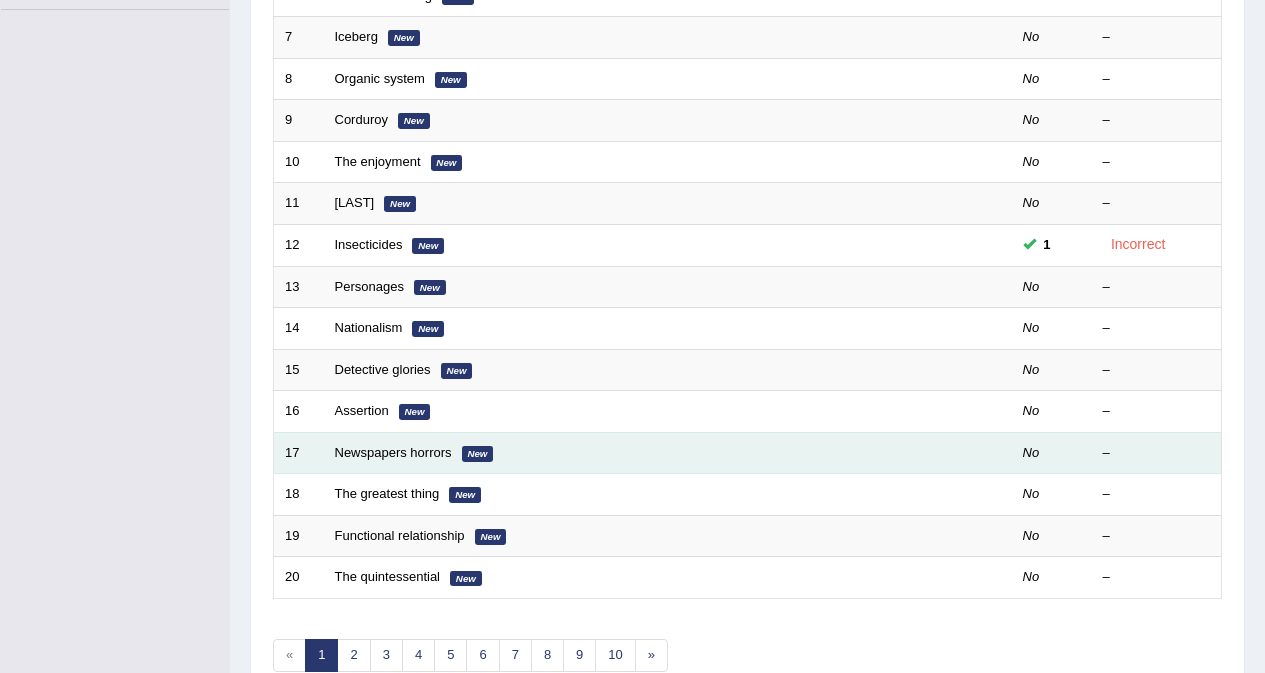 scroll, scrollTop: 651, scrollLeft: 0, axis: vertical 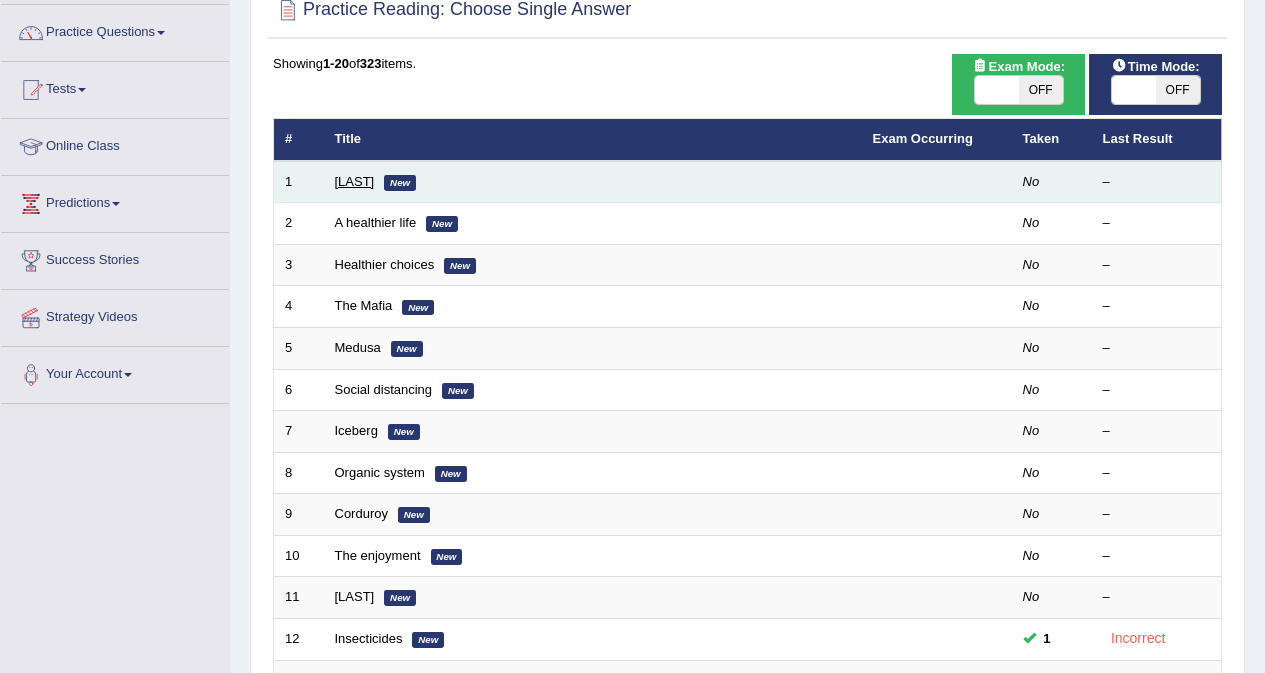 click on "Clark" at bounding box center [355, 181] 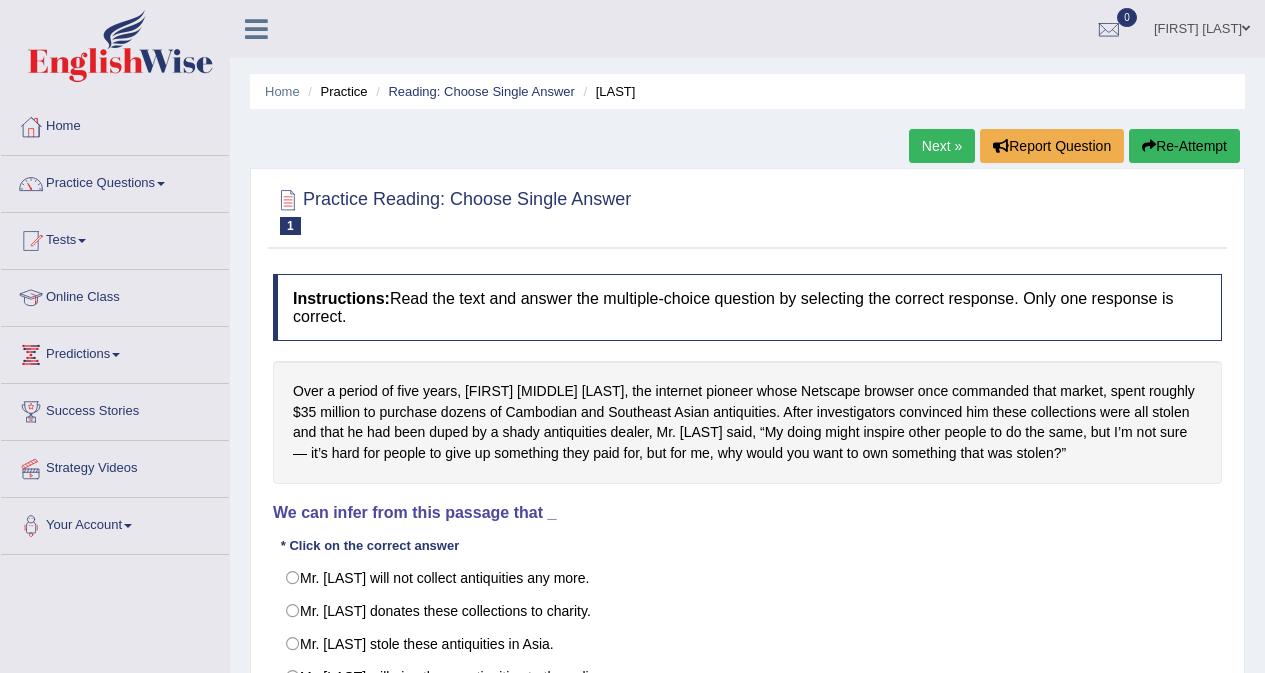 scroll, scrollTop: 0, scrollLeft: 0, axis: both 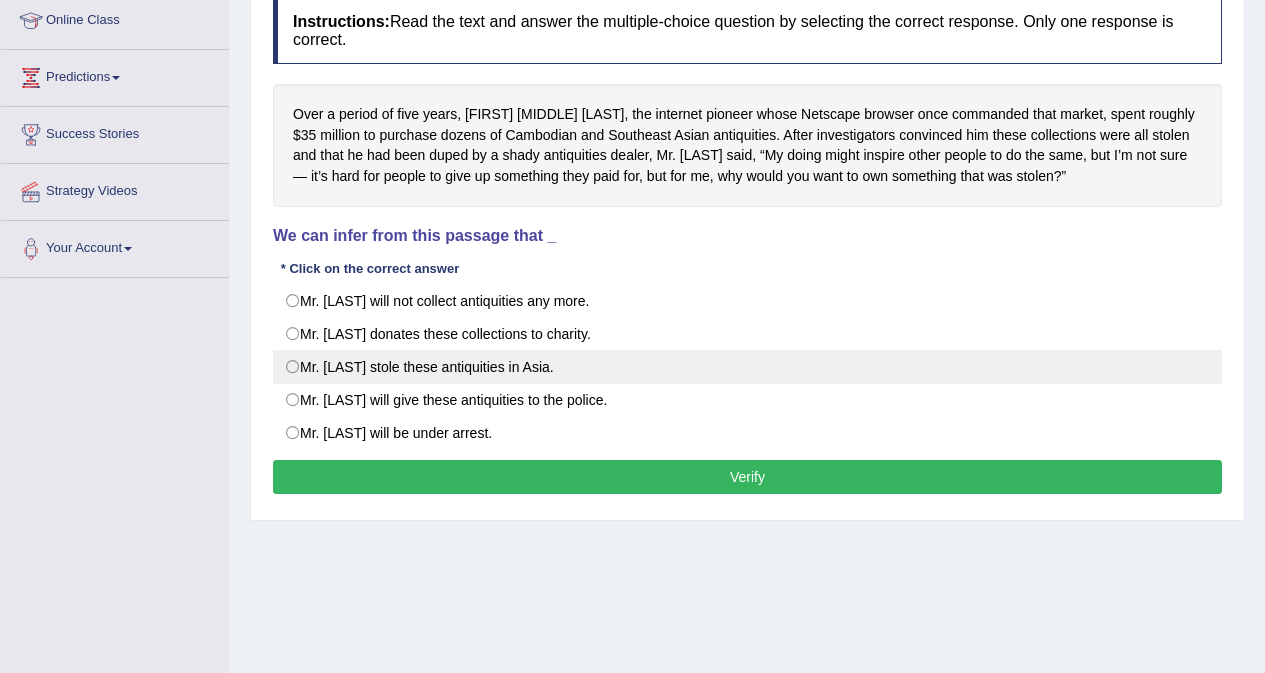 drag, startPoint x: 297, startPoint y: 368, endPoint x: 343, endPoint y: 381, distance: 47.801674 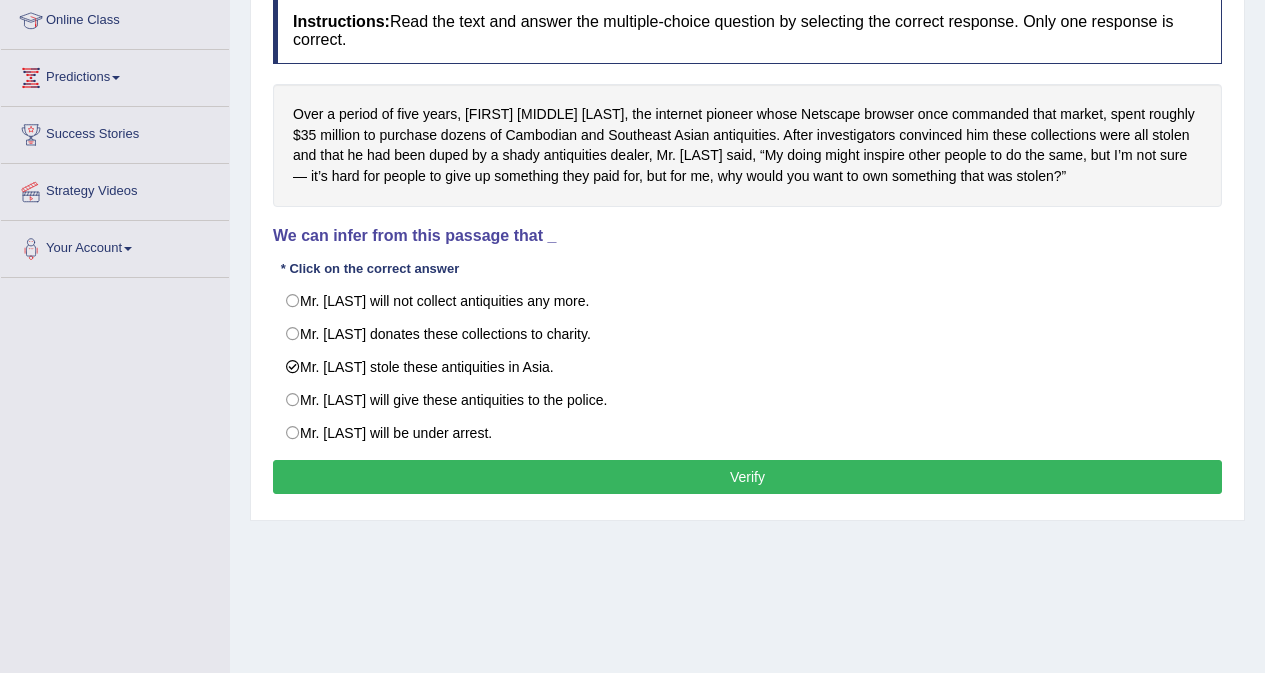click on "Verify" at bounding box center (747, 477) 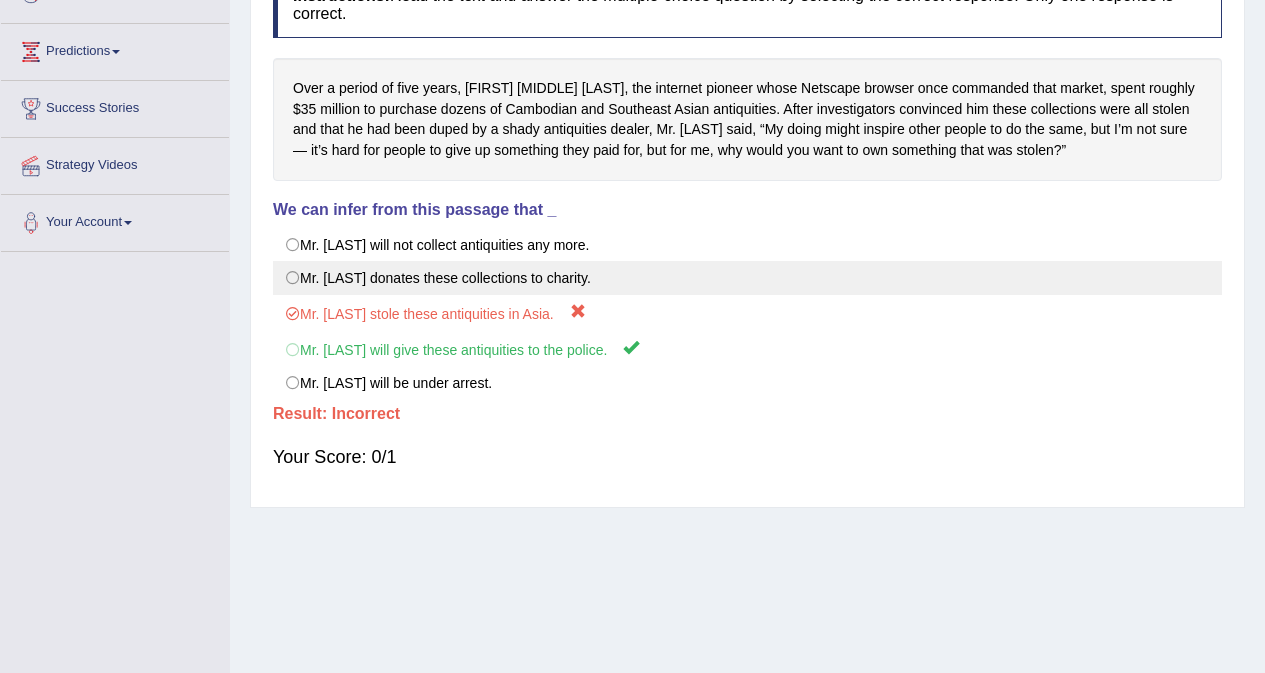 scroll, scrollTop: 0, scrollLeft: 0, axis: both 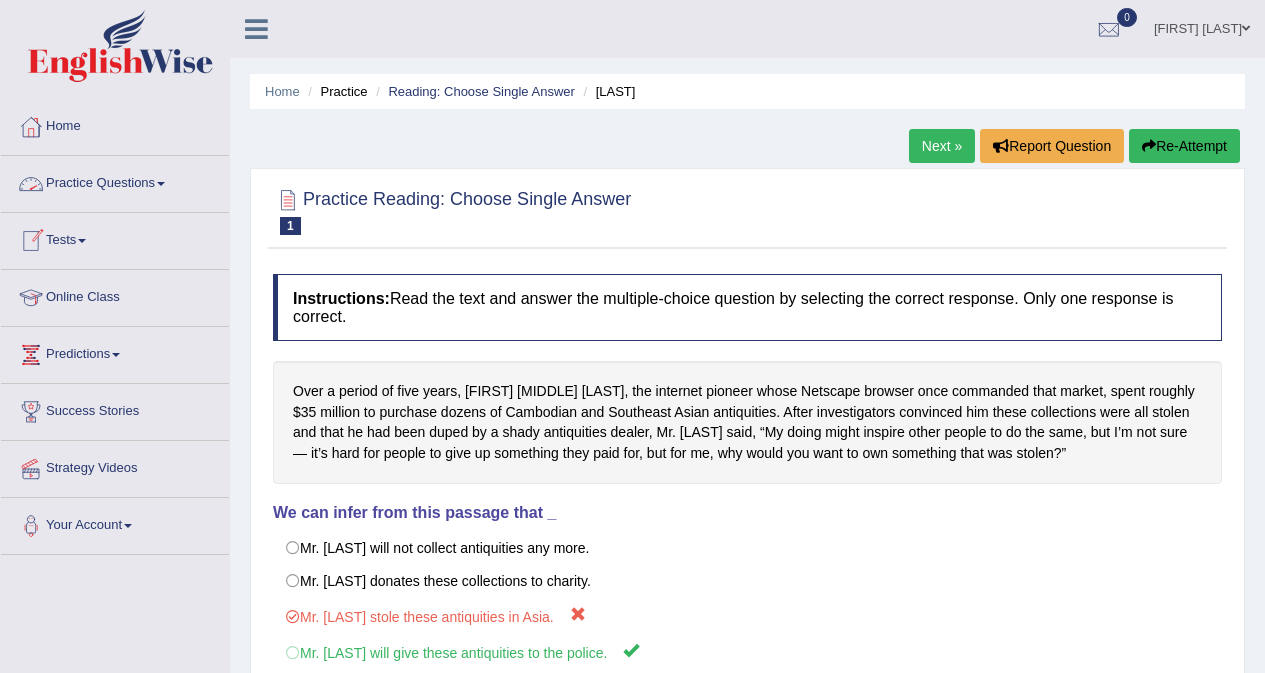 click on "Practice Questions" at bounding box center [115, 181] 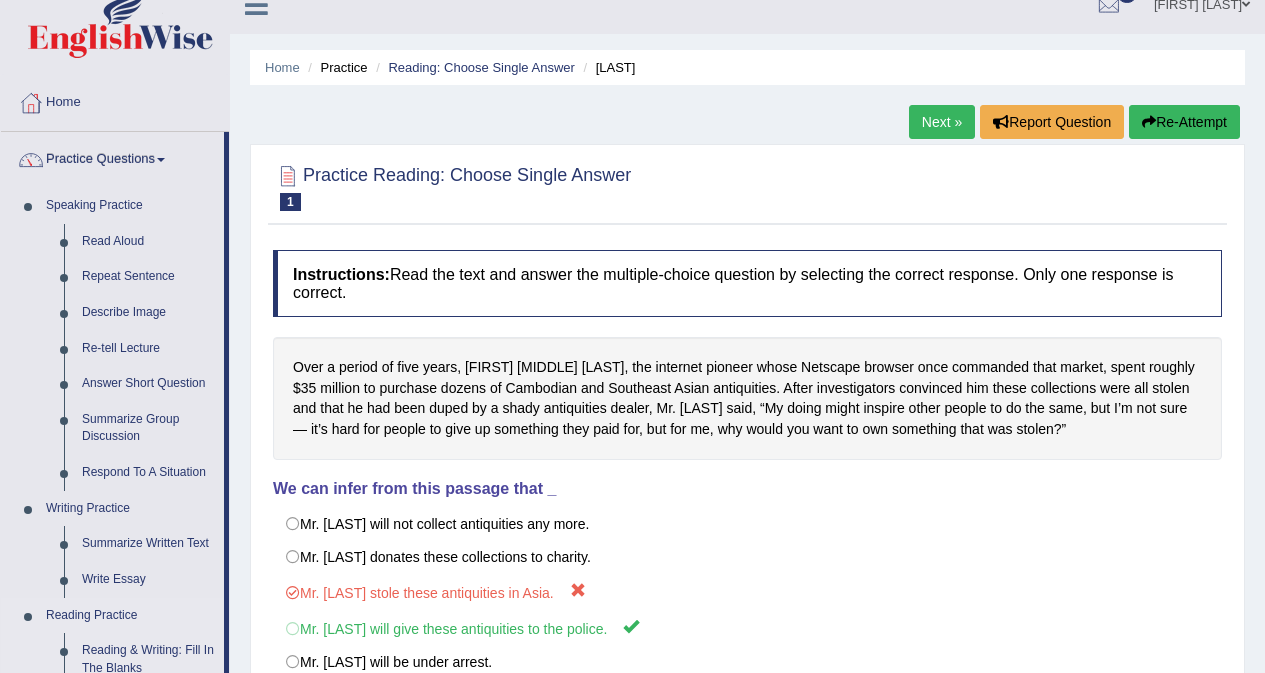 scroll, scrollTop: 0, scrollLeft: 0, axis: both 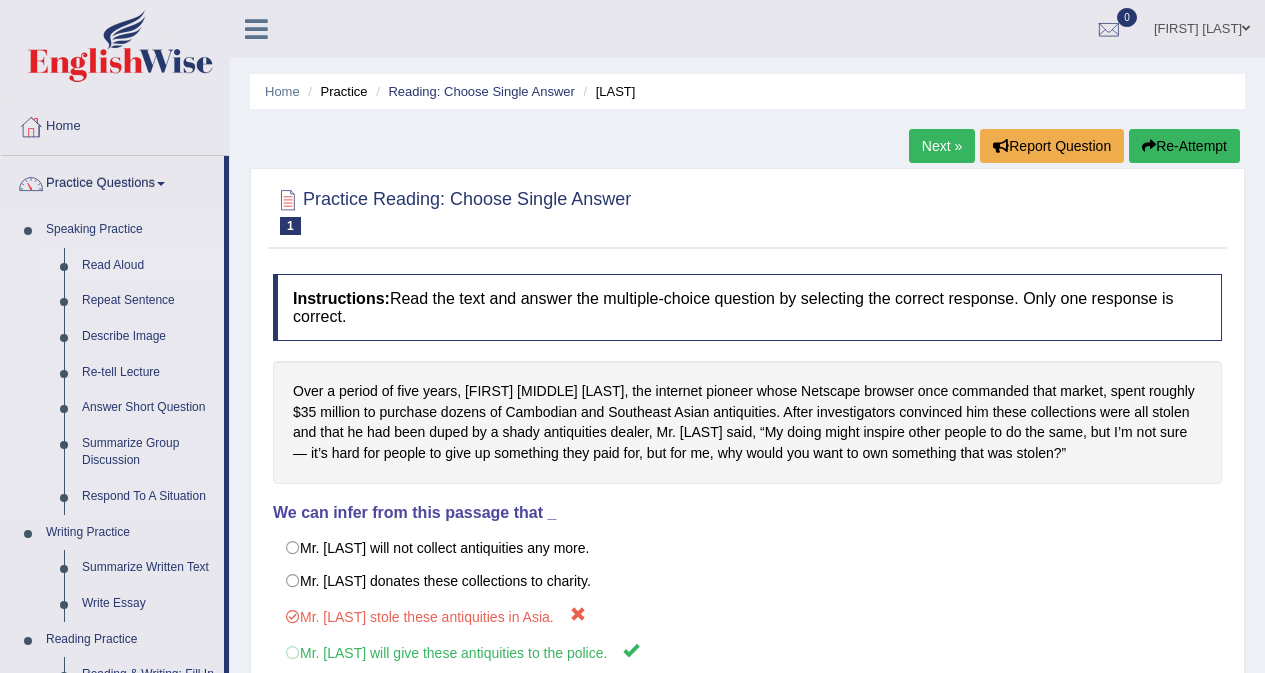 click on "Read Aloud" at bounding box center [148, 266] 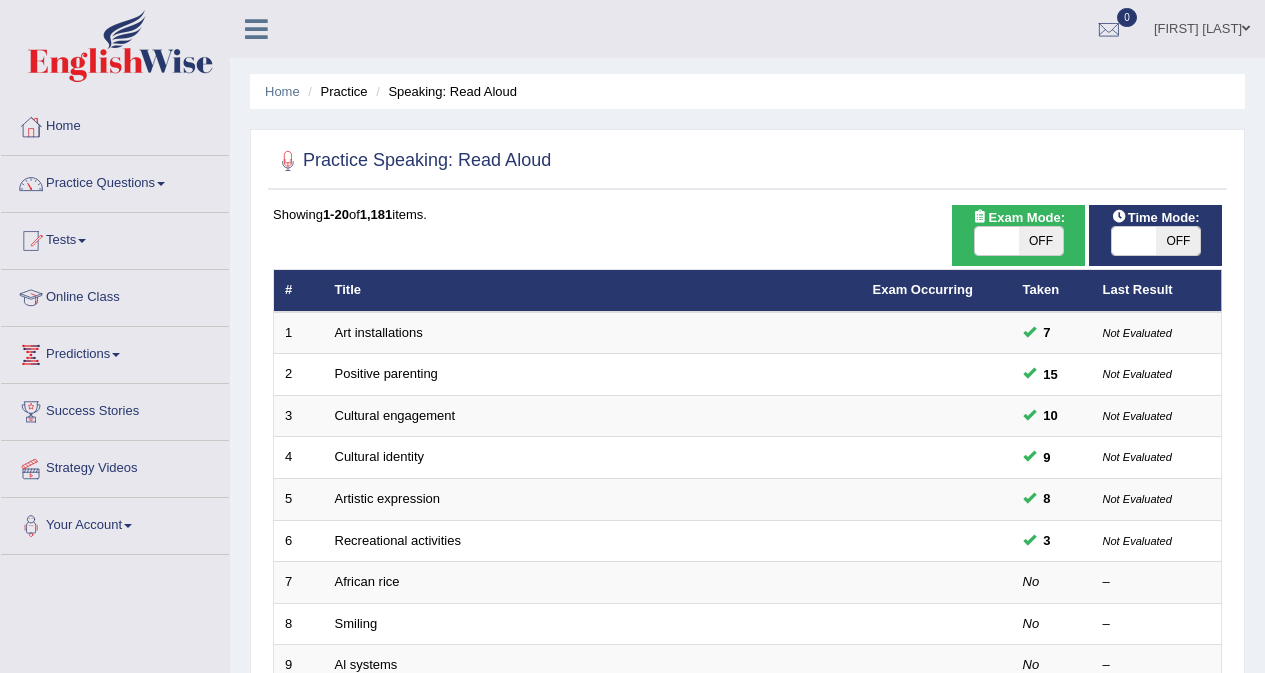 scroll, scrollTop: 51, scrollLeft: 0, axis: vertical 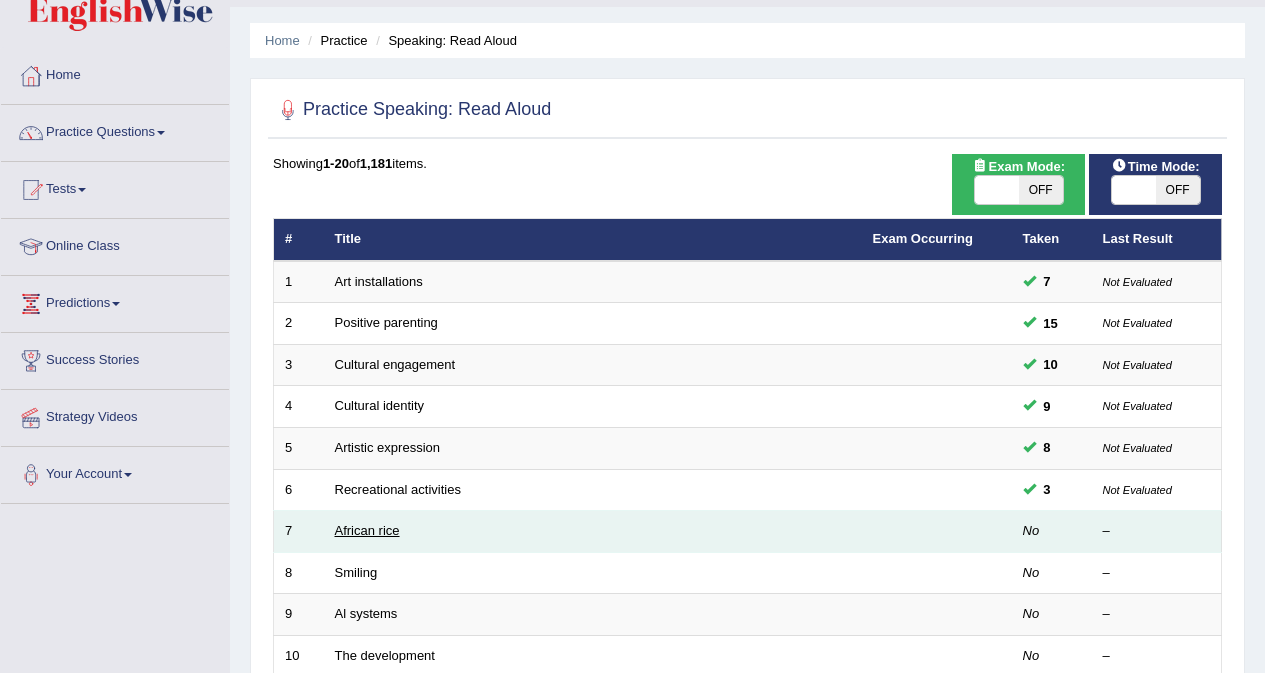 click on "African rice" at bounding box center [367, 530] 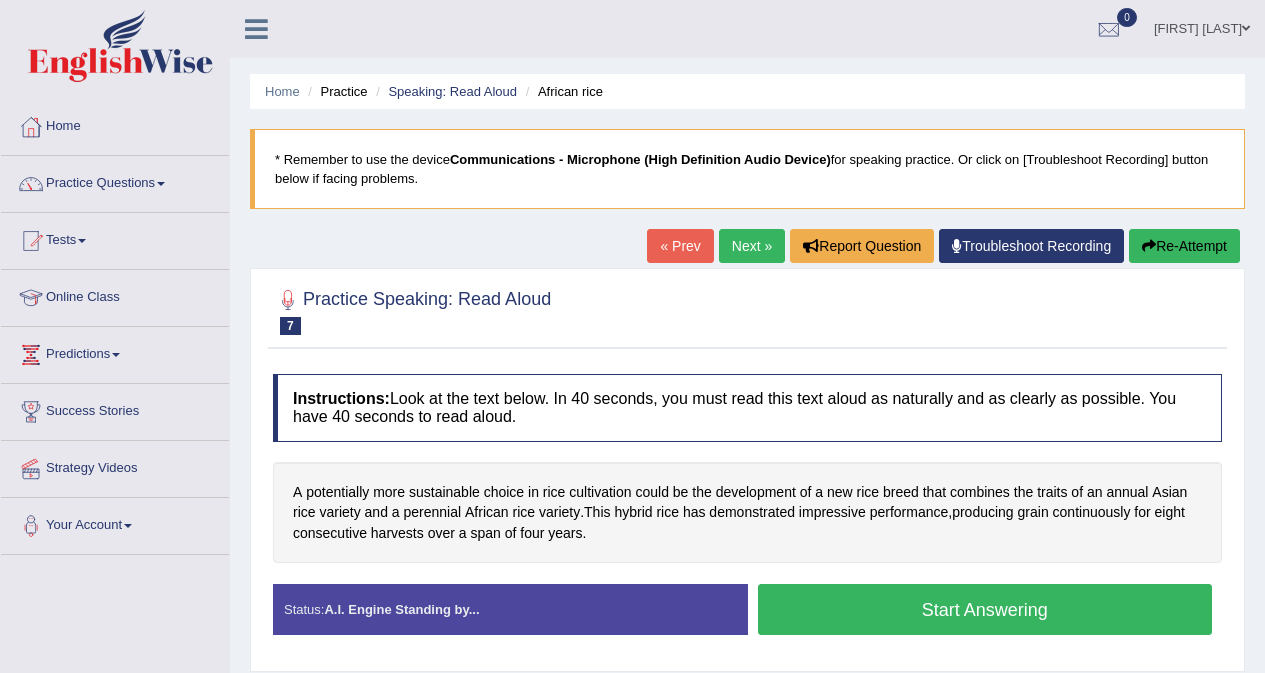 scroll, scrollTop: 0, scrollLeft: 0, axis: both 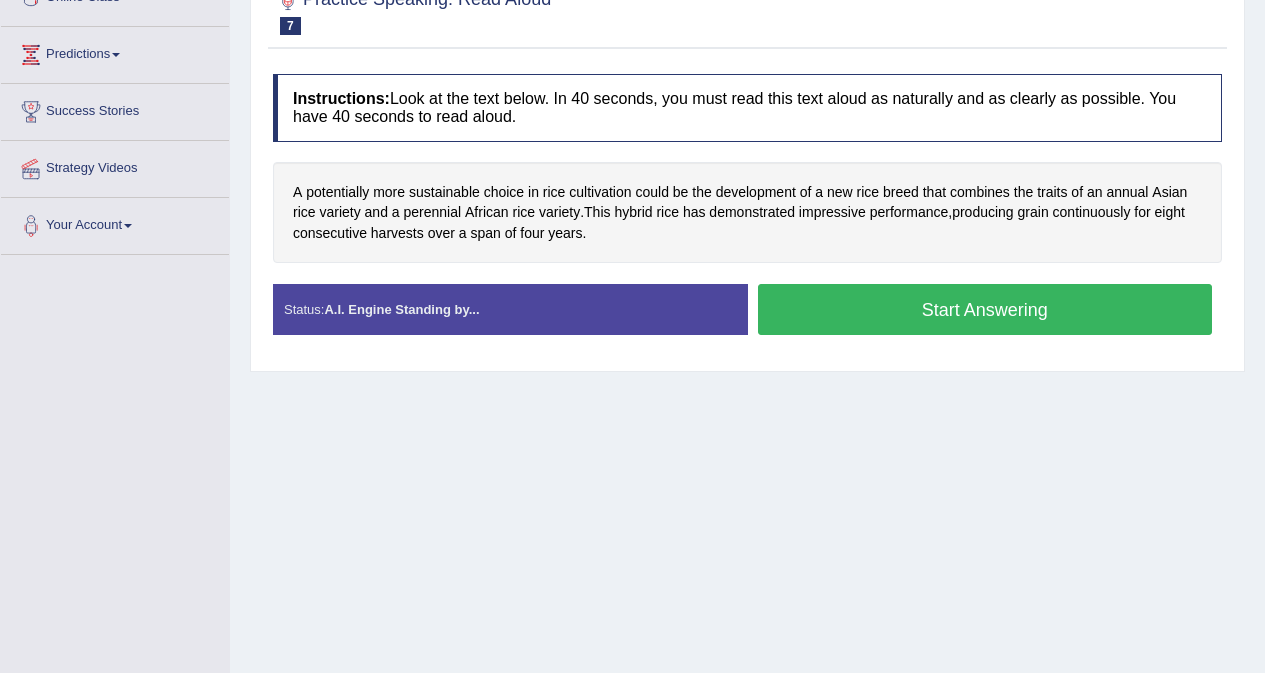 click on "Start Answering" at bounding box center (985, 309) 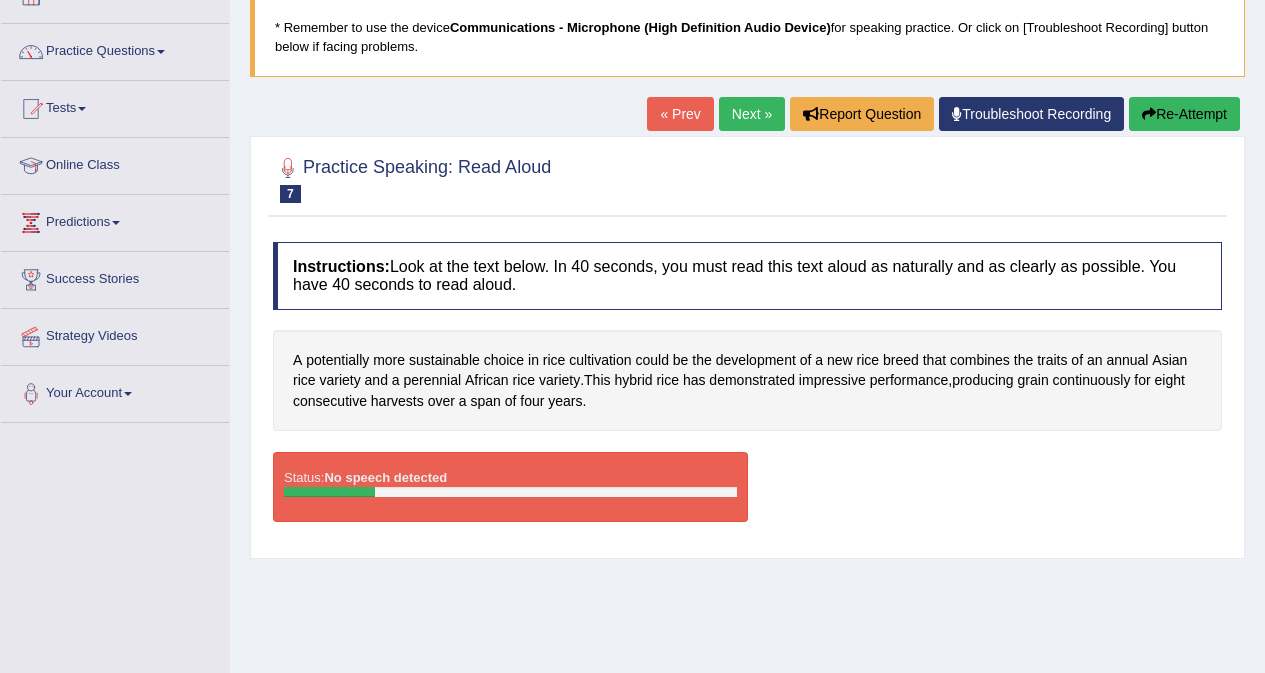 scroll, scrollTop: 100, scrollLeft: 0, axis: vertical 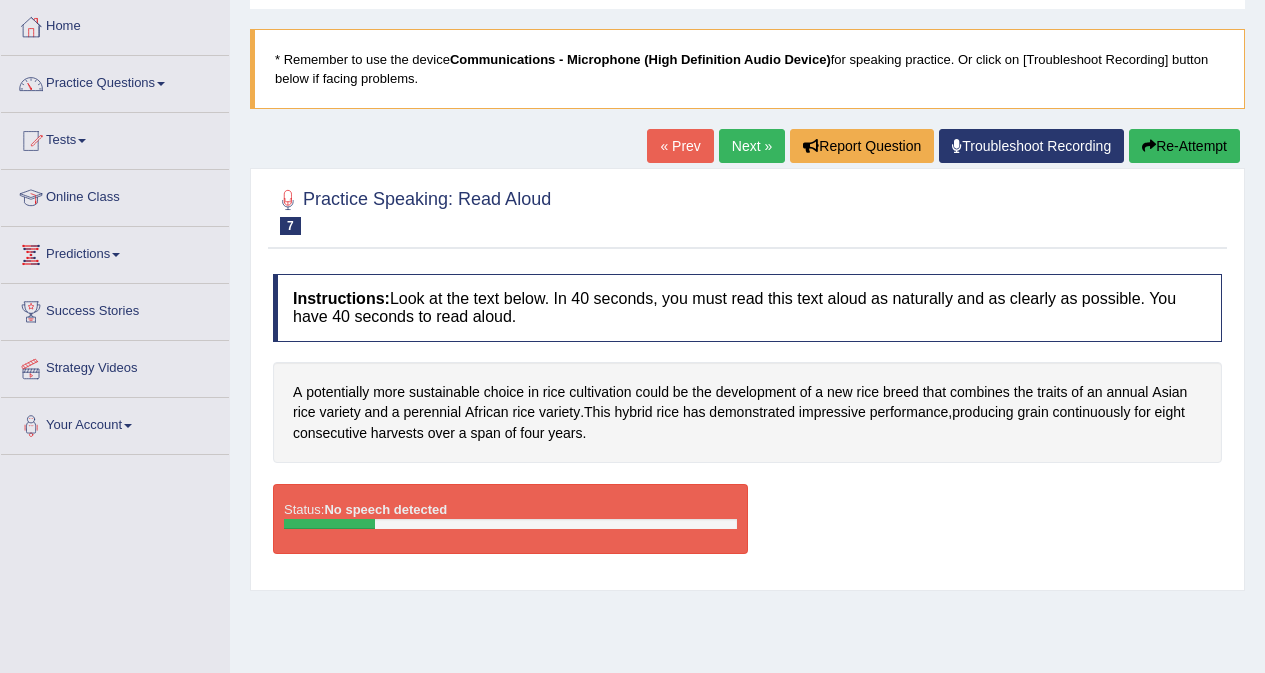 click on "Re-Attempt" at bounding box center [1184, 146] 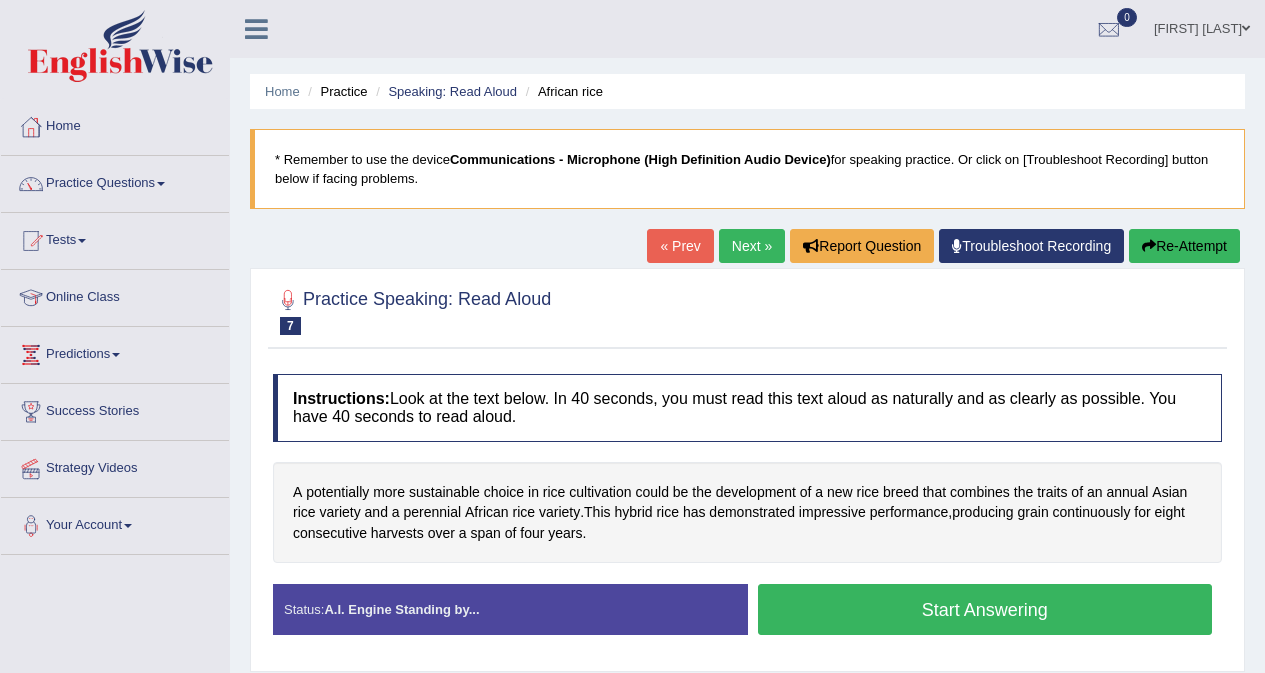 scroll, scrollTop: 100, scrollLeft: 0, axis: vertical 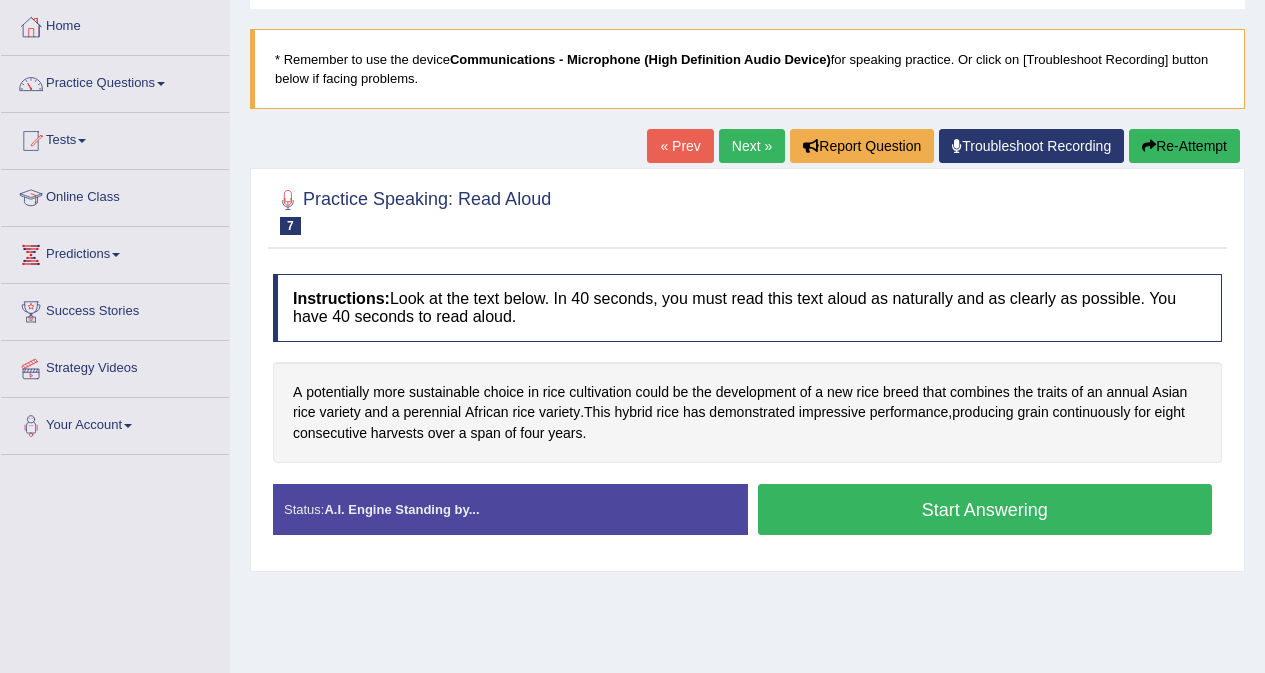 click on "Start Answering" at bounding box center (985, 509) 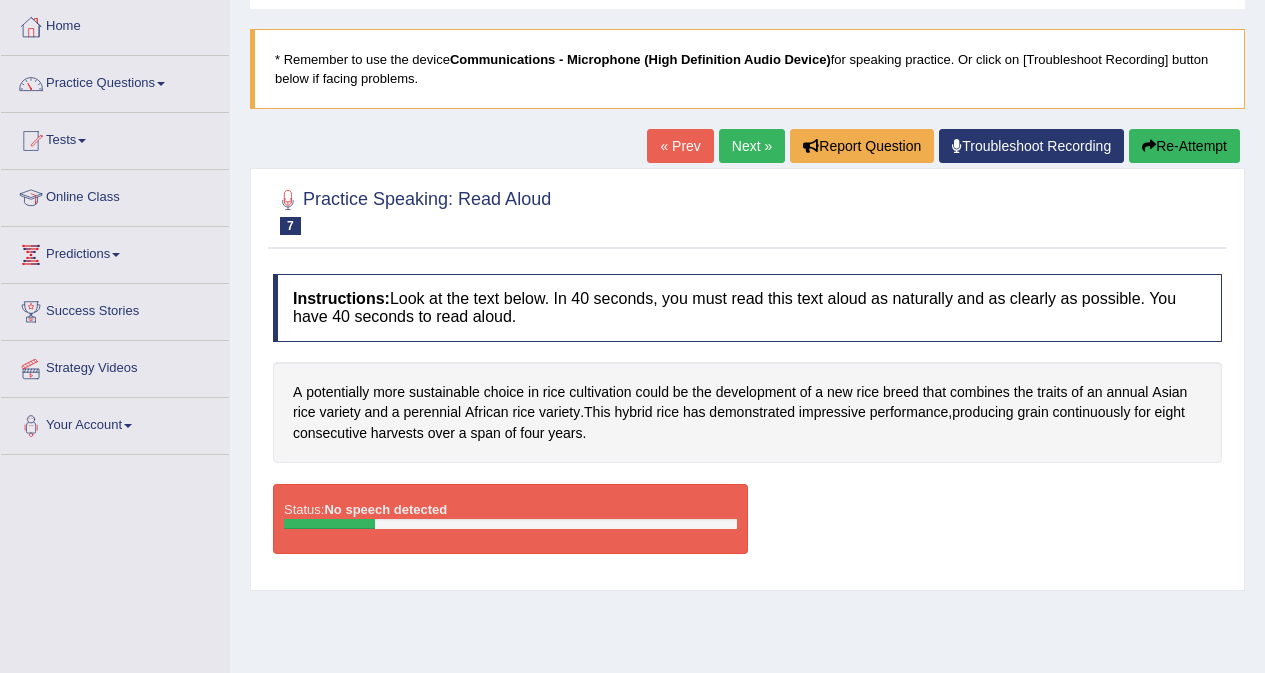click on "Re-Attempt" at bounding box center [1184, 146] 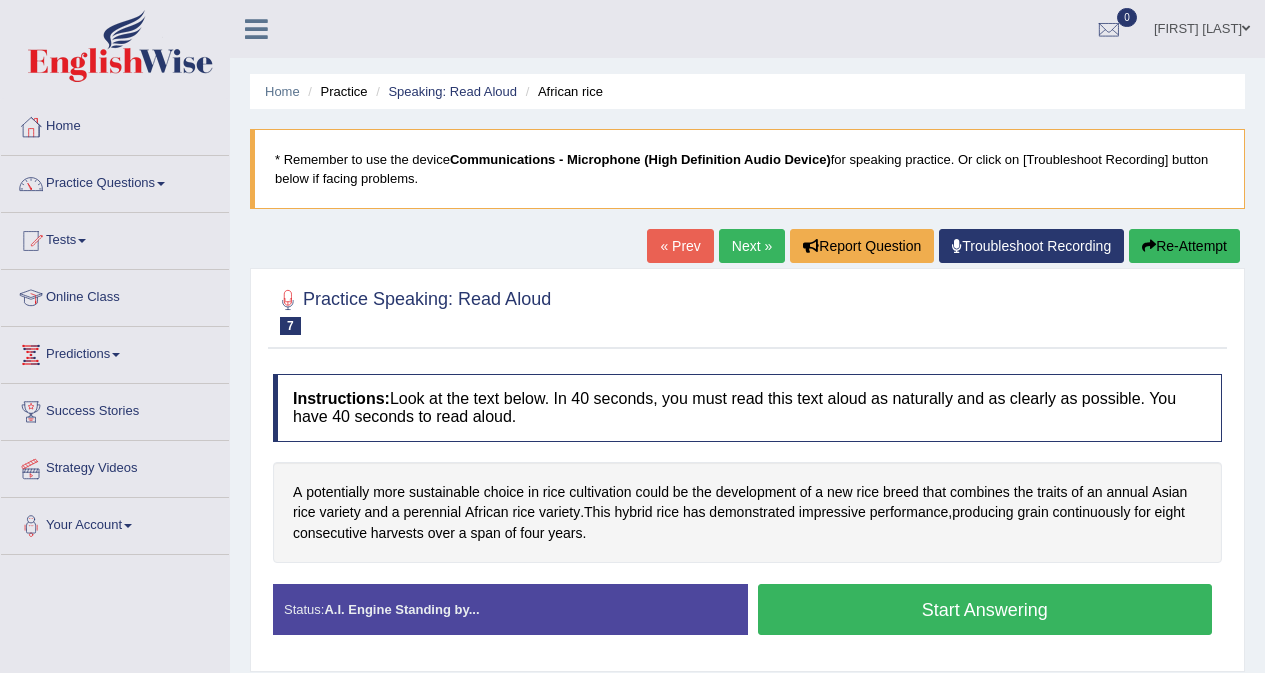 scroll, scrollTop: 100, scrollLeft: 0, axis: vertical 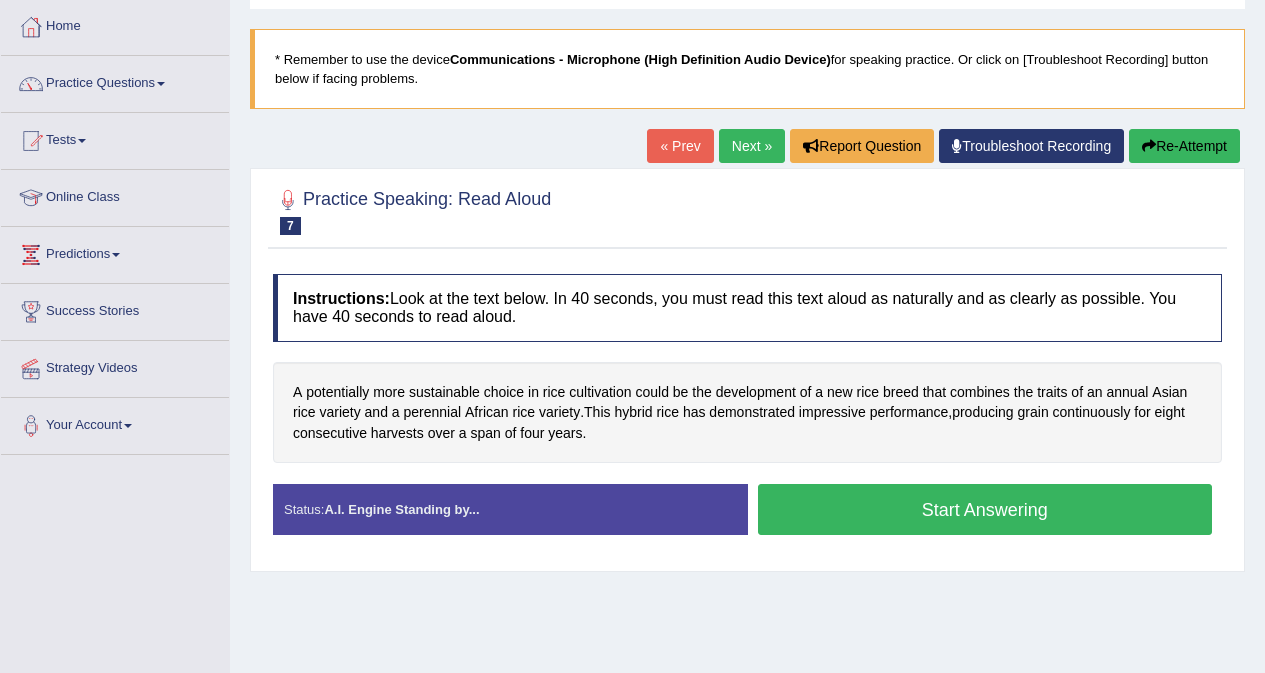 click on "Start Answering" at bounding box center (985, 509) 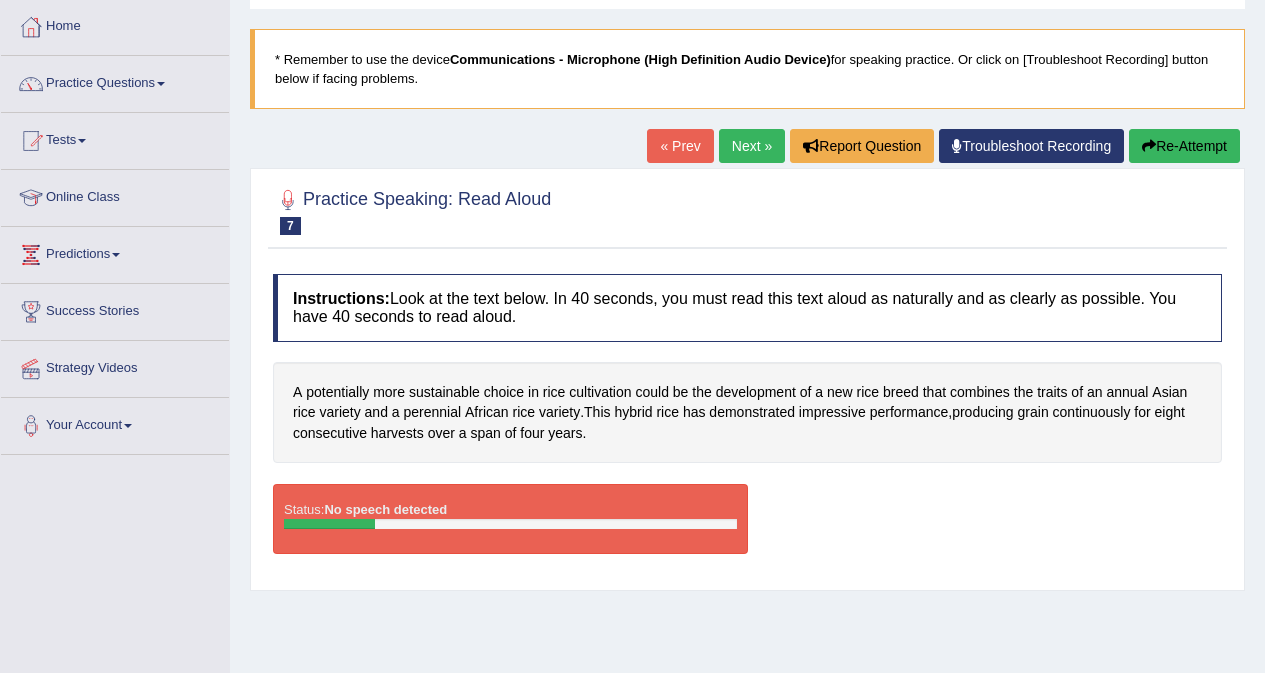 click on "Re-Attempt" at bounding box center (1184, 146) 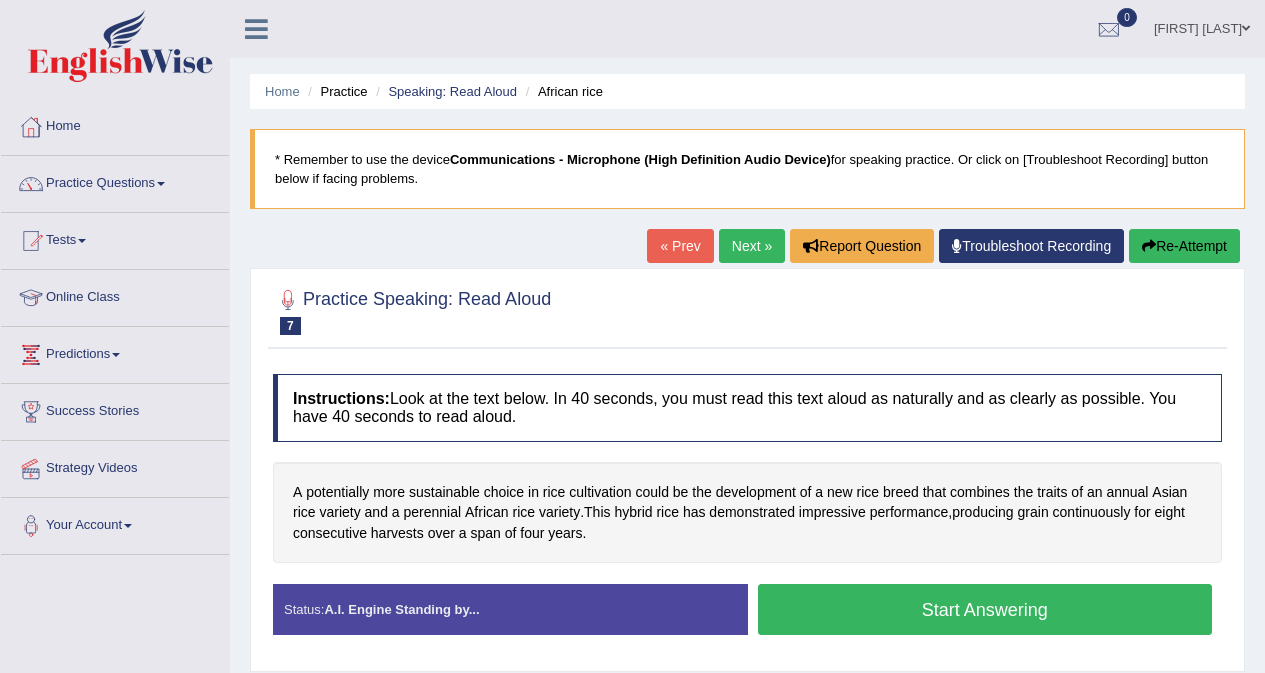 scroll, scrollTop: 100, scrollLeft: 0, axis: vertical 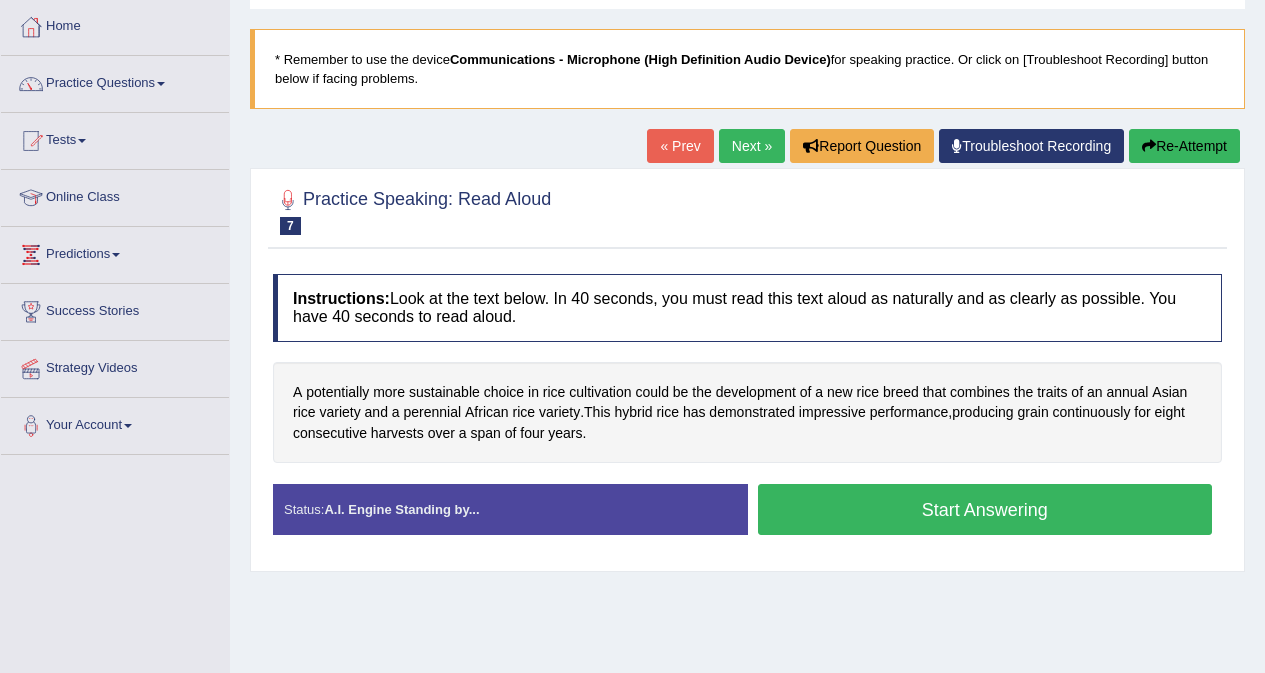 click on "Start Answering" at bounding box center (985, 509) 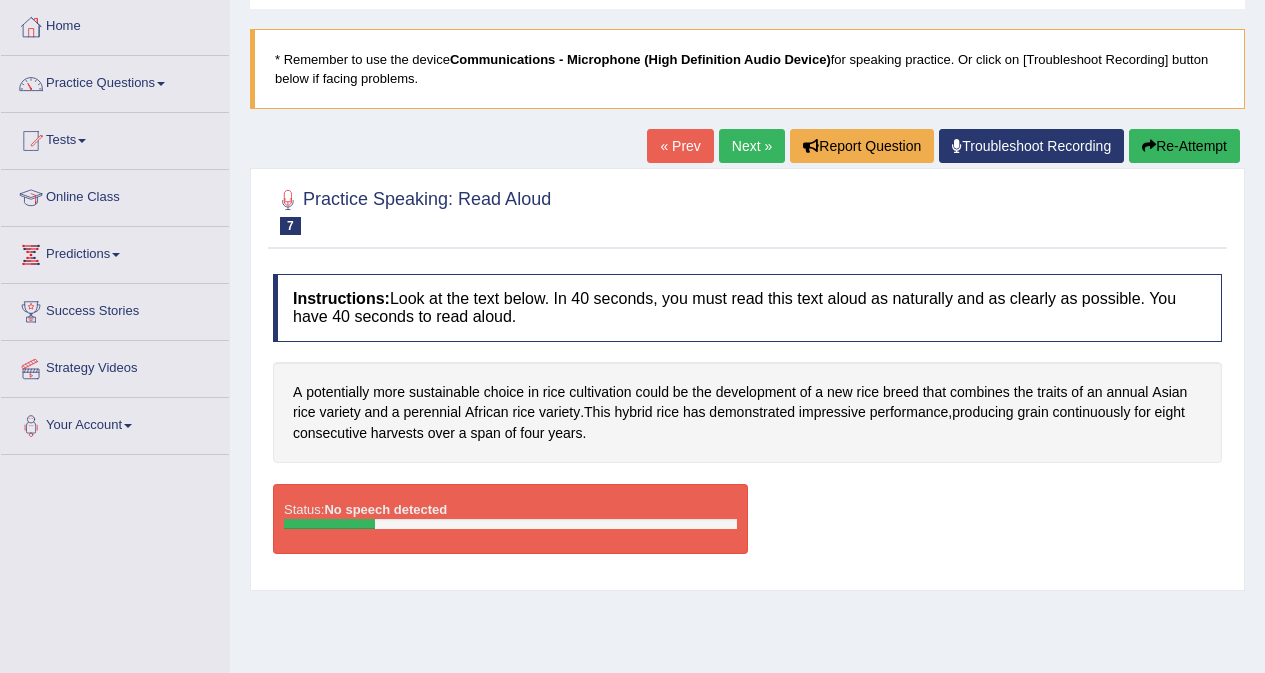 click on "Re-Attempt" at bounding box center (1184, 146) 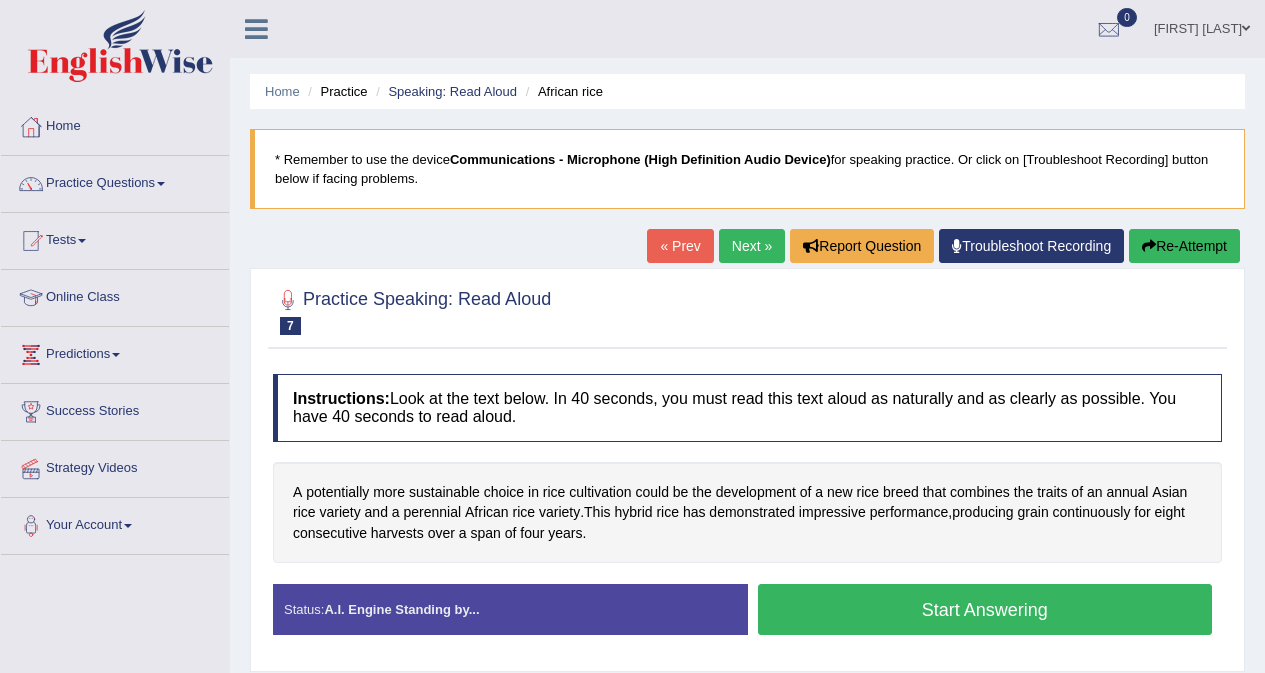 scroll, scrollTop: 100, scrollLeft: 0, axis: vertical 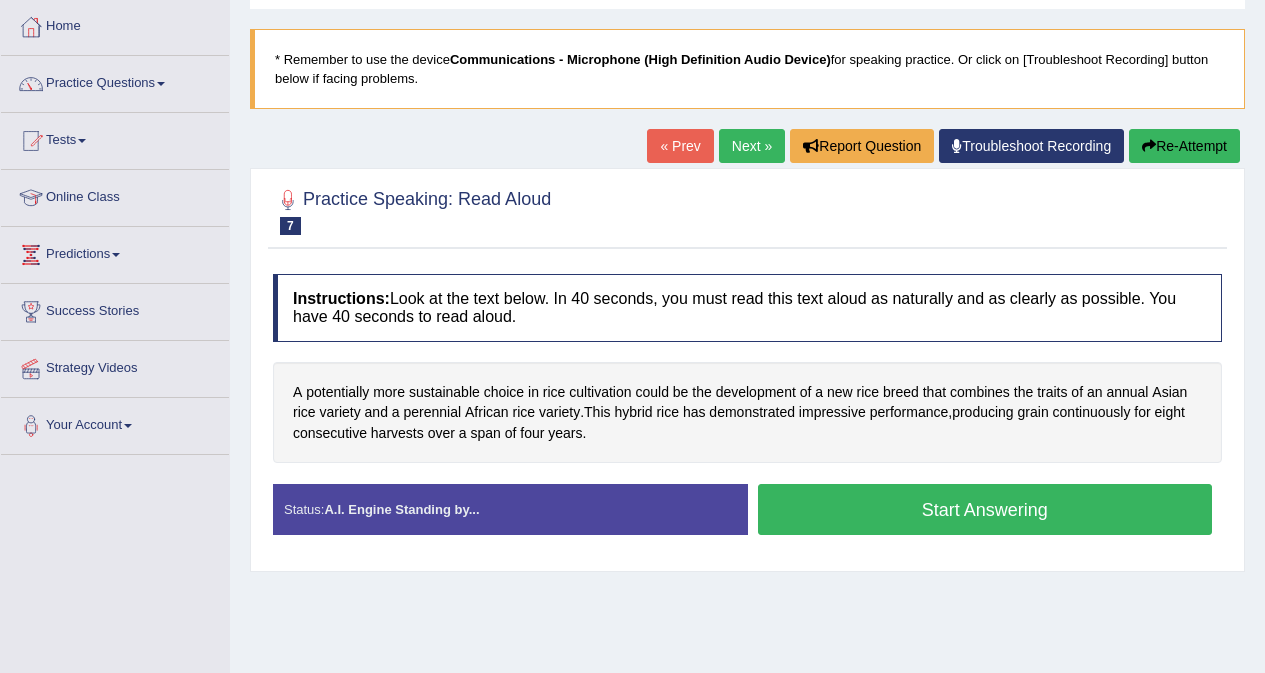 click on "Start Answering" at bounding box center (985, 509) 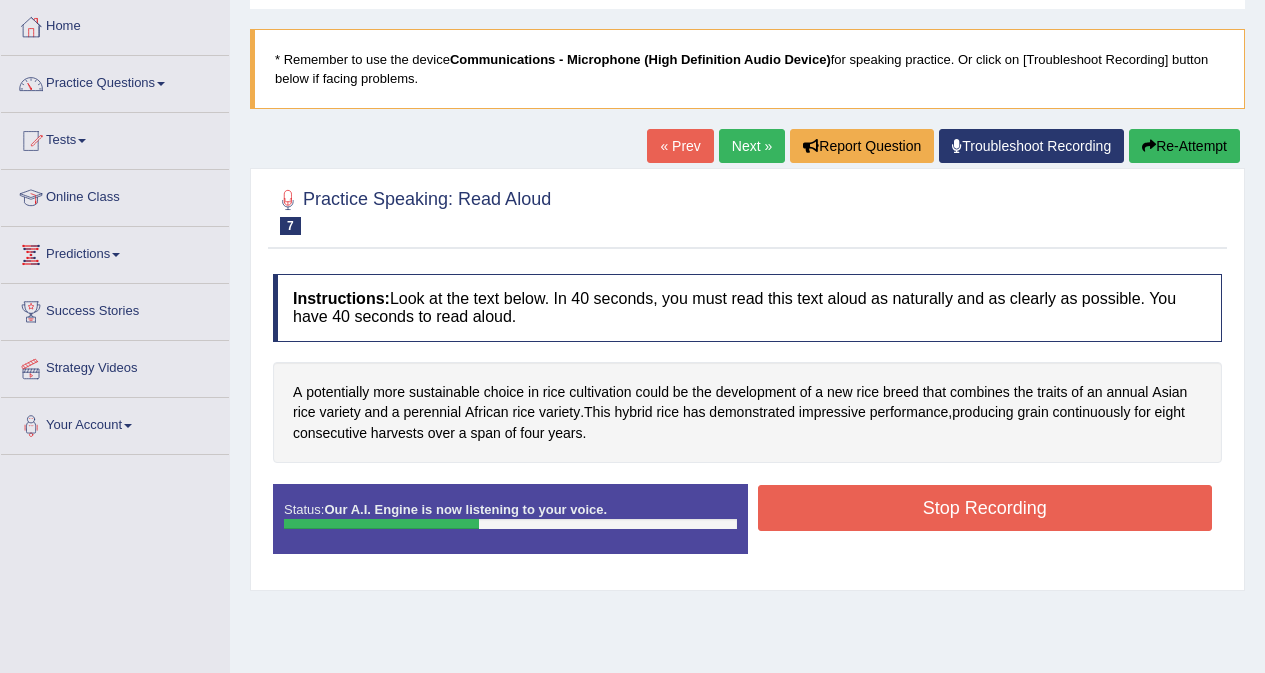 click on "Stop Recording" at bounding box center (985, 508) 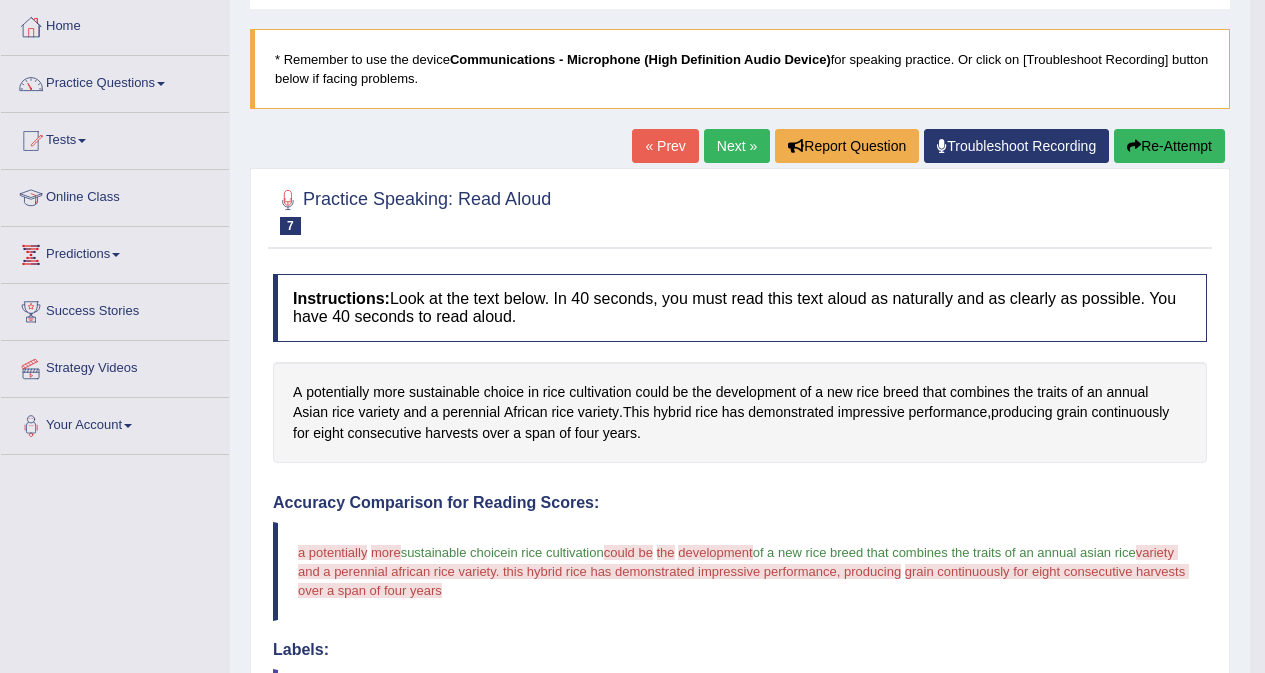 click on "Re-Attempt" at bounding box center [1169, 146] 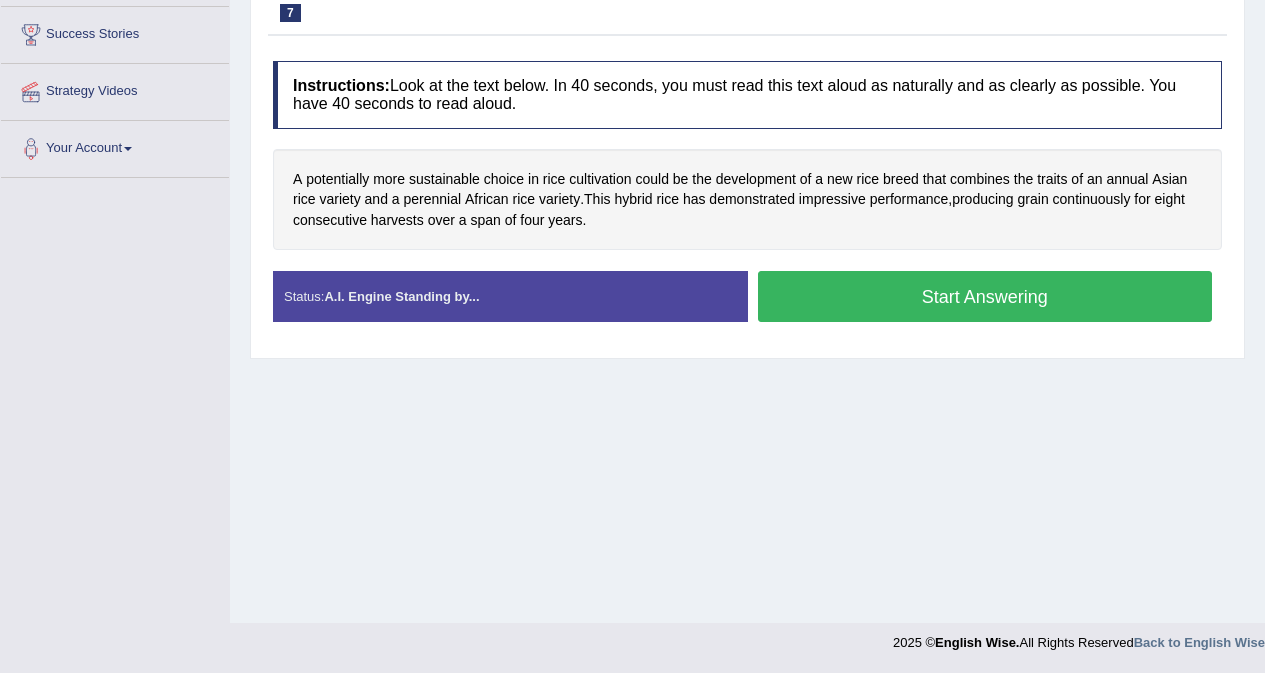 scroll, scrollTop: 0, scrollLeft: 0, axis: both 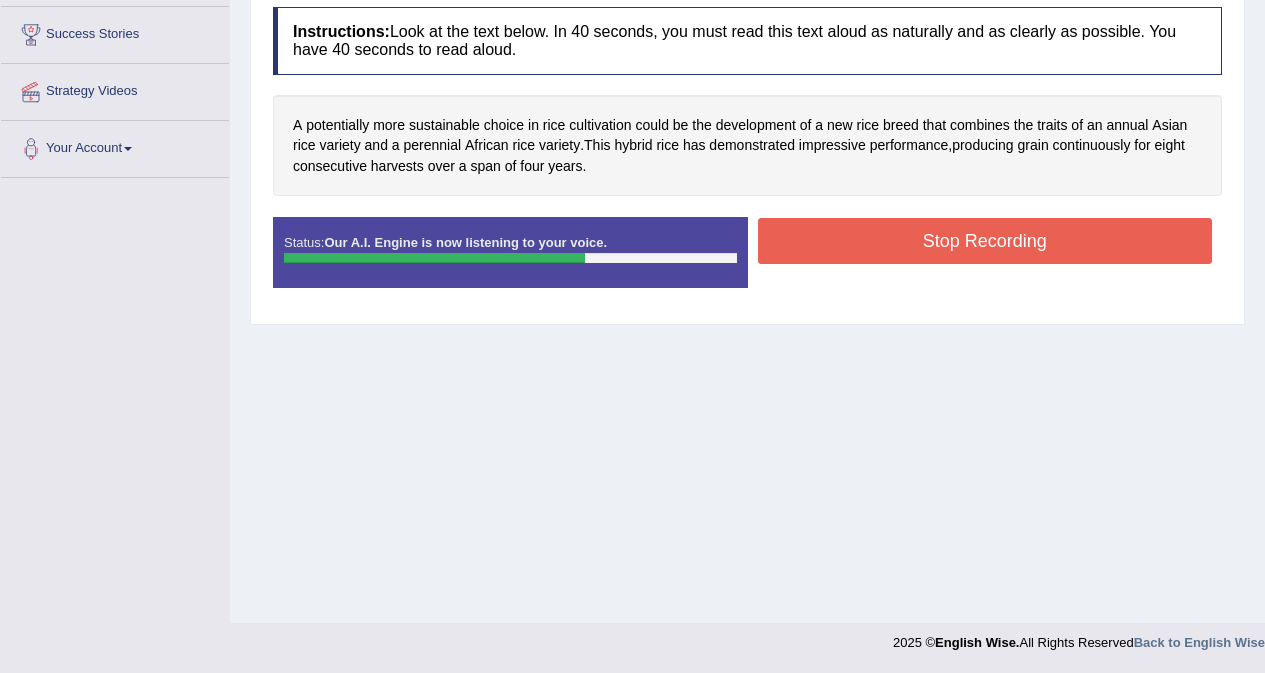 click on "Stop Recording" at bounding box center [985, 241] 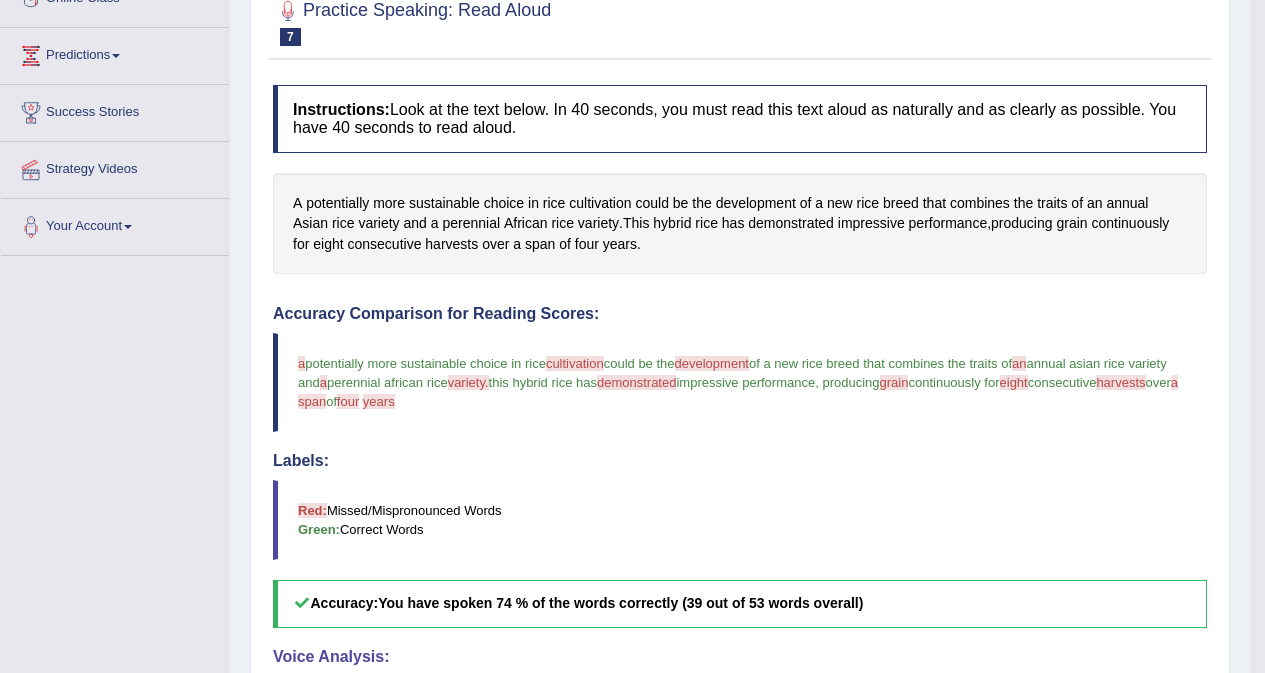 scroll, scrollTop: 177, scrollLeft: 0, axis: vertical 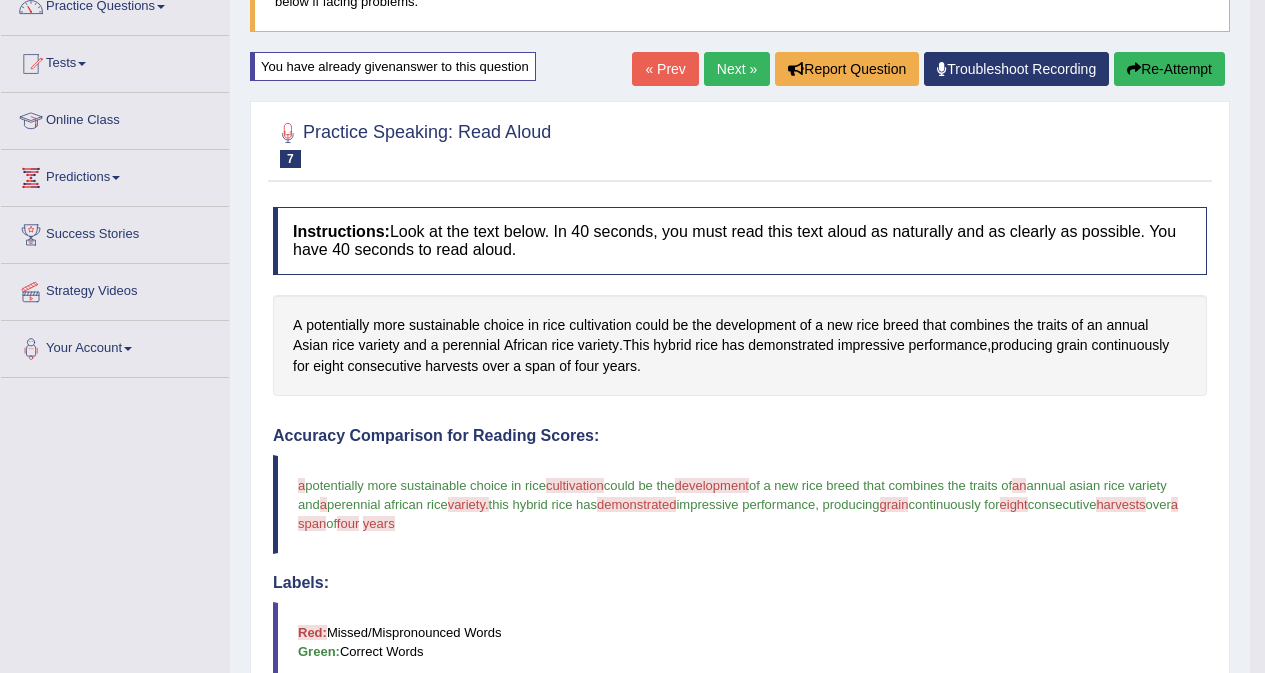 click on "Re-Attempt" at bounding box center (1169, 69) 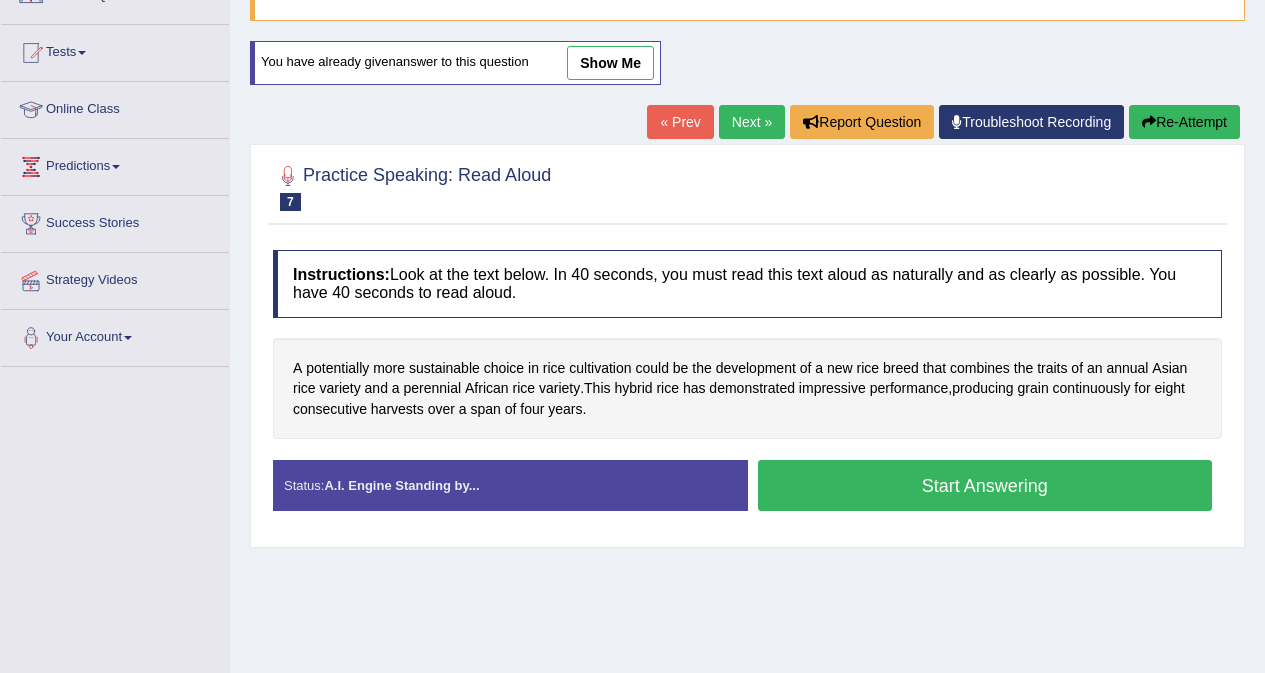 scroll, scrollTop: 177, scrollLeft: 0, axis: vertical 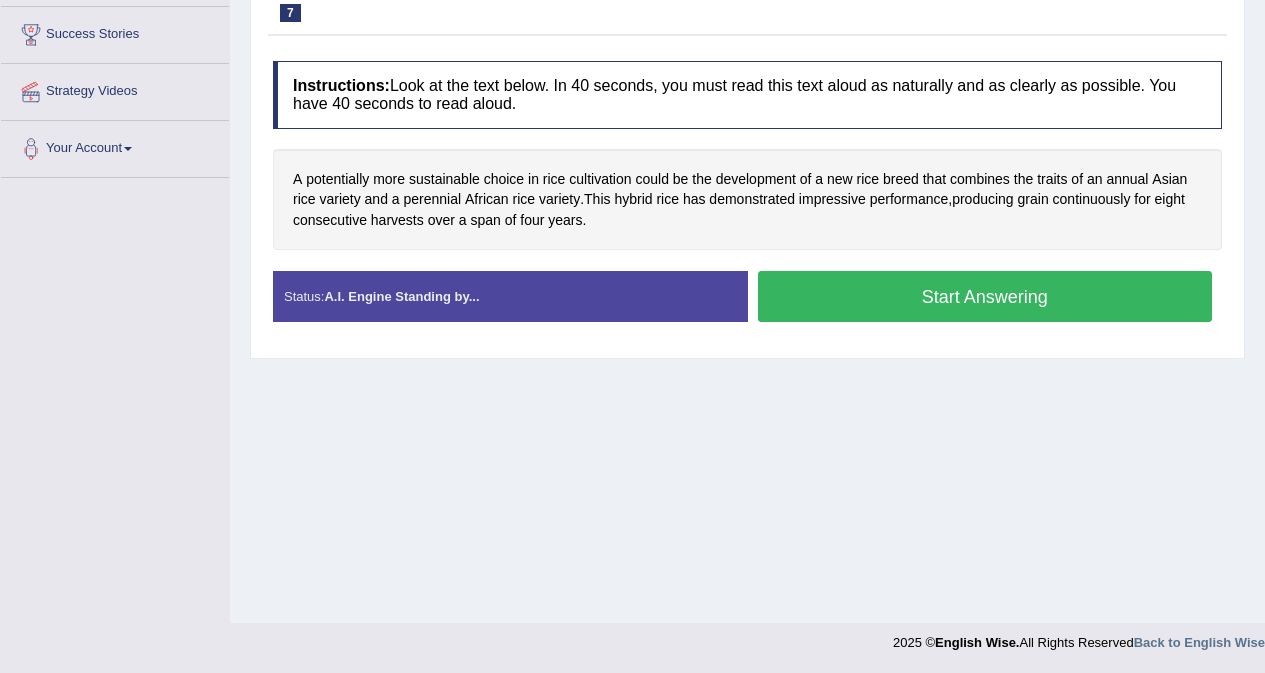 click on "Start Answering" at bounding box center [985, 296] 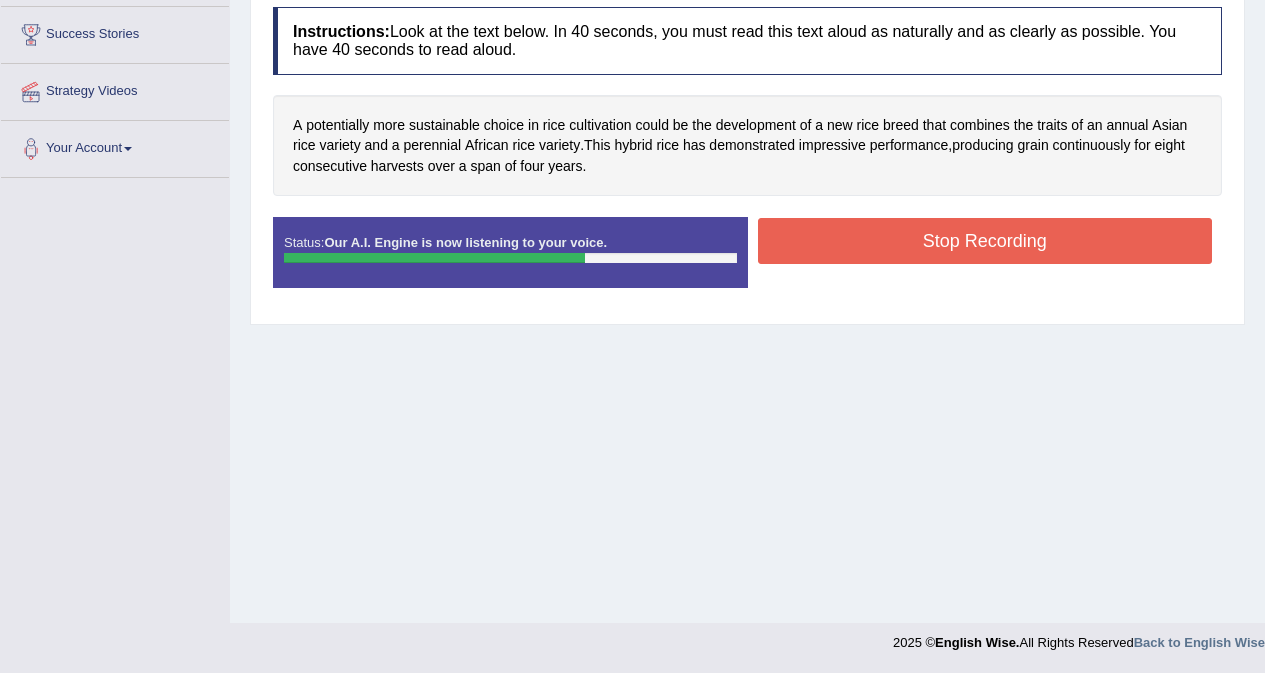 click on "Stop Recording" at bounding box center [985, 241] 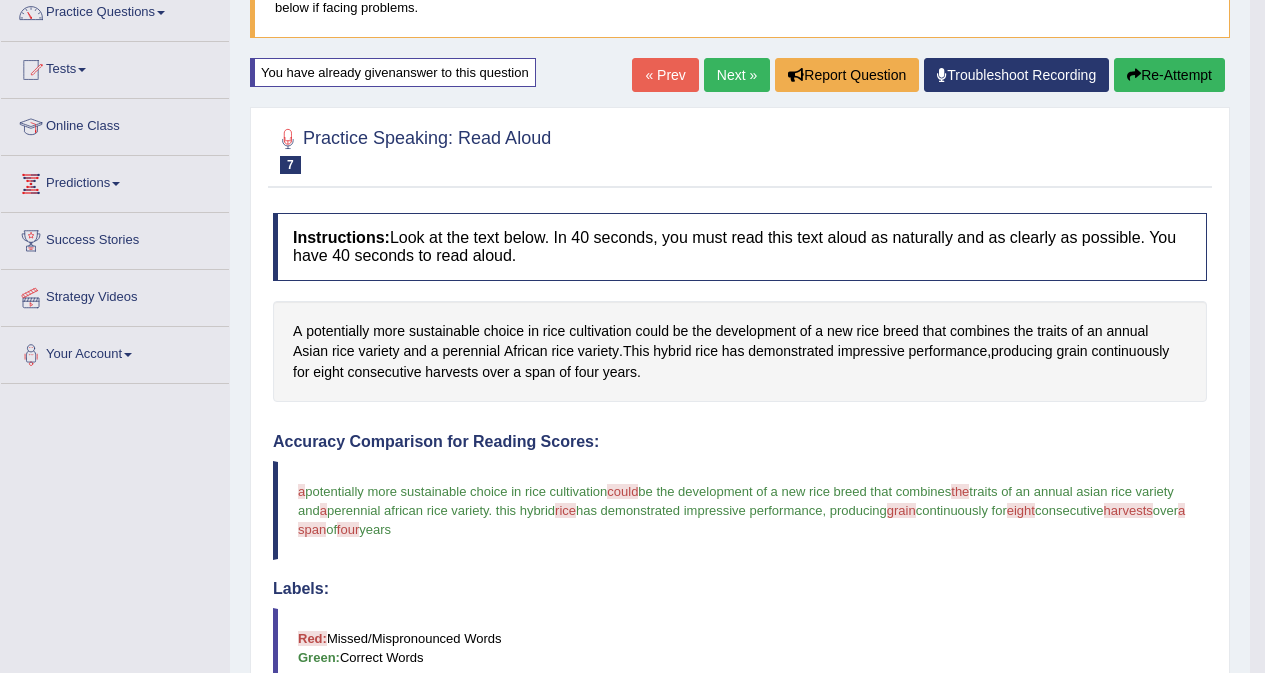 scroll, scrollTop: 77, scrollLeft: 0, axis: vertical 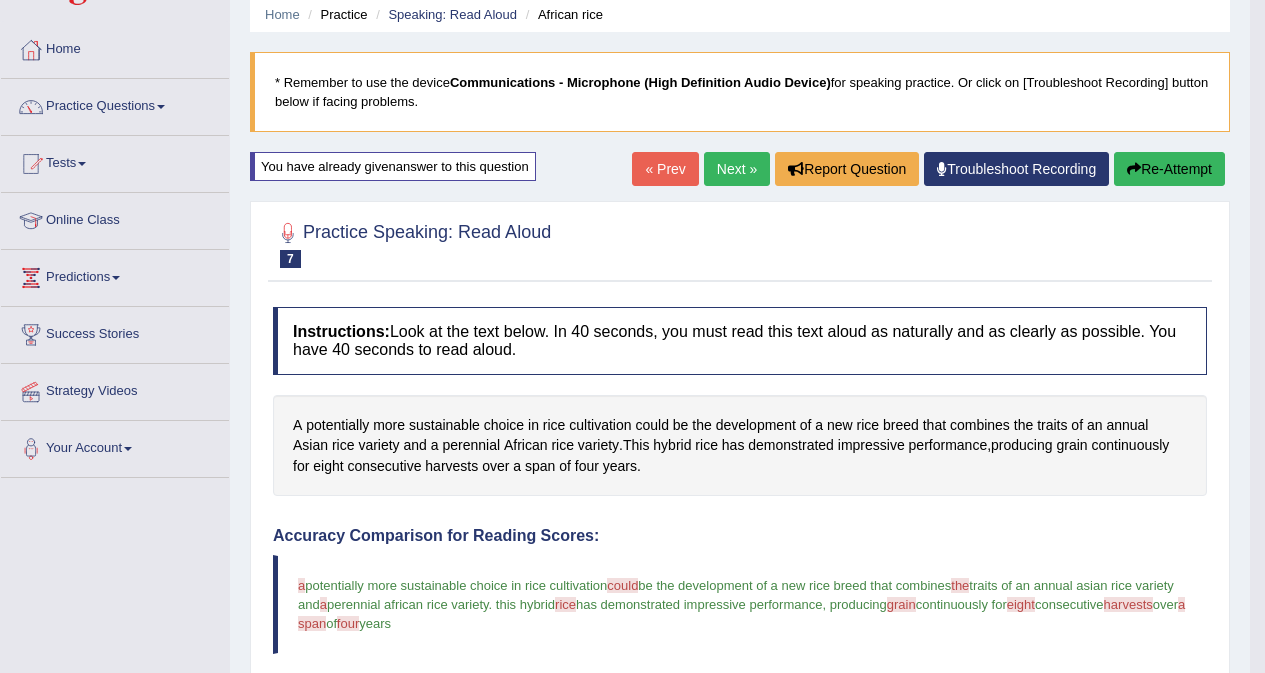click on "Re-Attempt" at bounding box center [1169, 169] 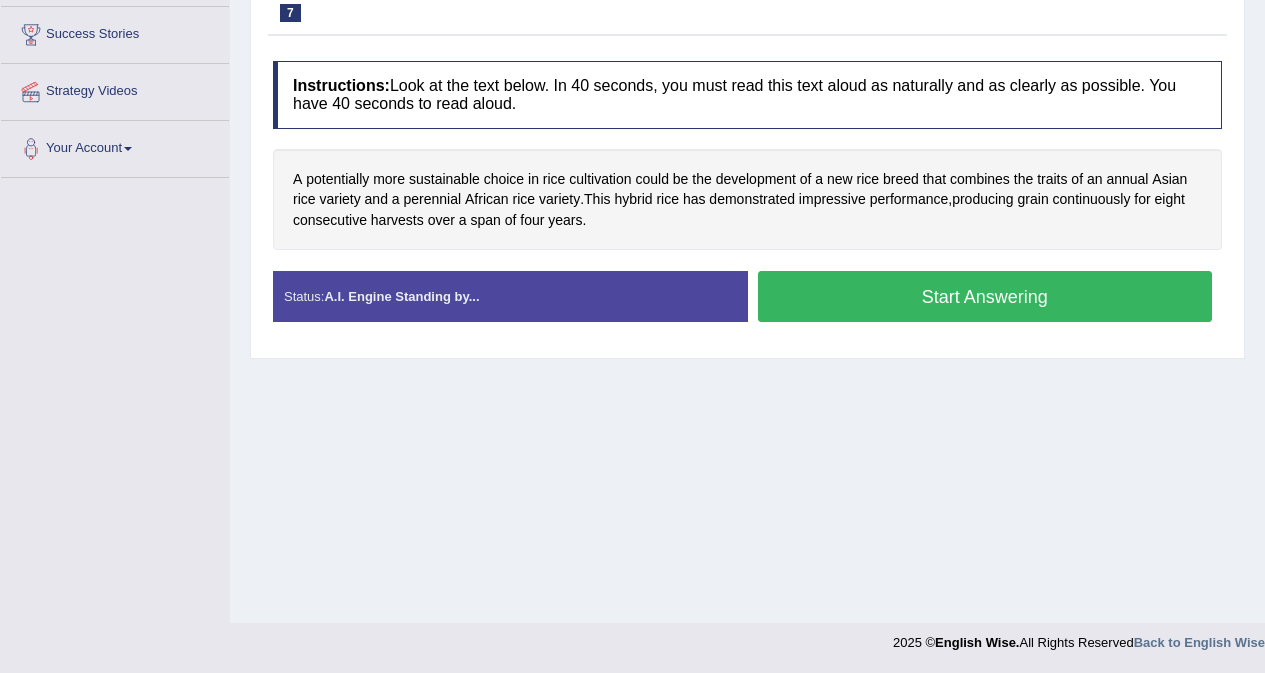 scroll, scrollTop: 377, scrollLeft: 0, axis: vertical 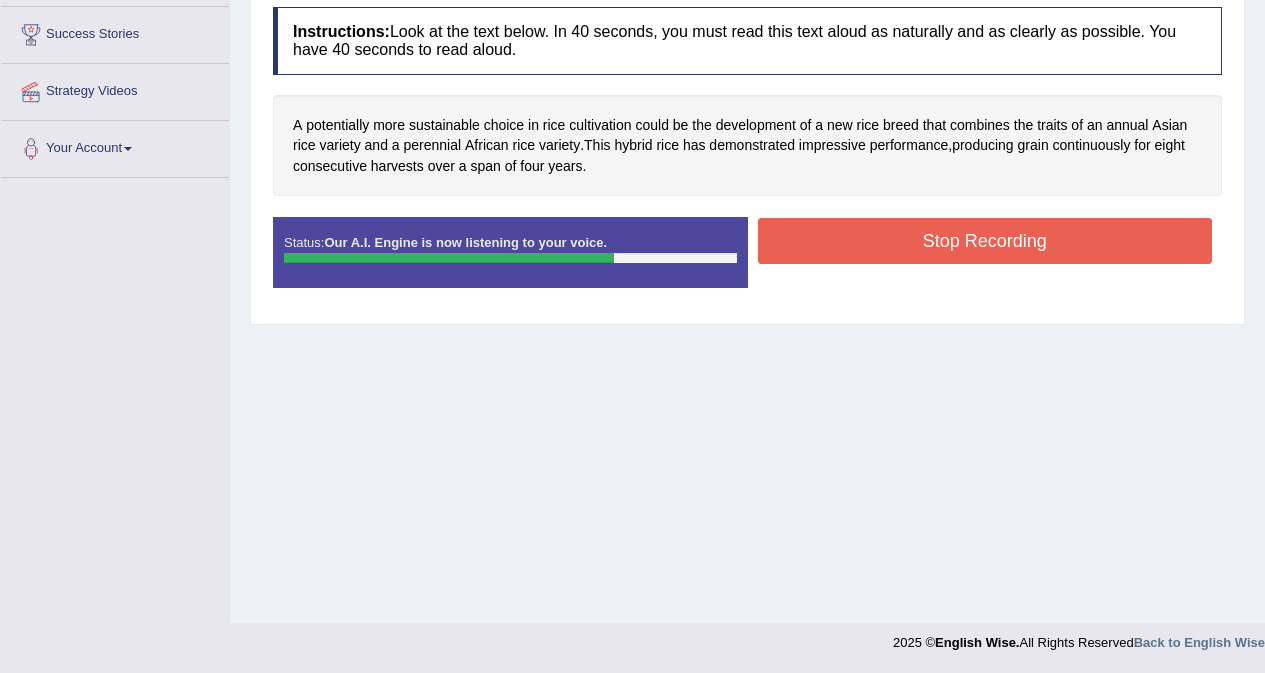 click on "Stop Recording" at bounding box center [985, 241] 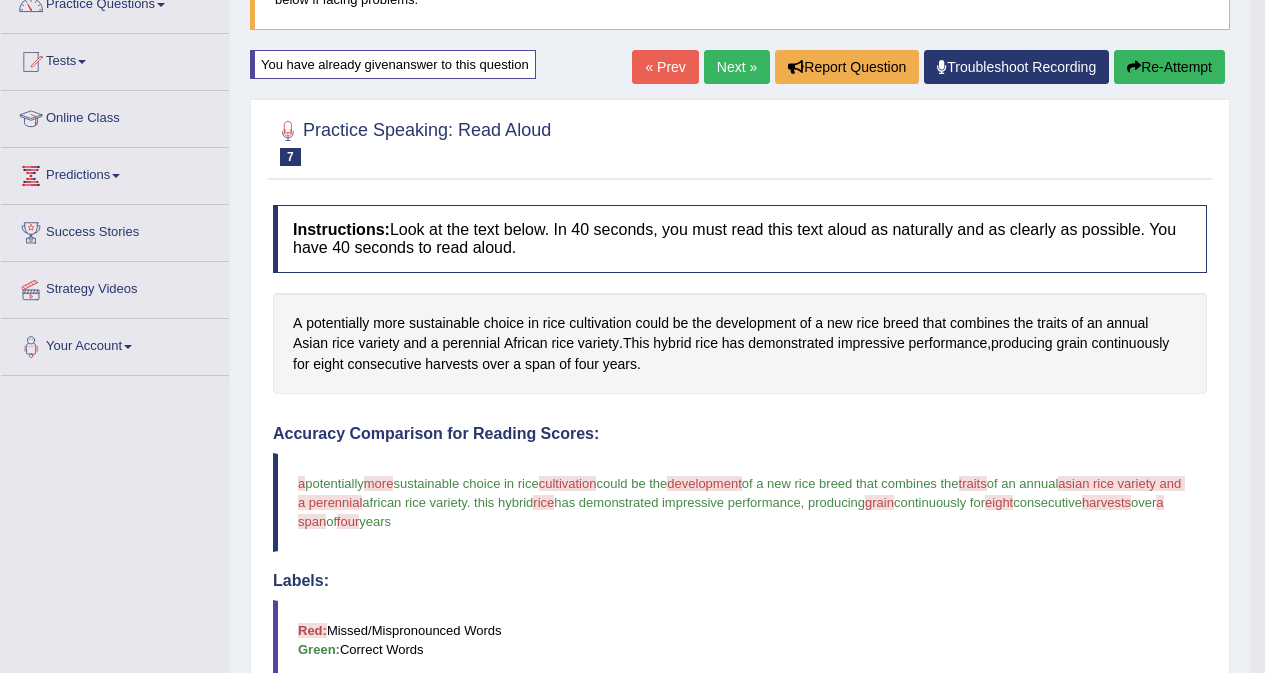 scroll, scrollTop: 177, scrollLeft: 0, axis: vertical 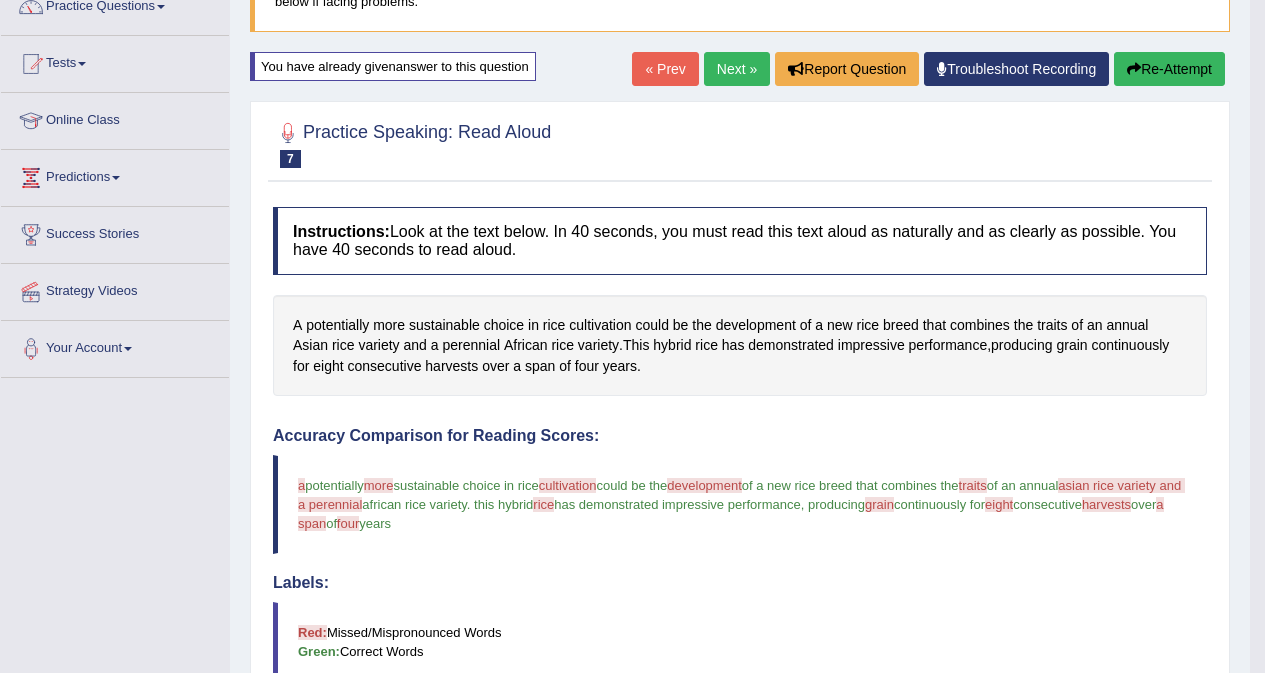 click on "Re-Attempt" at bounding box center [1169, 69] 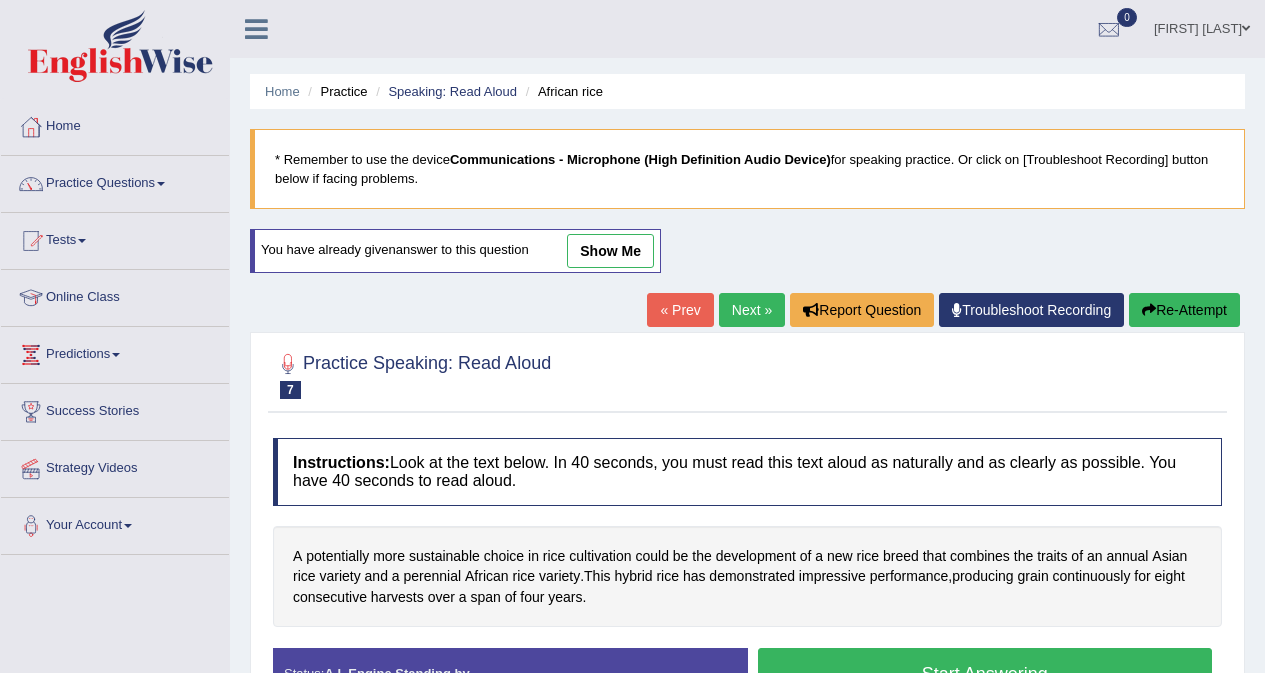 scroll, scrollTop: 188, scrollLeft: 0, axis: vertical 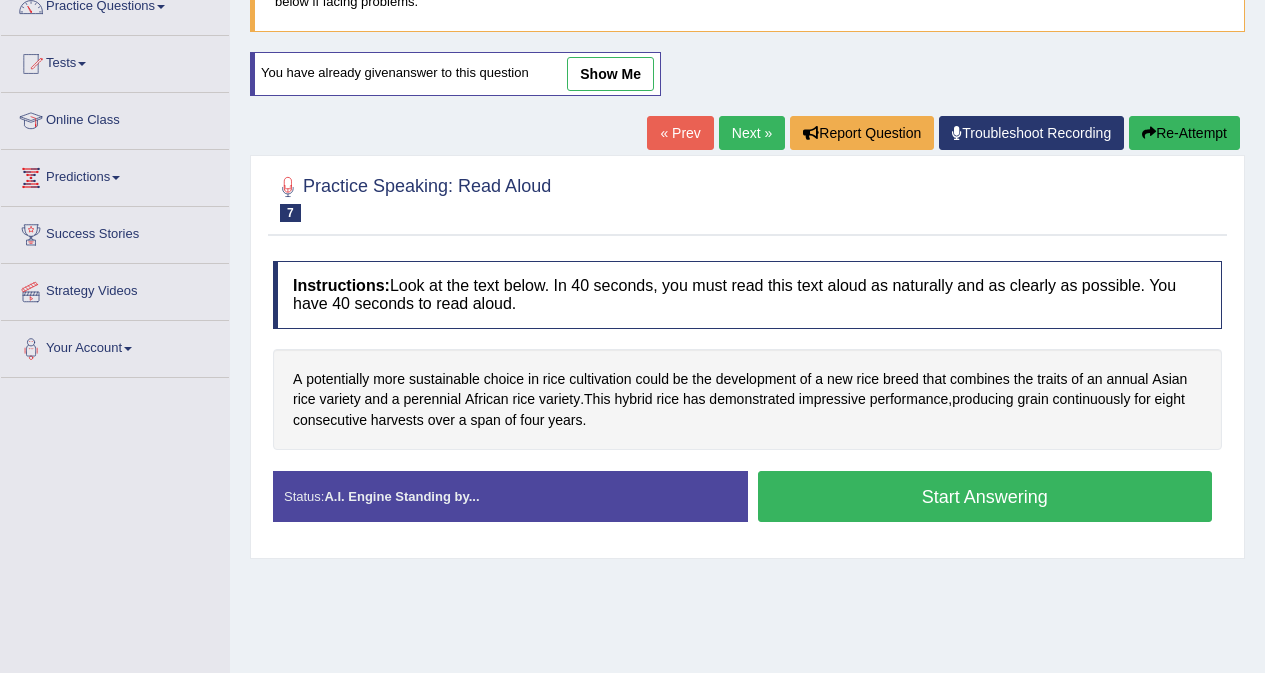 click on "Start Answering" at bounding box center [985, 496] 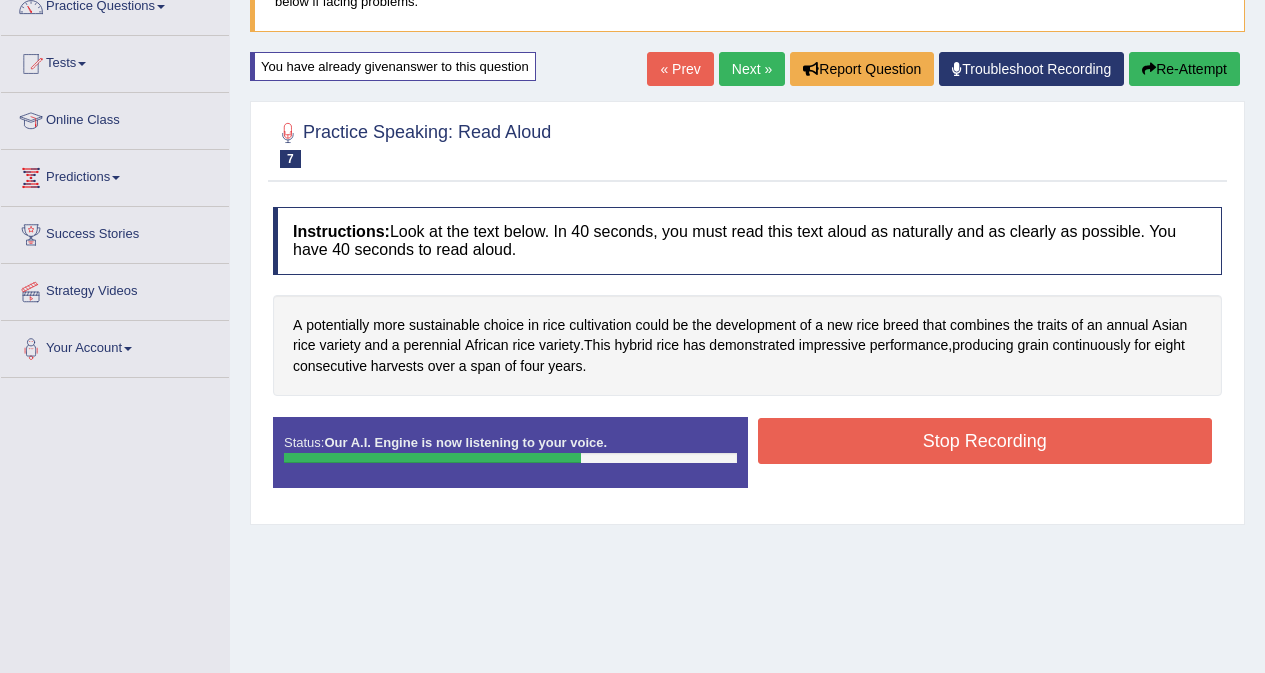 click on "Stop Recording" at bounding box center [985, 441] 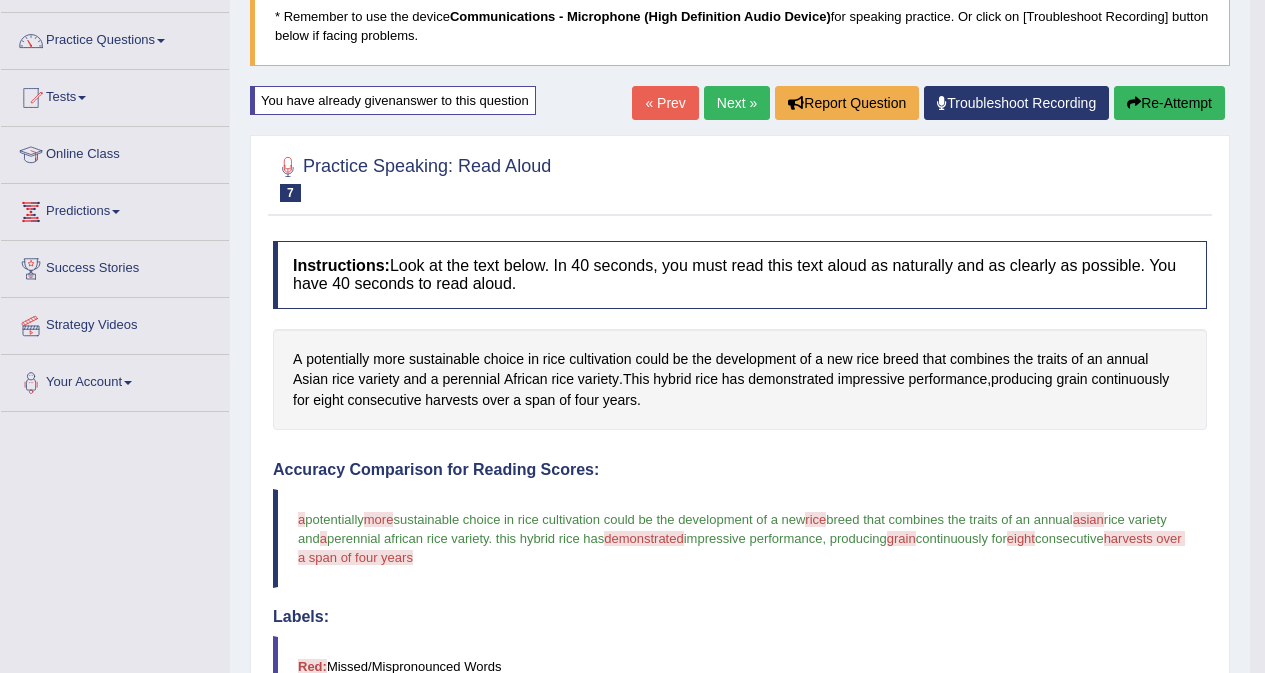 scroll, scrollTop: 77, scrollLeft: 0, axis: vertical 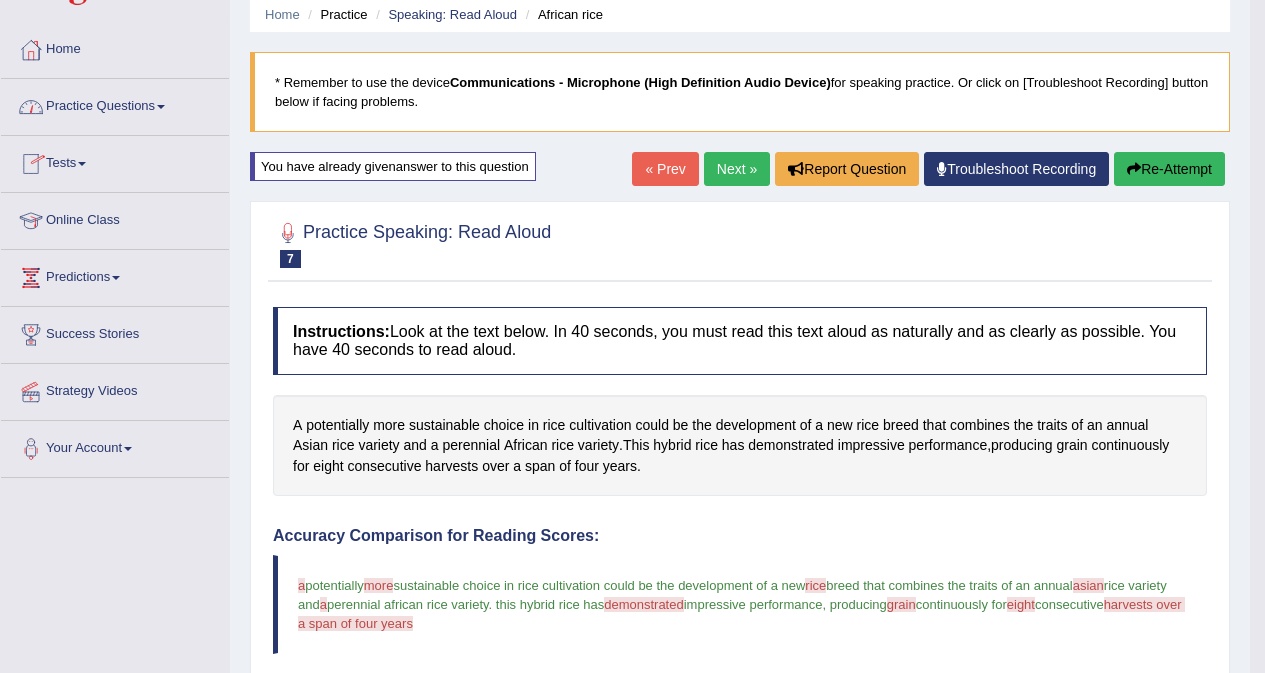 click on "Next »" at bounding box center [737, 169] 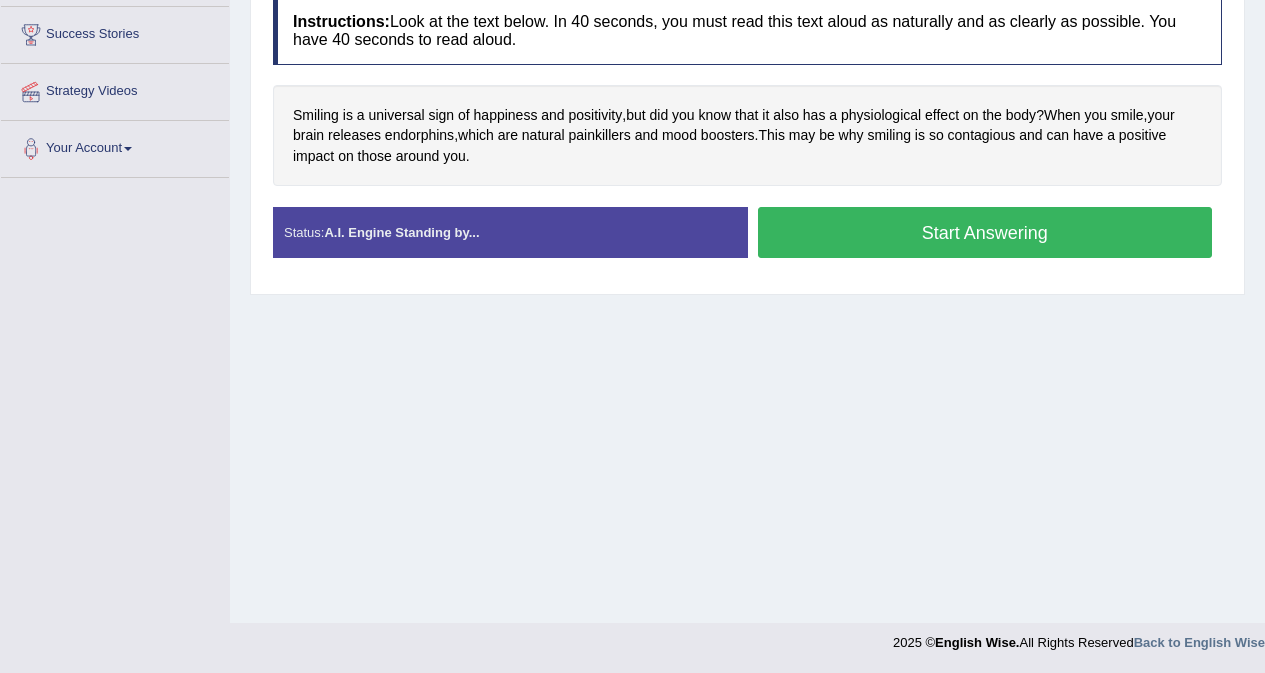 scroll, scrollTop: 377, scrollLeft: 0, axis: vertical 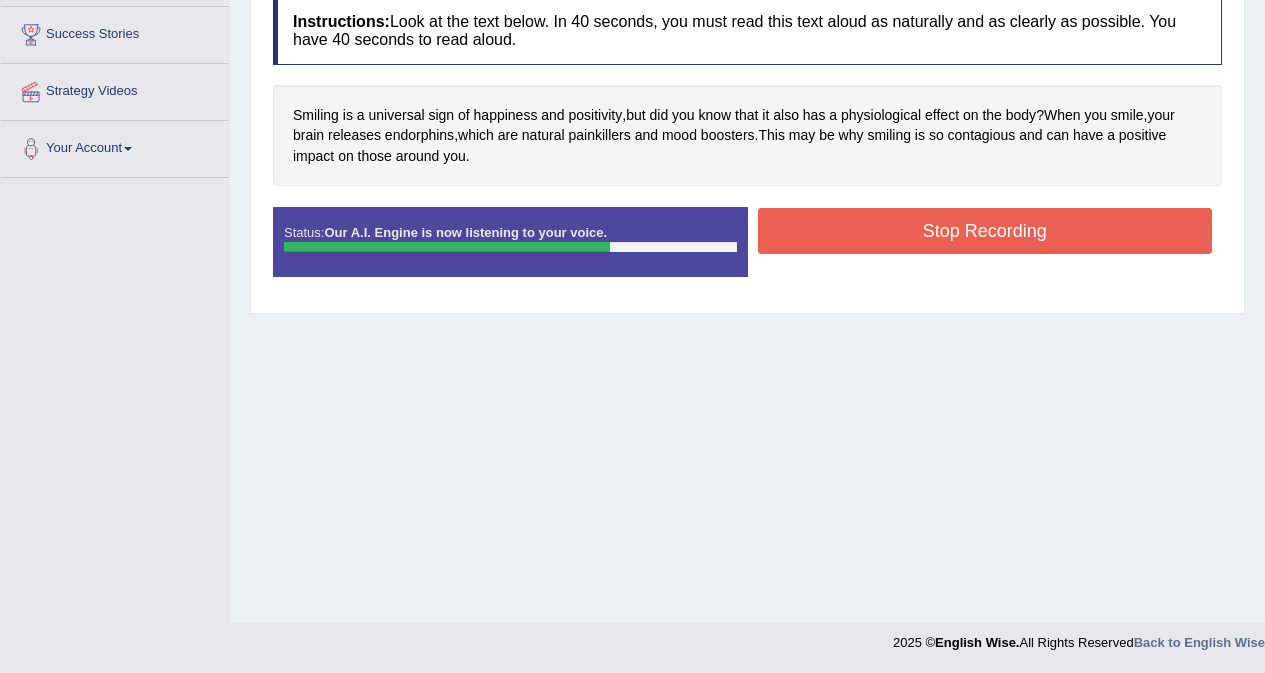 click on "Stop Recording" at bounding box center (985, 231) 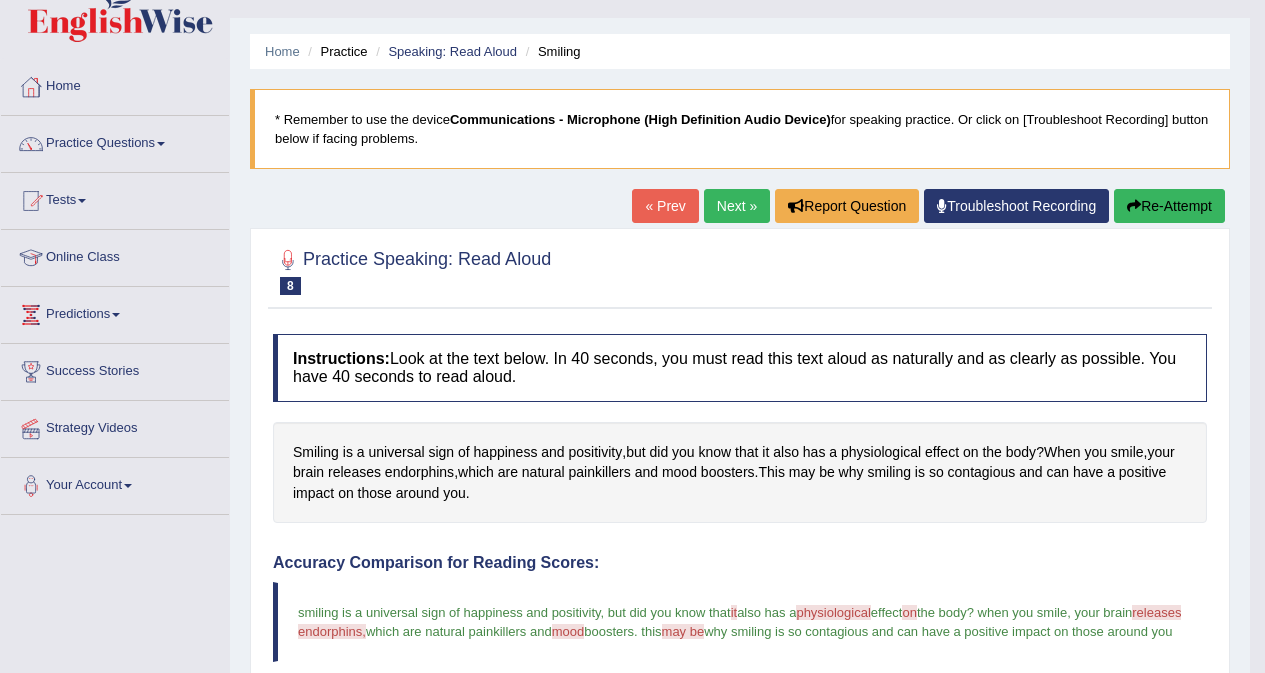 scroll, scrollTop: 12, scrollLeft: 0, axis: vertical 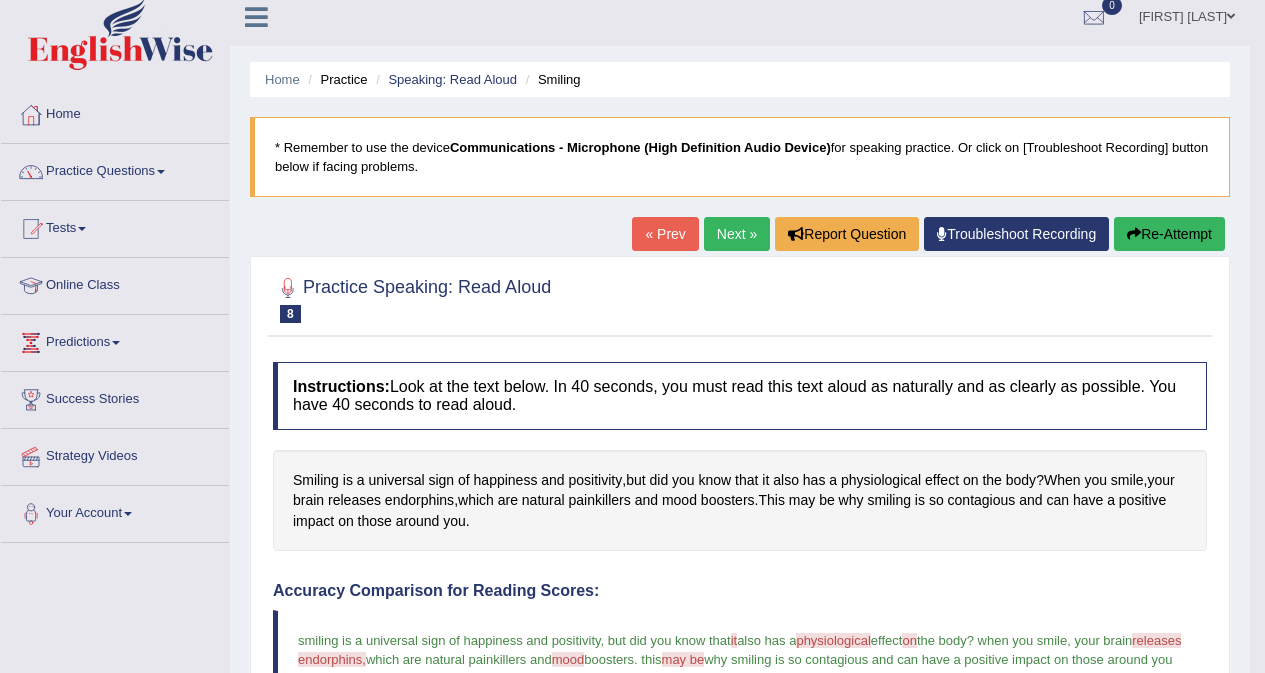 click on "Re-Attempt" at bounding box center [1169, 234] 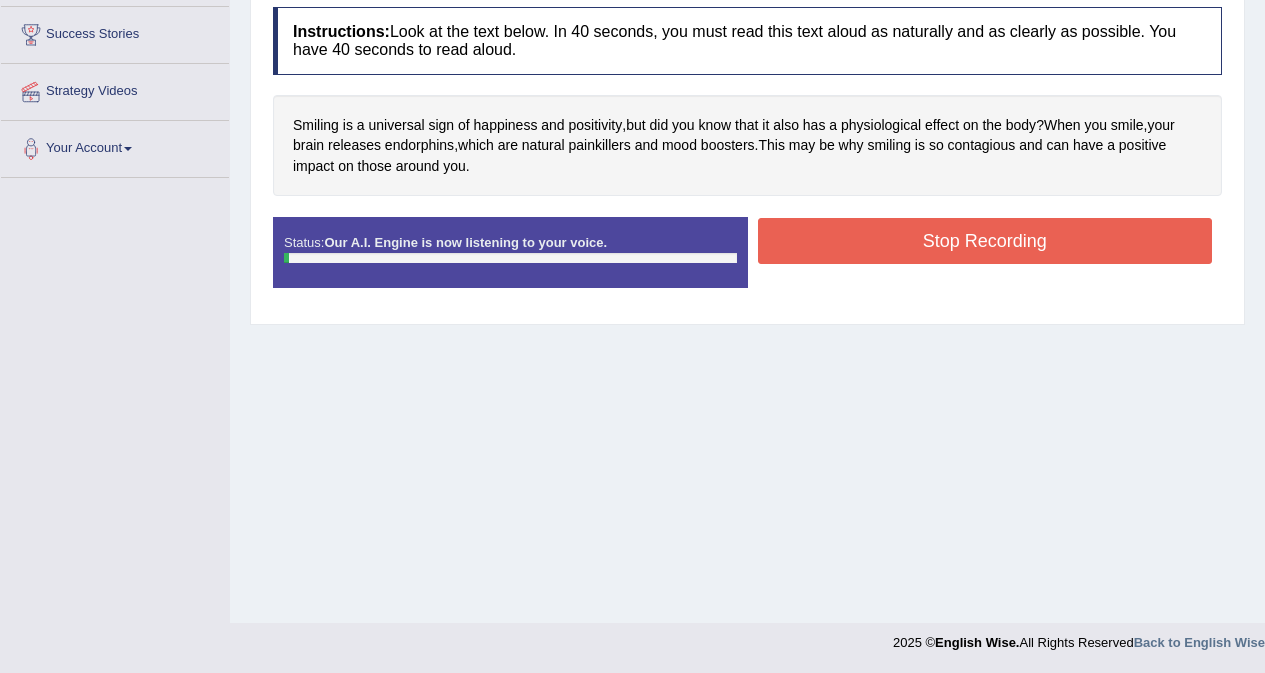 scroll, scrollTop: 377, scrollLeft: 0, axis: vertical 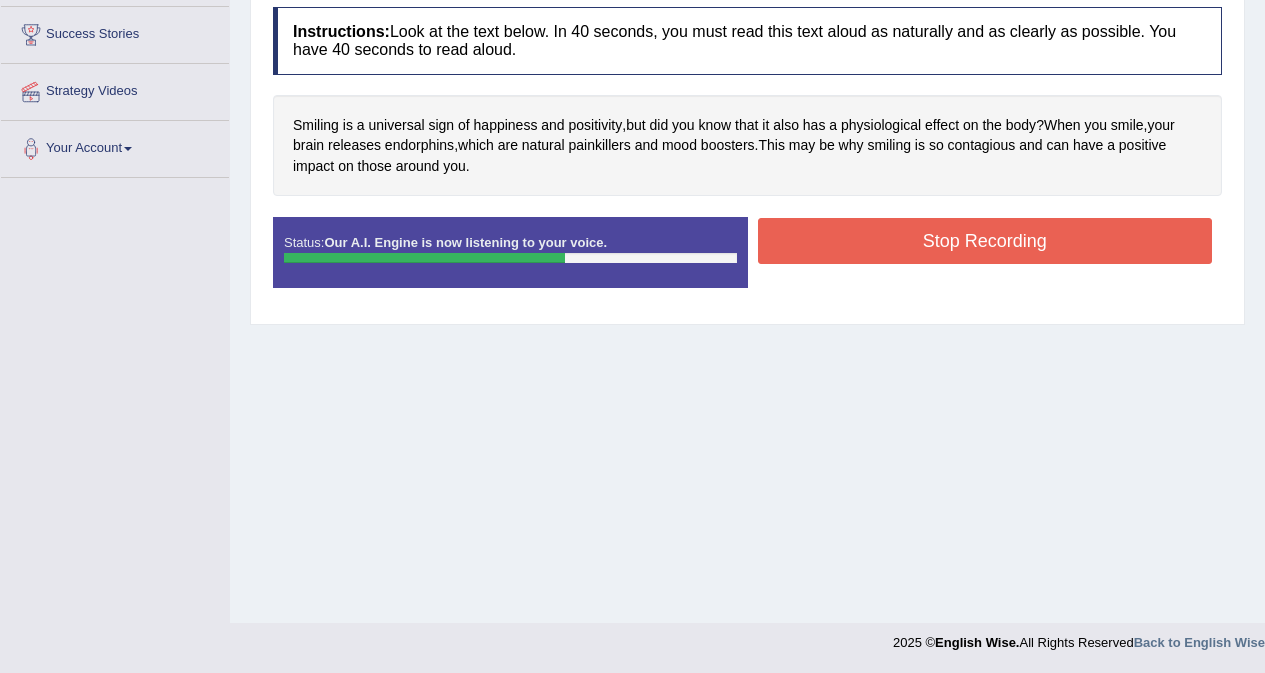 click on "Stop Recording" at bounding box center (985, 241) 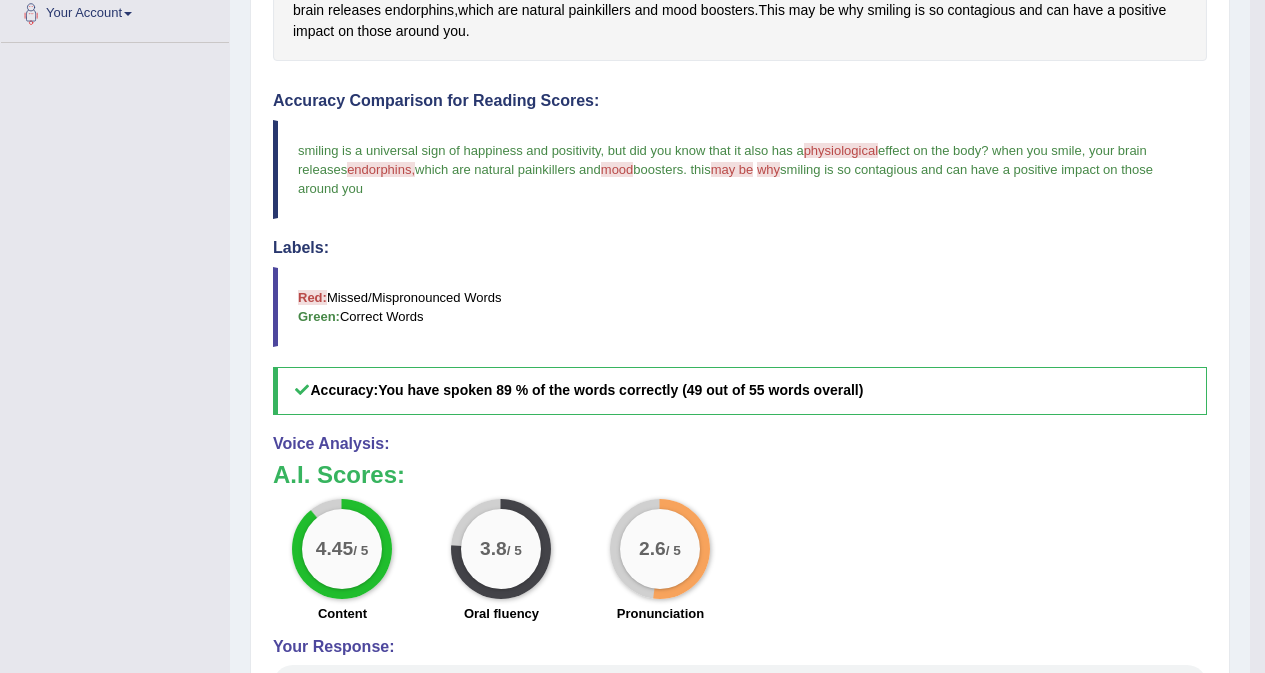 scroll, scrollTop: 422, scrollLeft: 0, axis: vertical 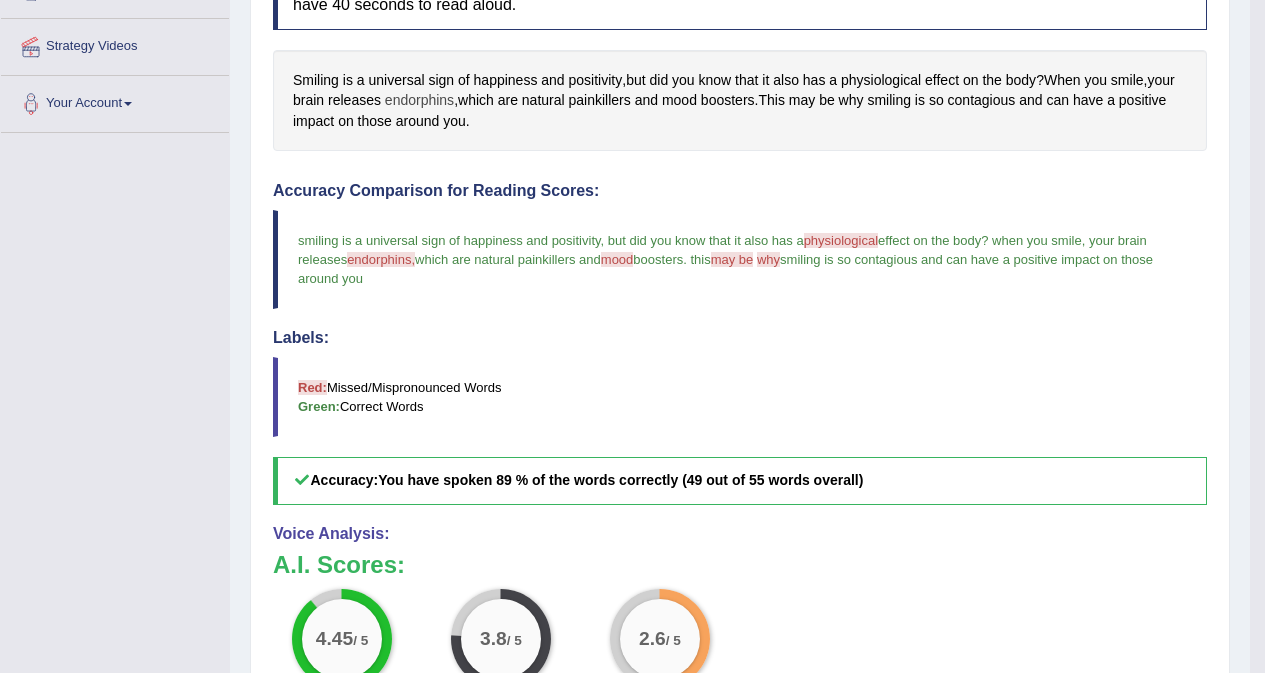 click on "endorphins" at bounding box center (419, 100) 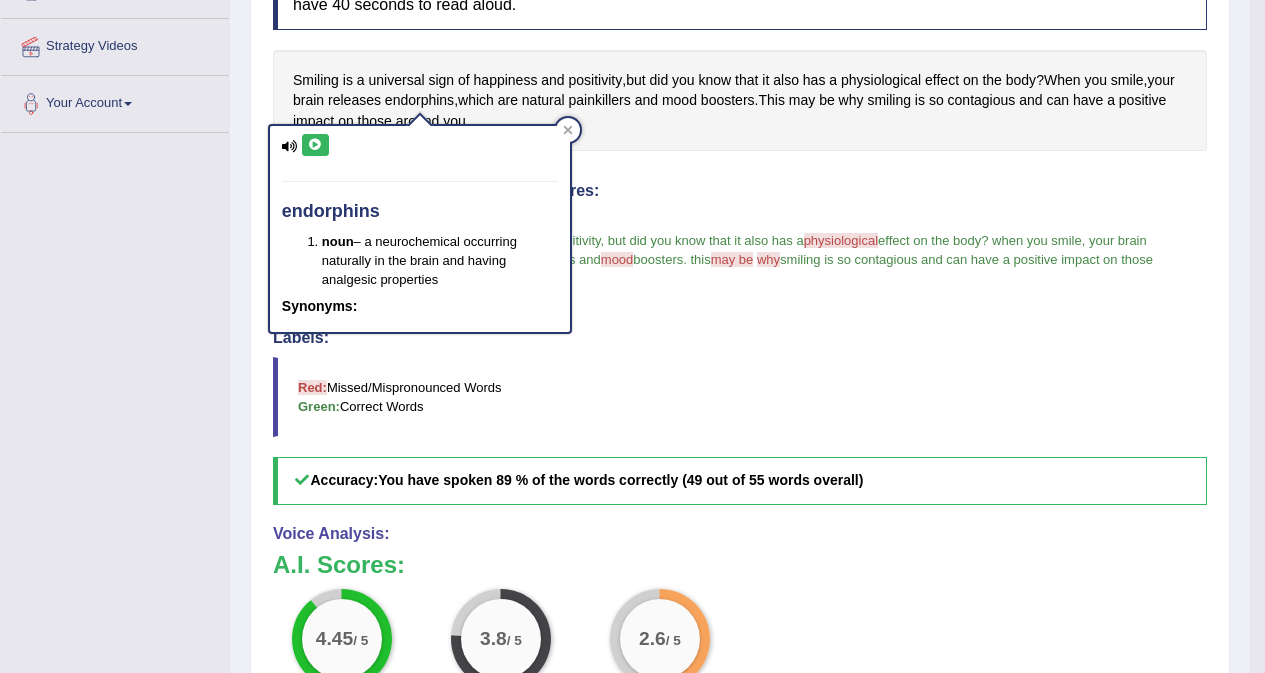 click at bounding box center (315, 145) 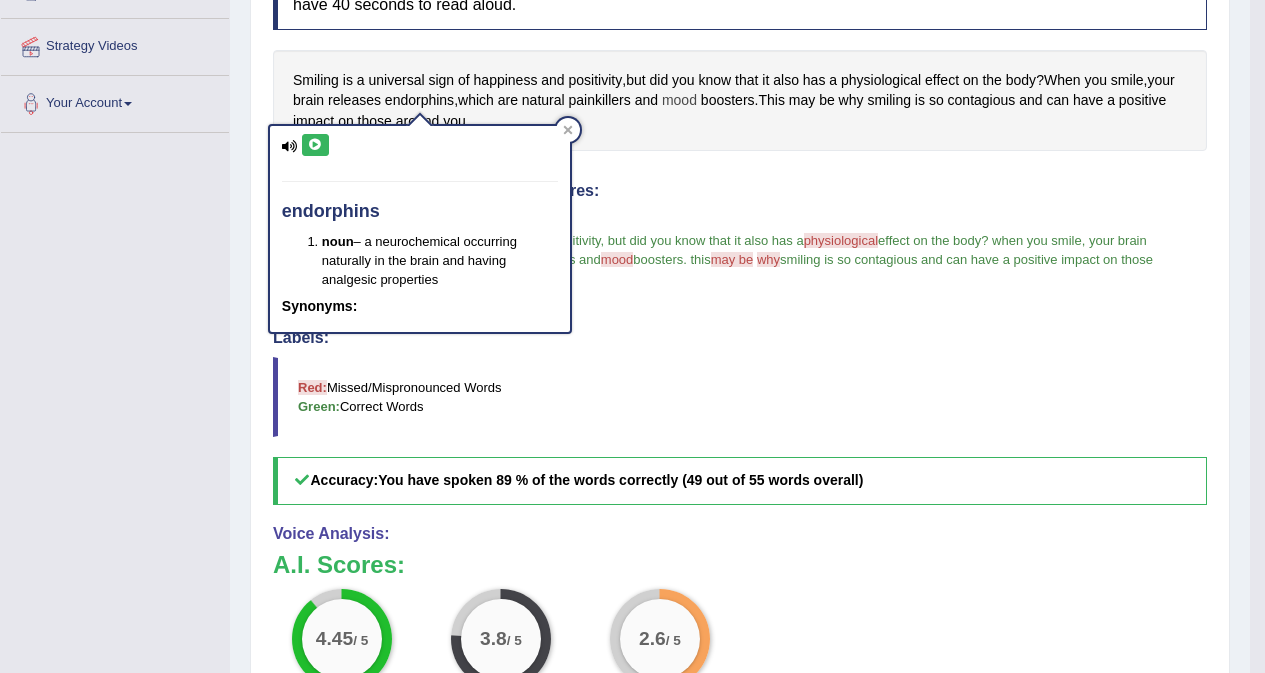 click on "mood" at bounding box center (679, 100) 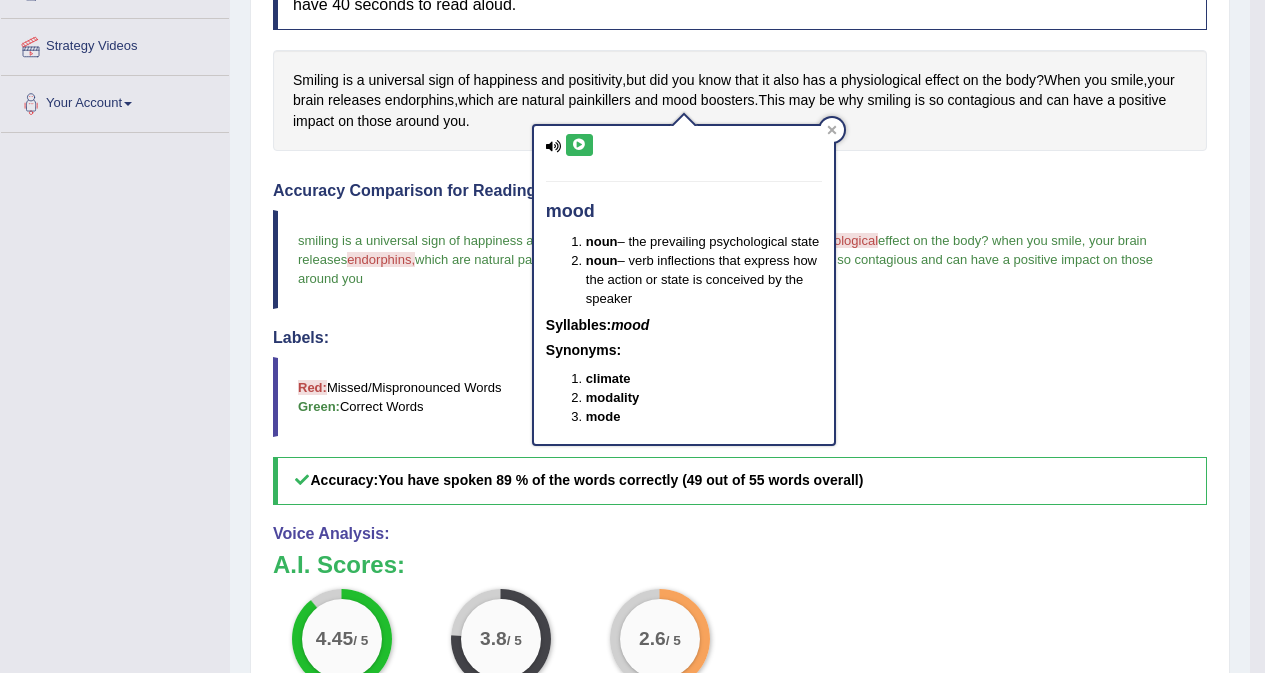 click at bounding box center [579, 145] 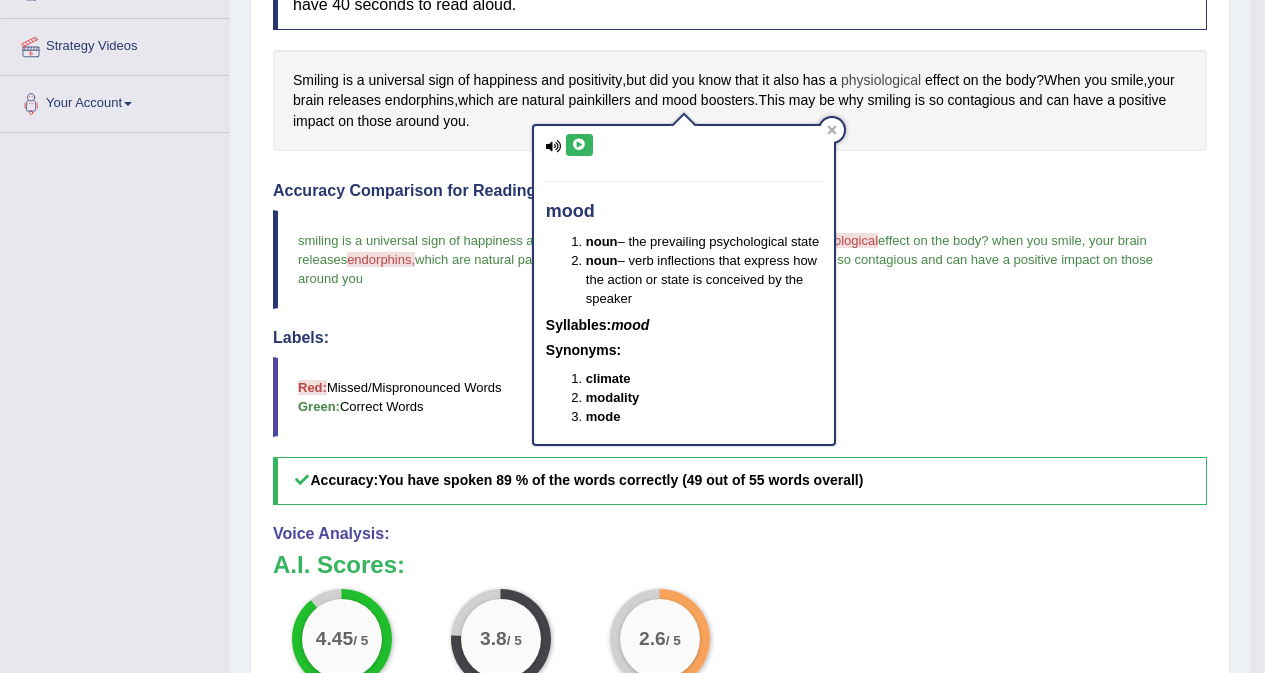 click on "physiological" at bounding box center (881, 80) 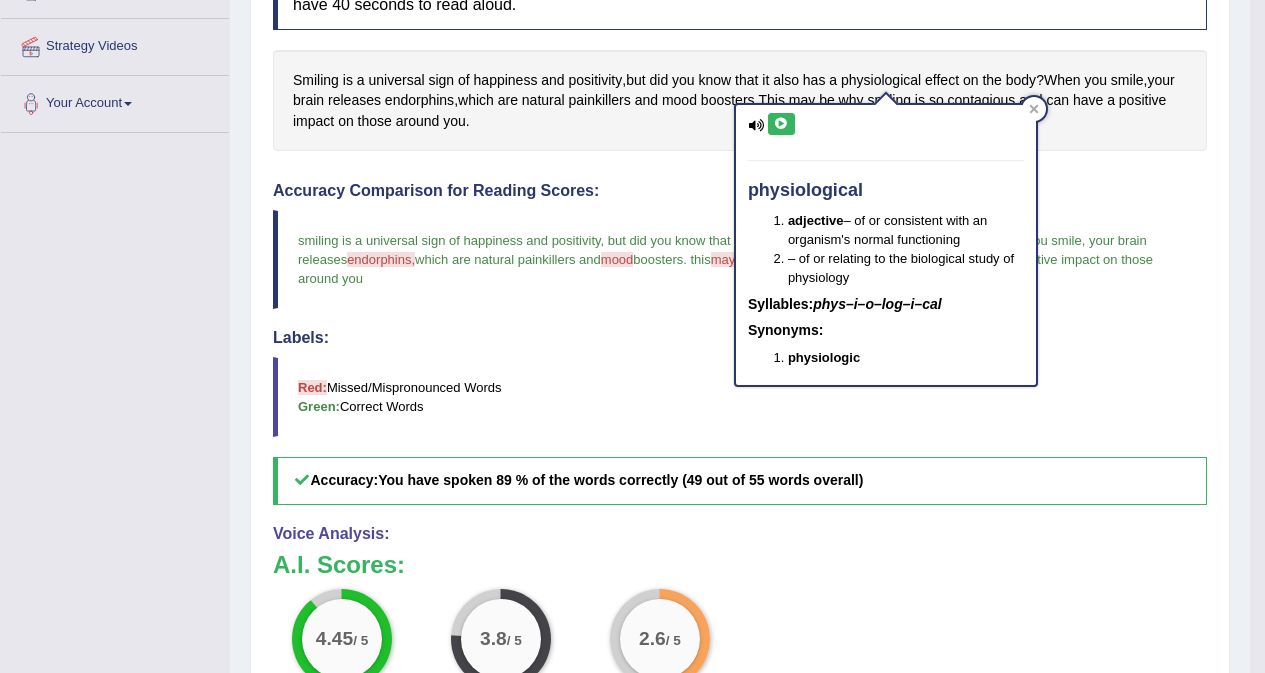 click at bounding box center (781, 124) 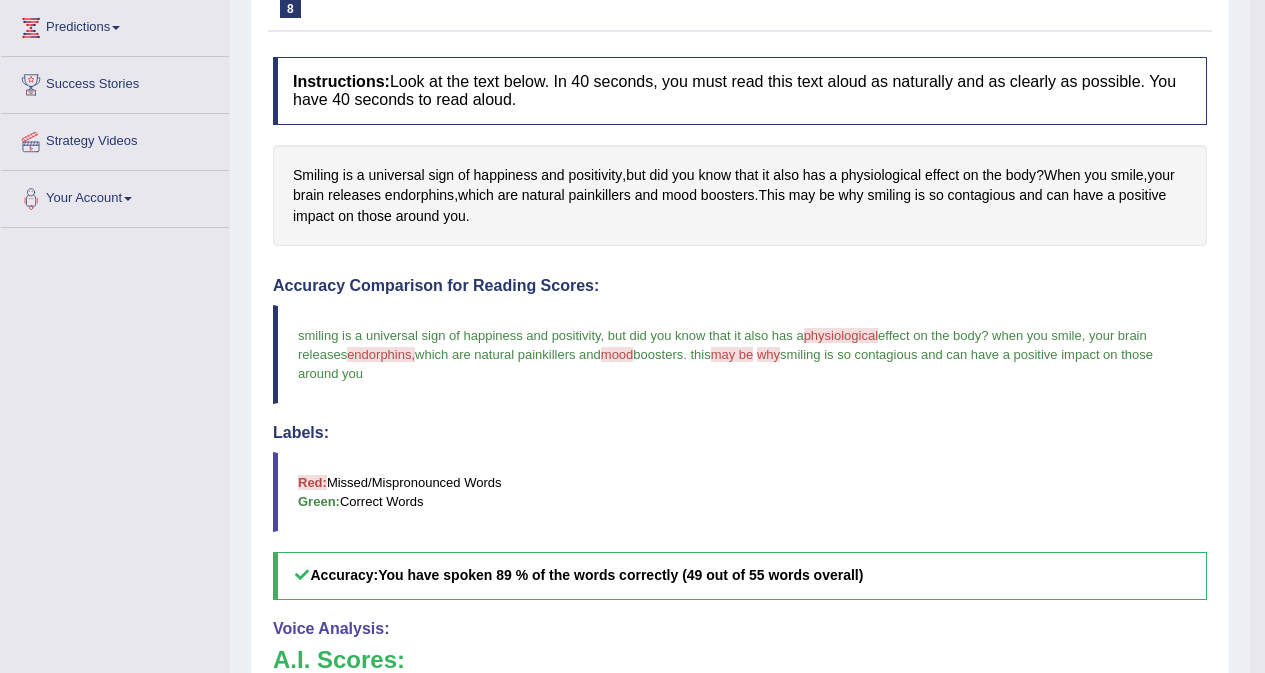 scroll, scrollTop: 122, scrollLeft: 0, axis: vertical 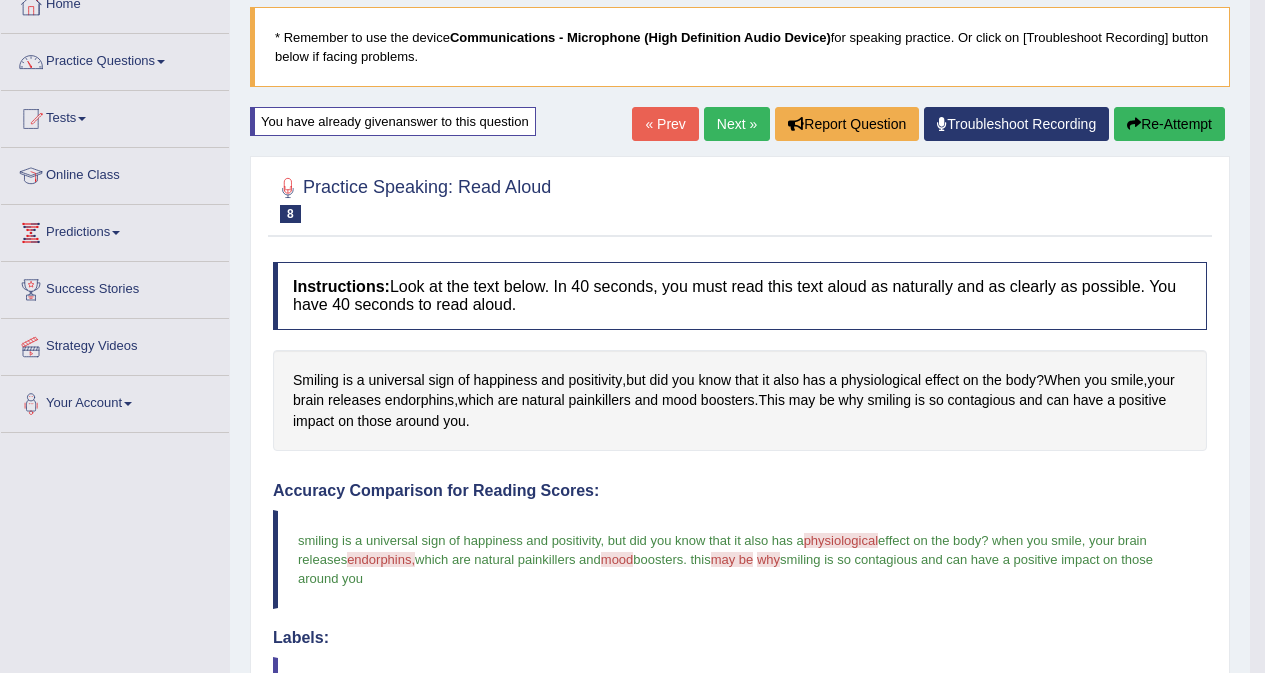 click on "Re-Attempt" at bounding box center [1169, 124] 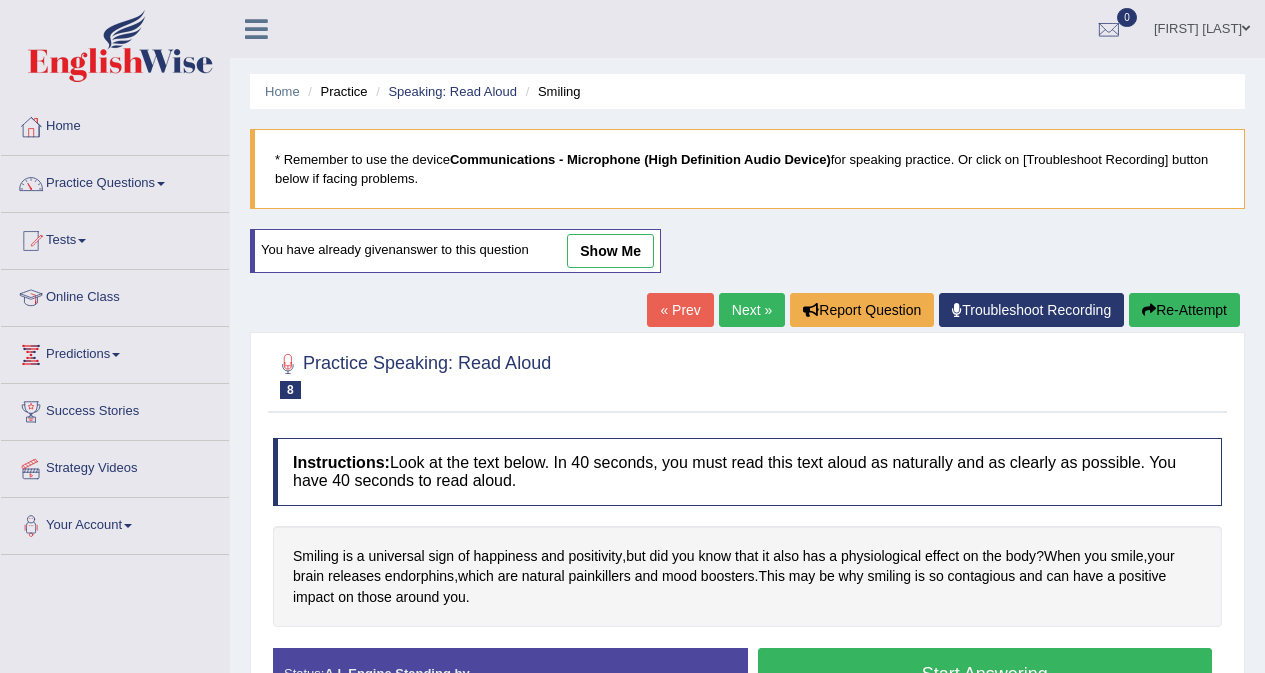 scroll, scrollTop: 377, scrollLeft: 0, axis: vertical 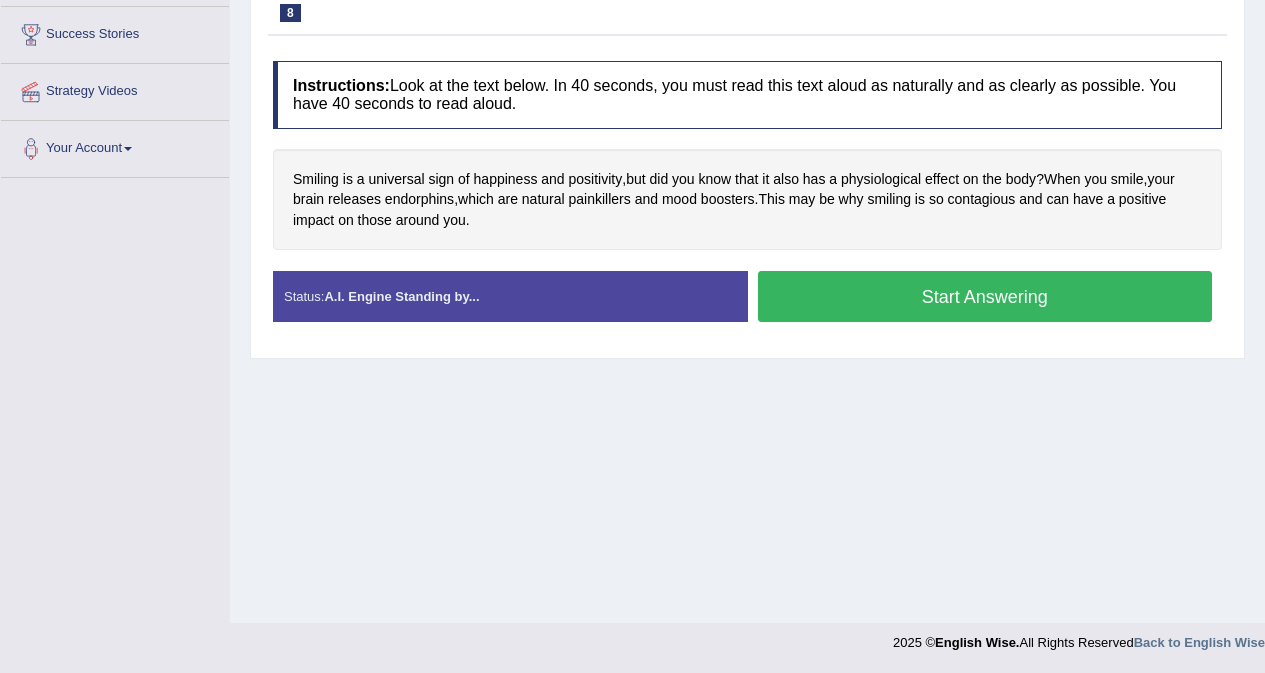 click on "Start Answering" at bounding box center (985, 296) 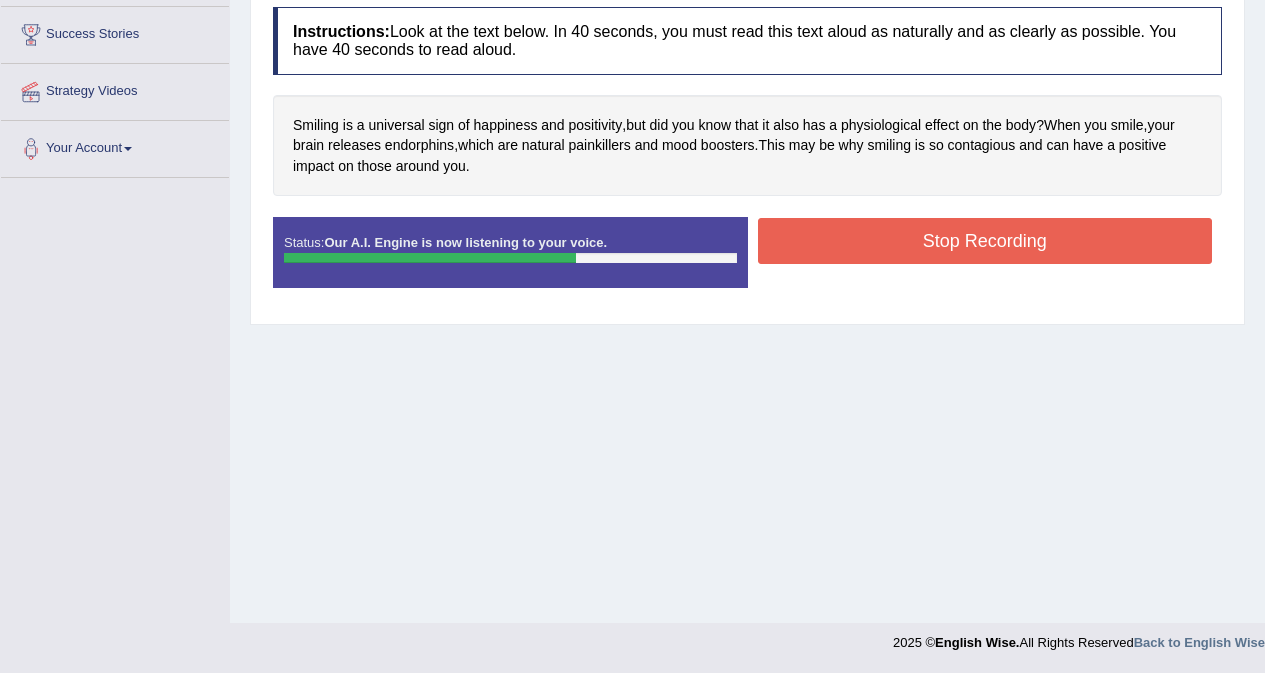 click on "Stop Recording" at bounding box center (985, 241) 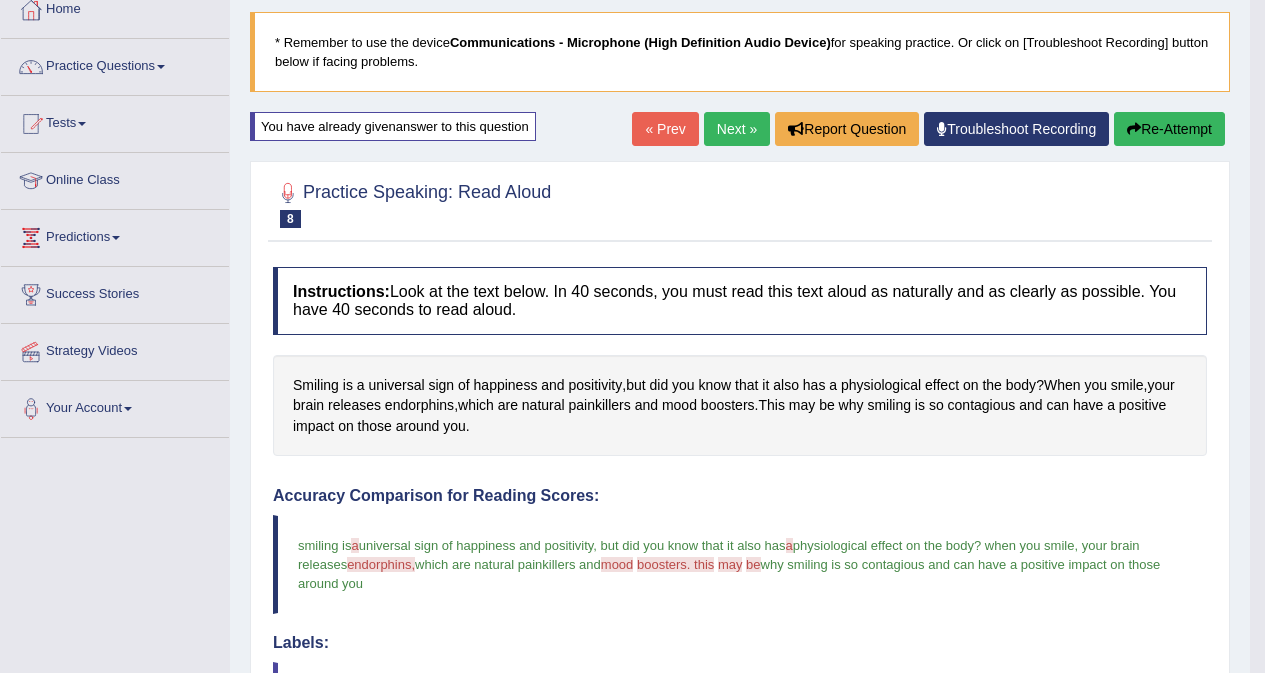 scroll, scrollTop: 77, scrollLeft: 0, axis: vertical 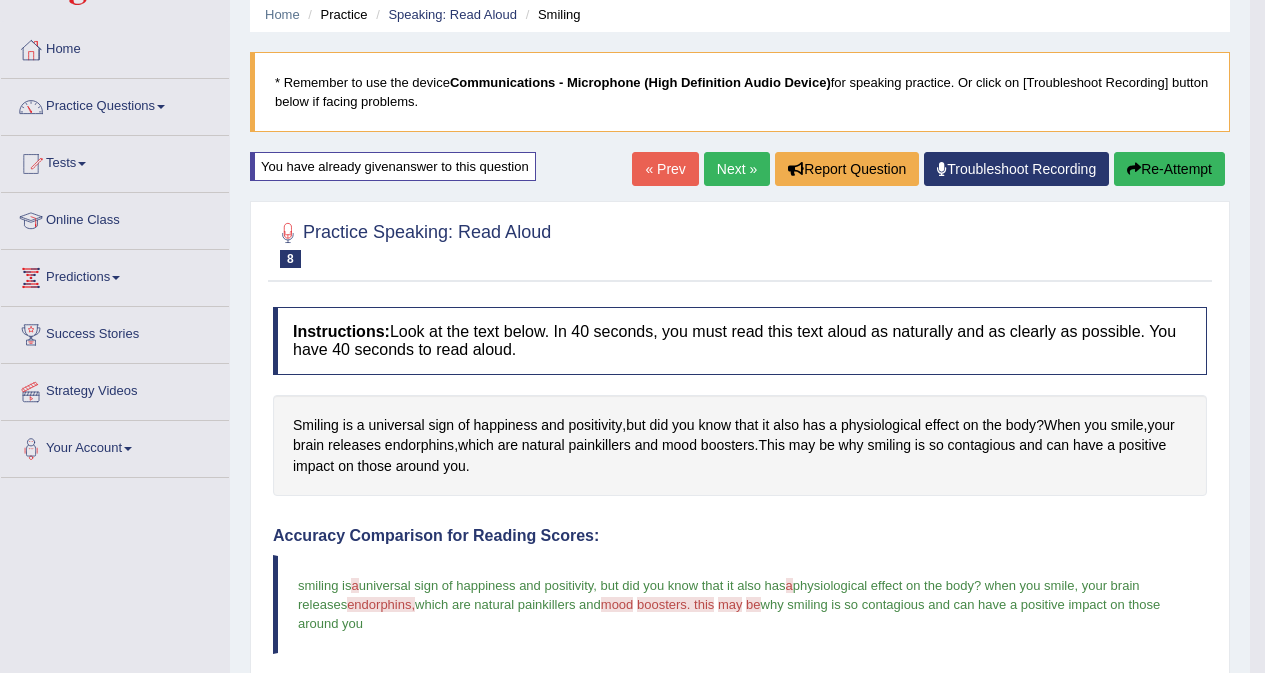 click on "Re-Attempt" at bounding box center [1169, 169] 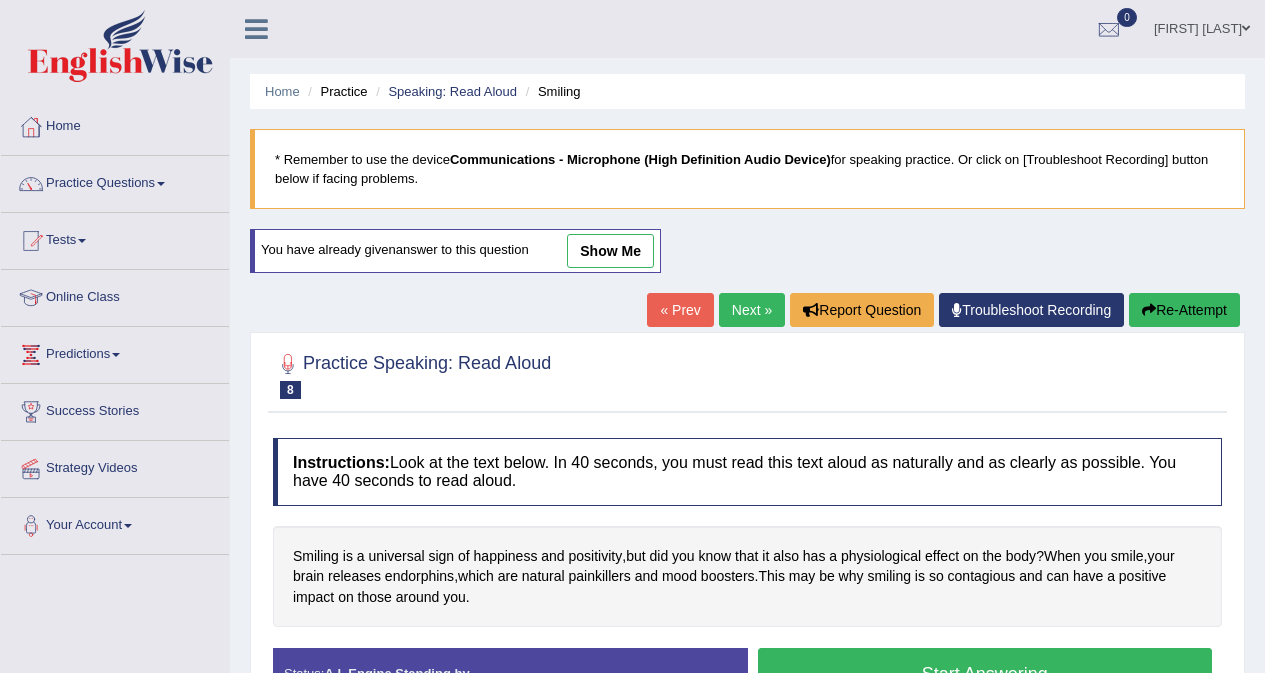 click on "Start Answering" at bounding box center [985, 673] 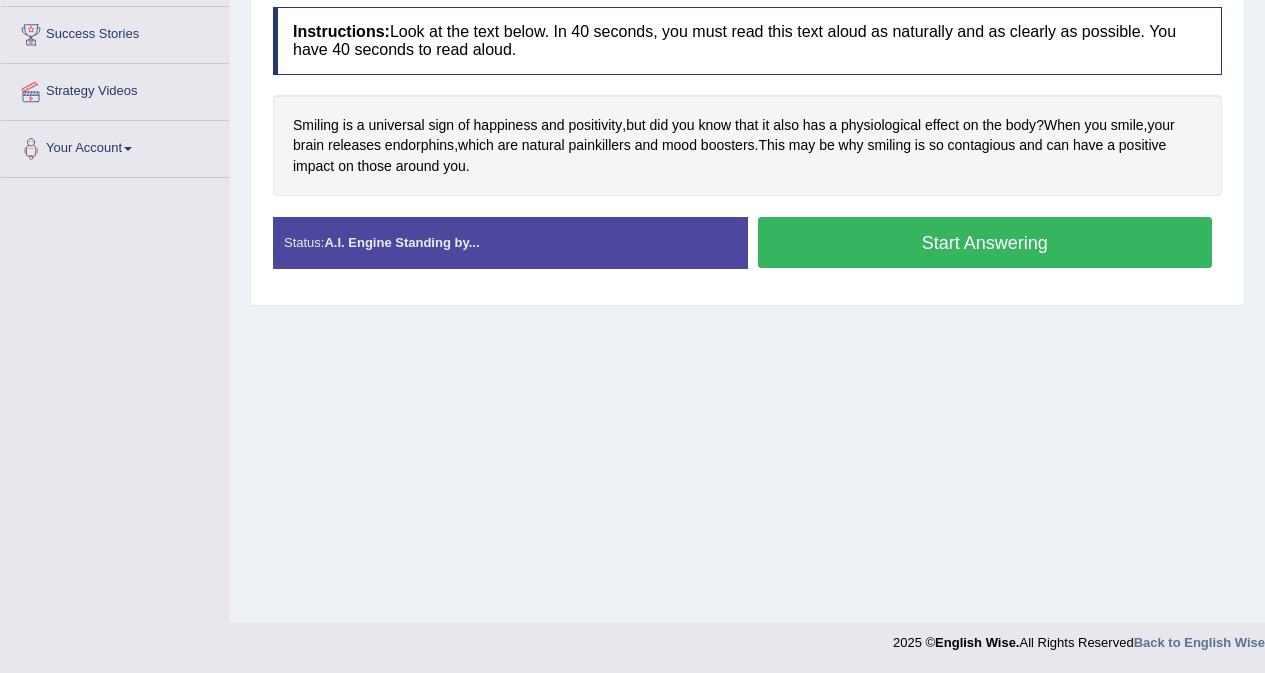 scroll, scrollTop: 0, scrollLeft: 0, axis: both 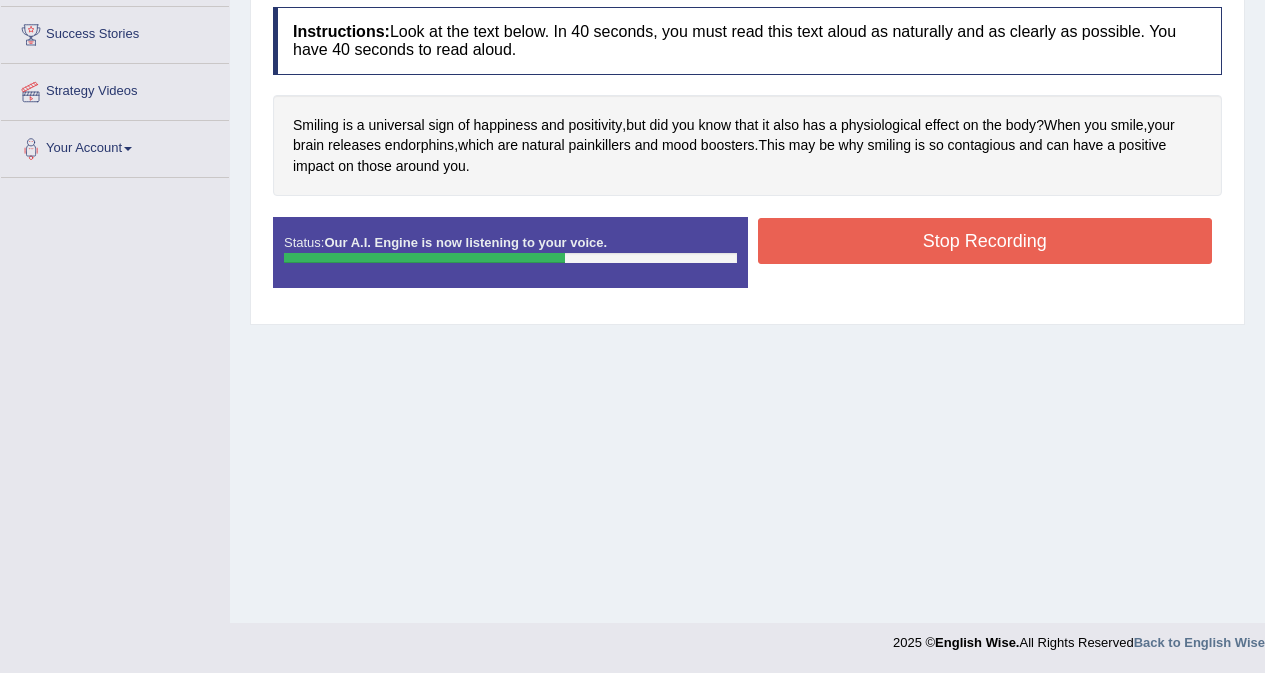 click on "Stop Recording" at bounding box center [985, 241] 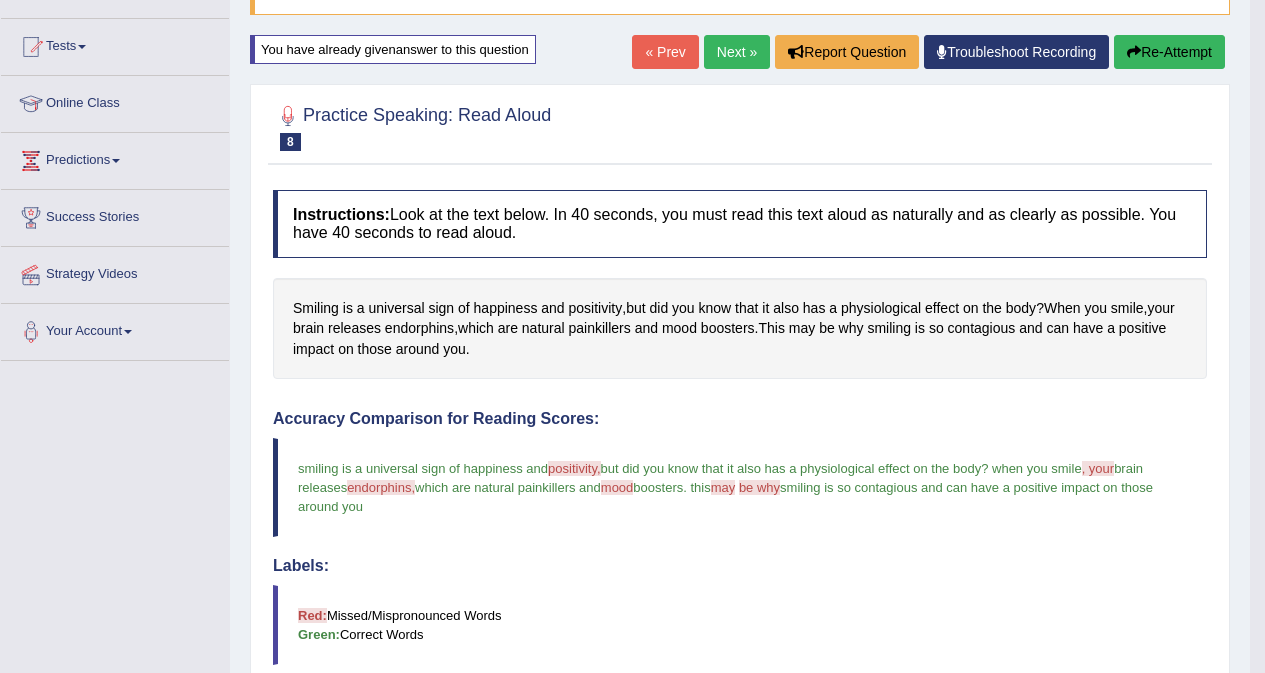 scroll, scrollTop: 0, scrollLeft: 0, axis: both 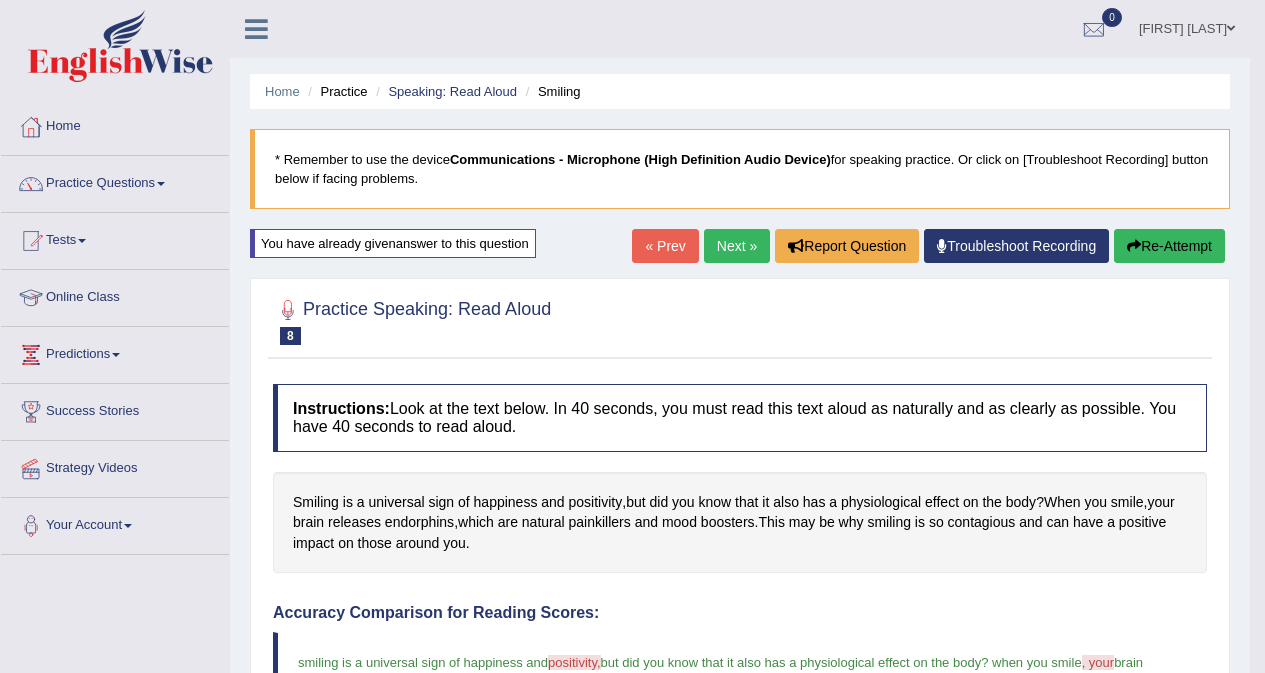 click at bounding box center [1134, 246] 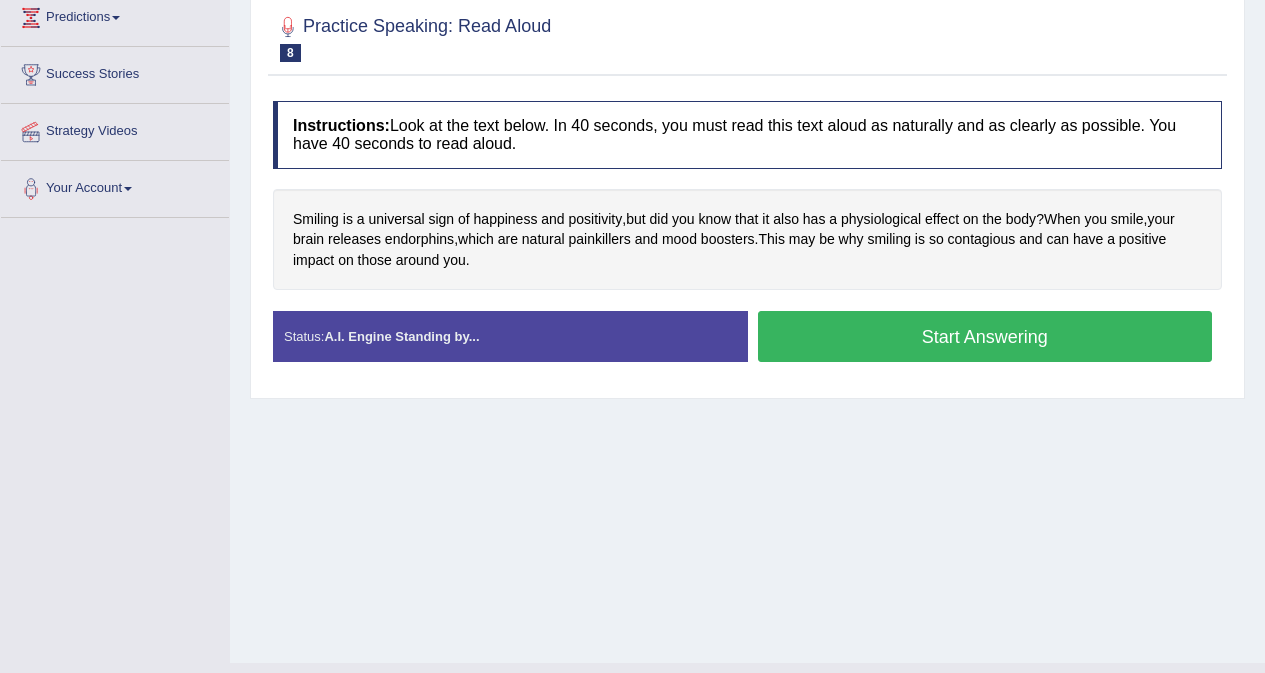 scroll, scrollTop: 0, scrollLeft: 0, axis: both 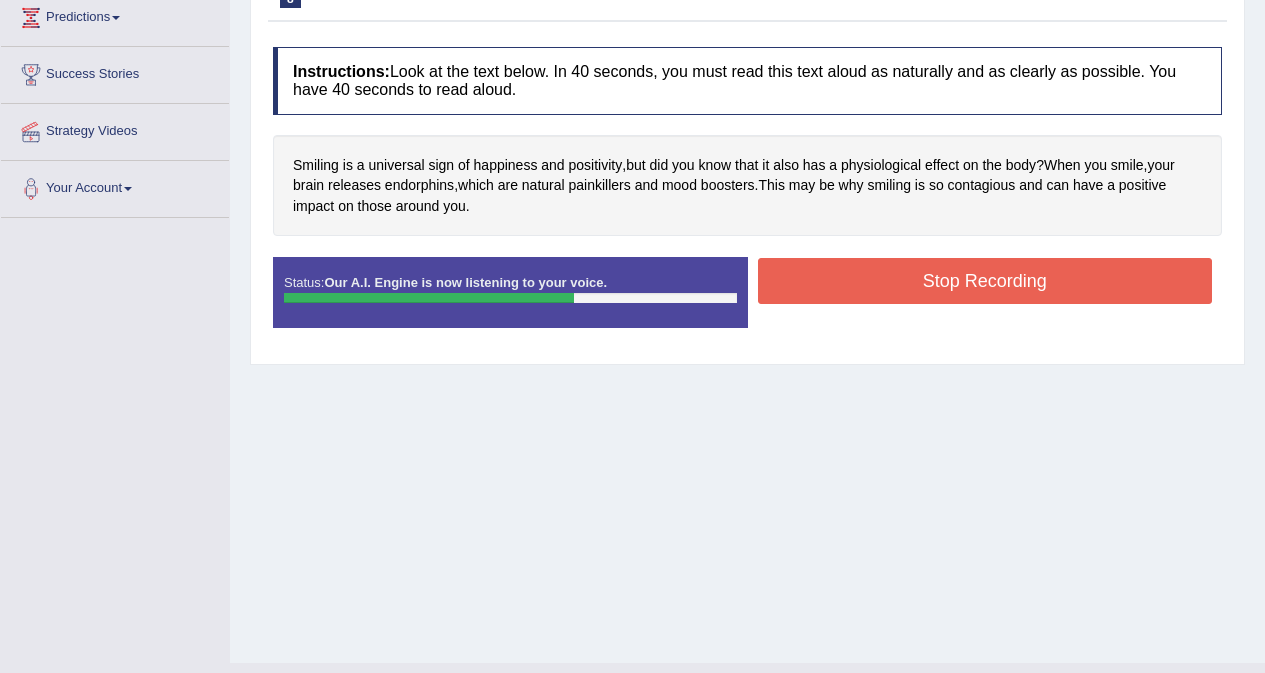 click on "Stop Recording" at bounding box center (985, 281) 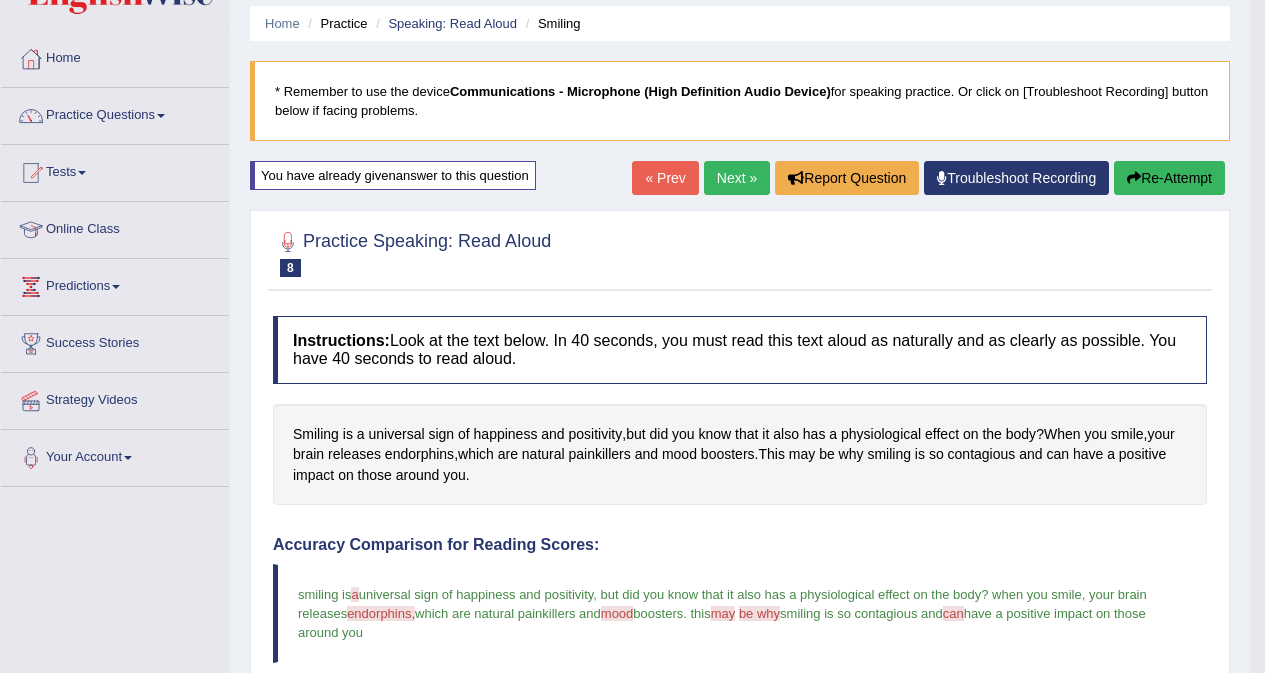 scroll, scrollTop: 37, scrollLeft: 0, axis: vertical 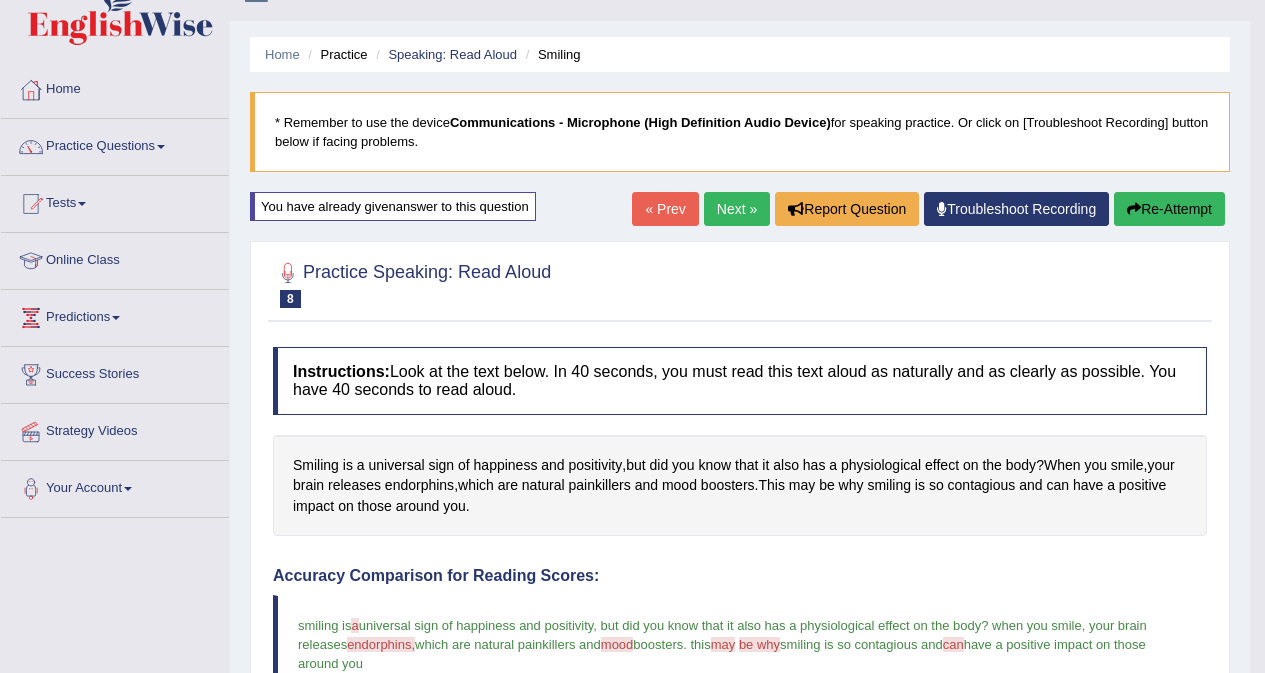 click on "Next »" at bounding box center (737, 209) 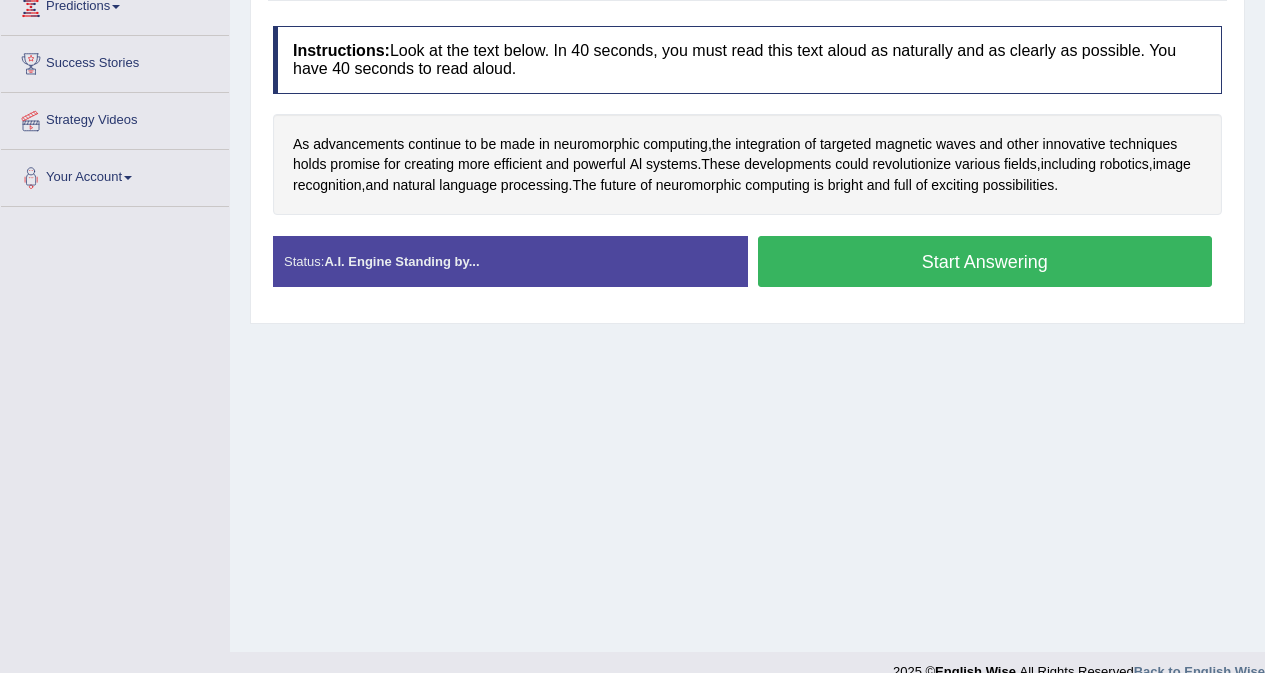 scroll, scrollTop: 348, scrollLeft: 0, axis: vertical 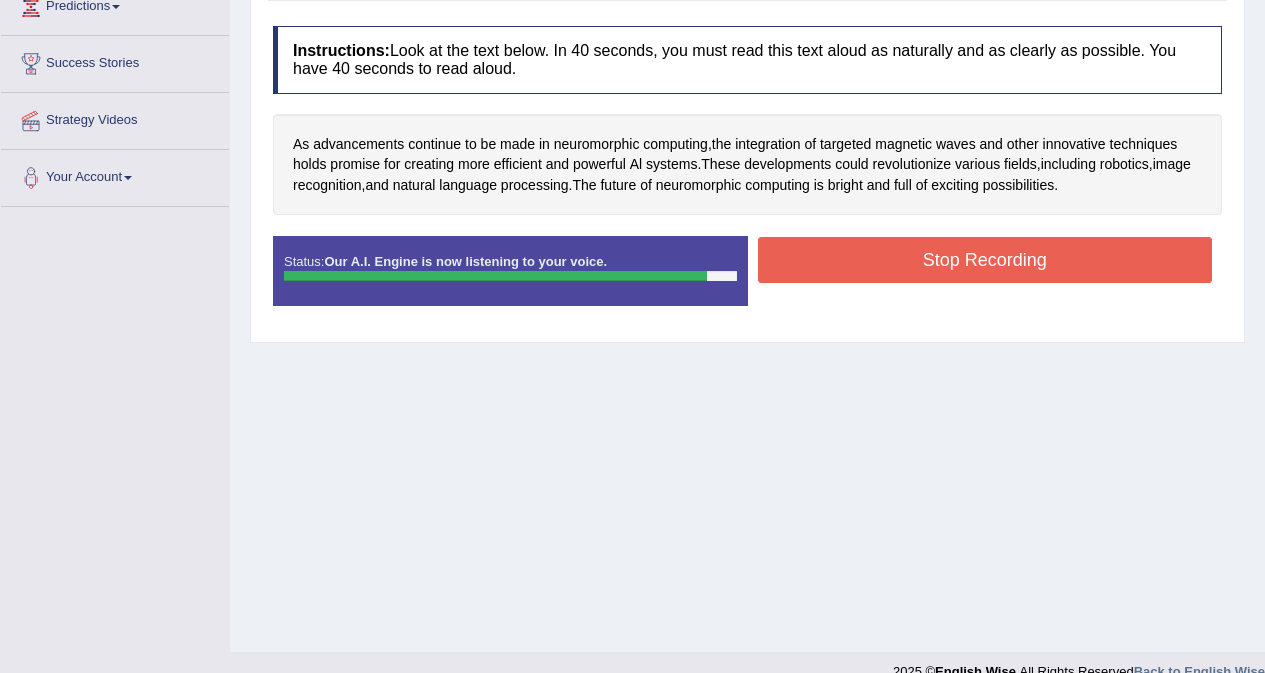 click on "Stop Recording" at bounding box center [985, 260] 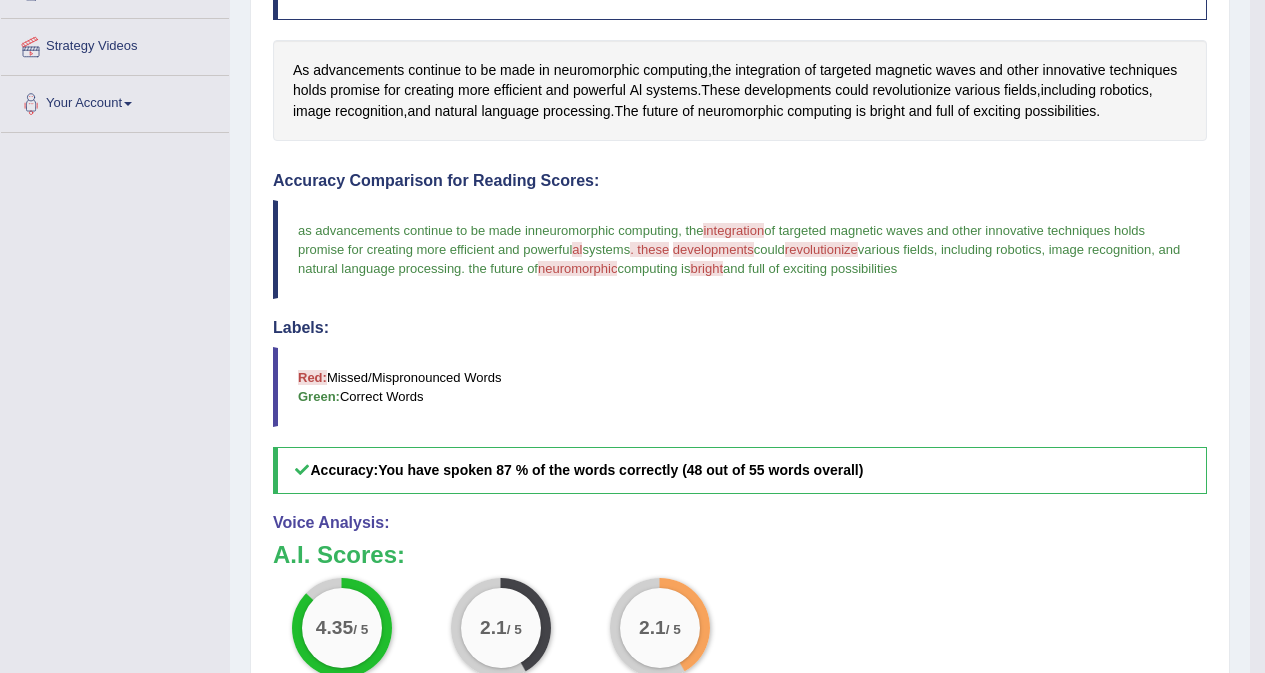 scroll, scrollTop: 412, scrollLeft: 0, axis: vertical 